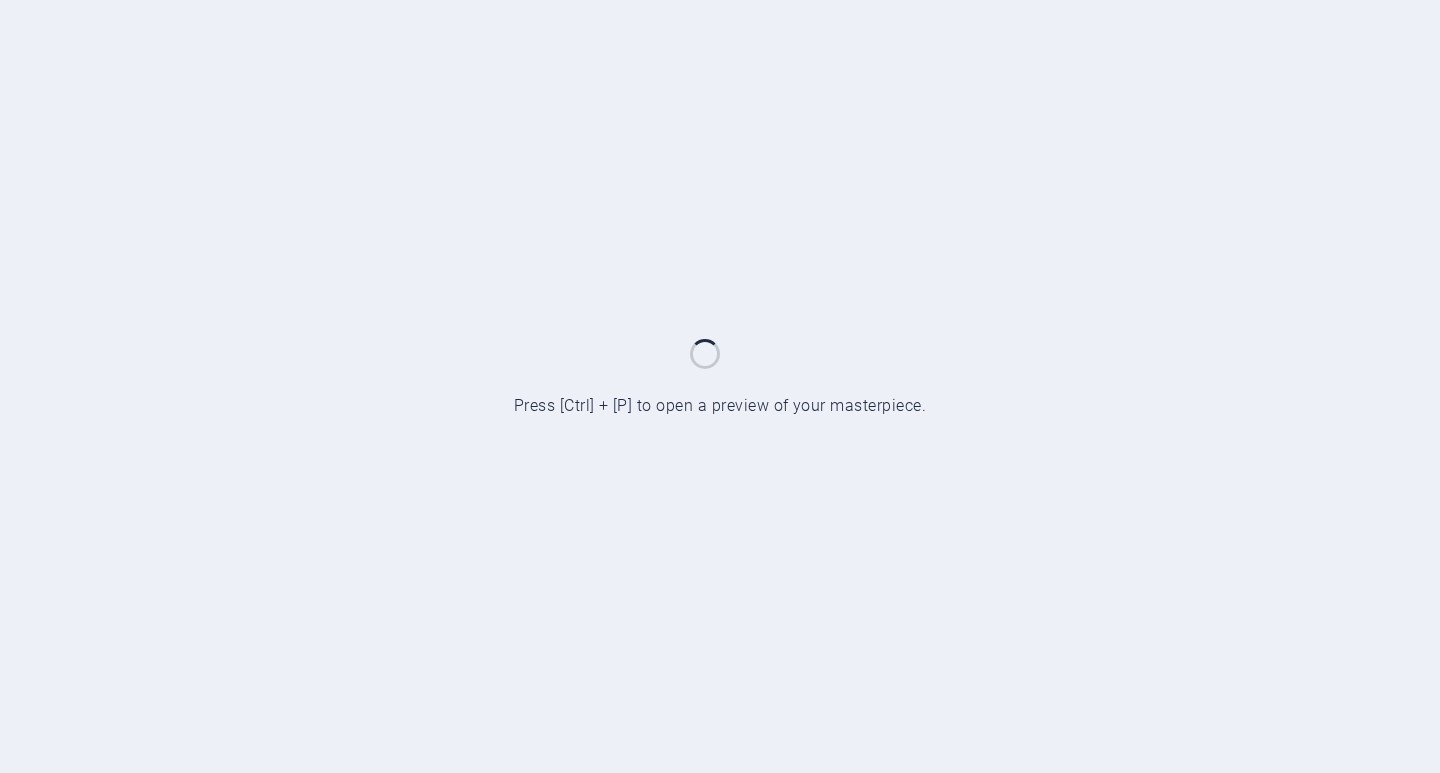 scroll, scrollTop: 0, scrollLeft: 0, axis: both 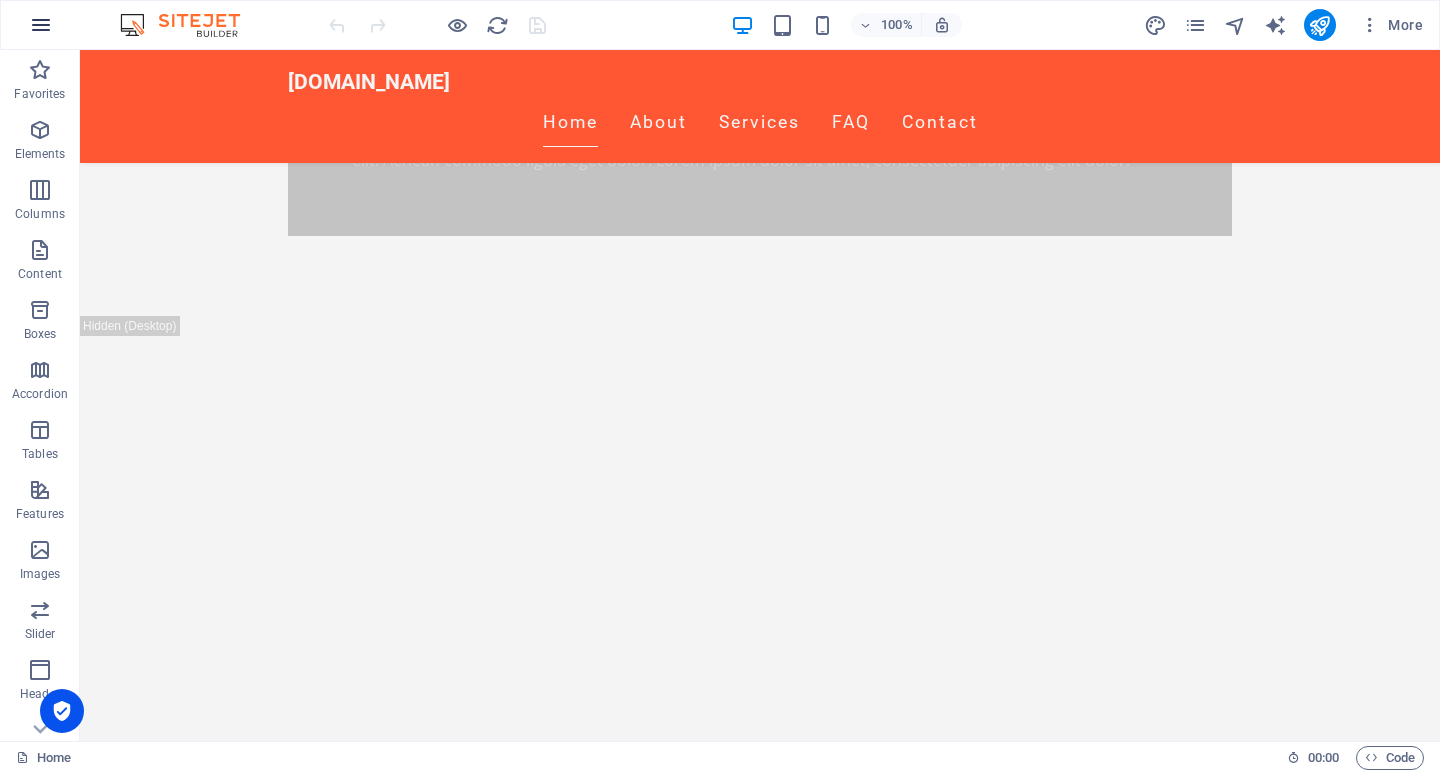 click at bounding box center [41, 25] 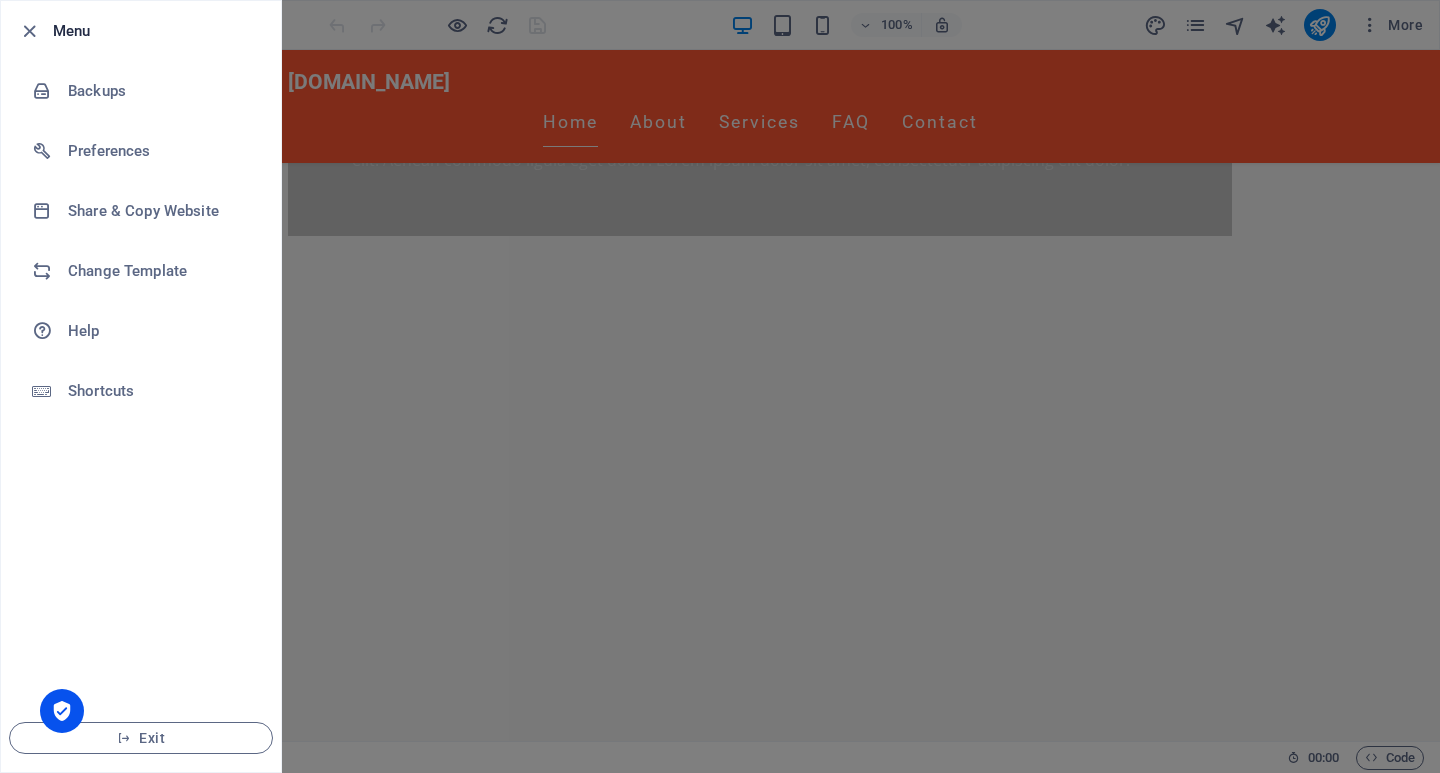click at bounding box center [720, 386] 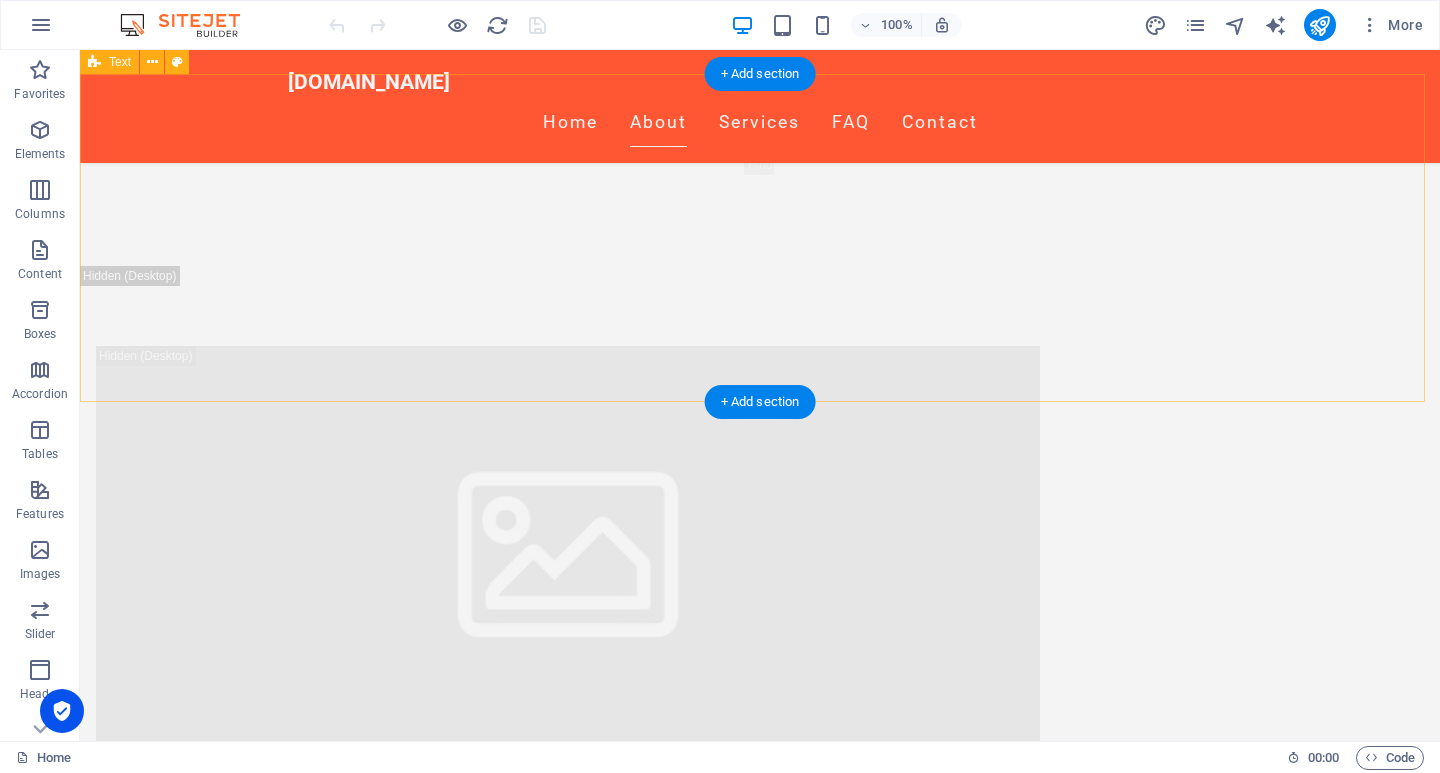 scroll, scrollTop: 2254, scrollLeft: 0, axis: vertical 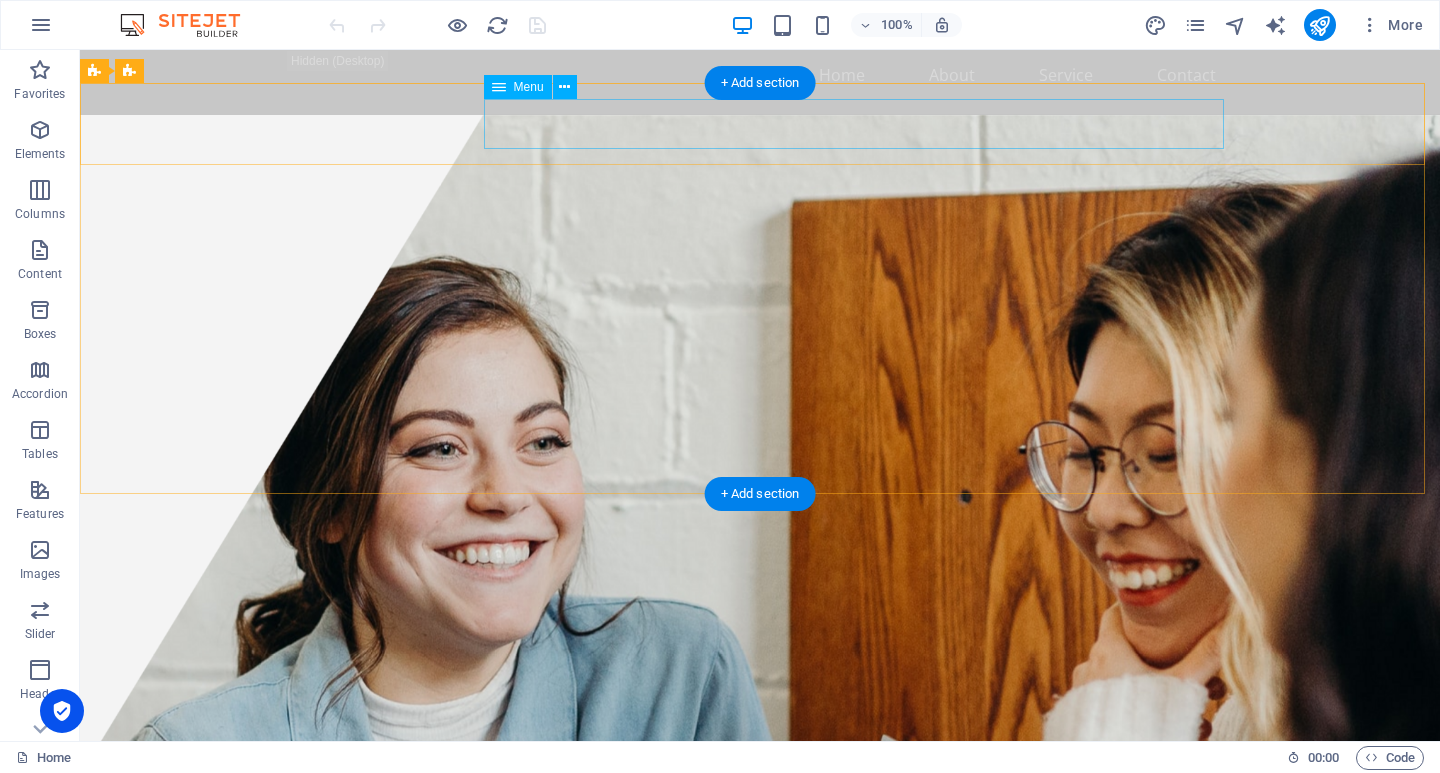 click on "Home About Services FAQ Contact" at bounding box center [760, 829] 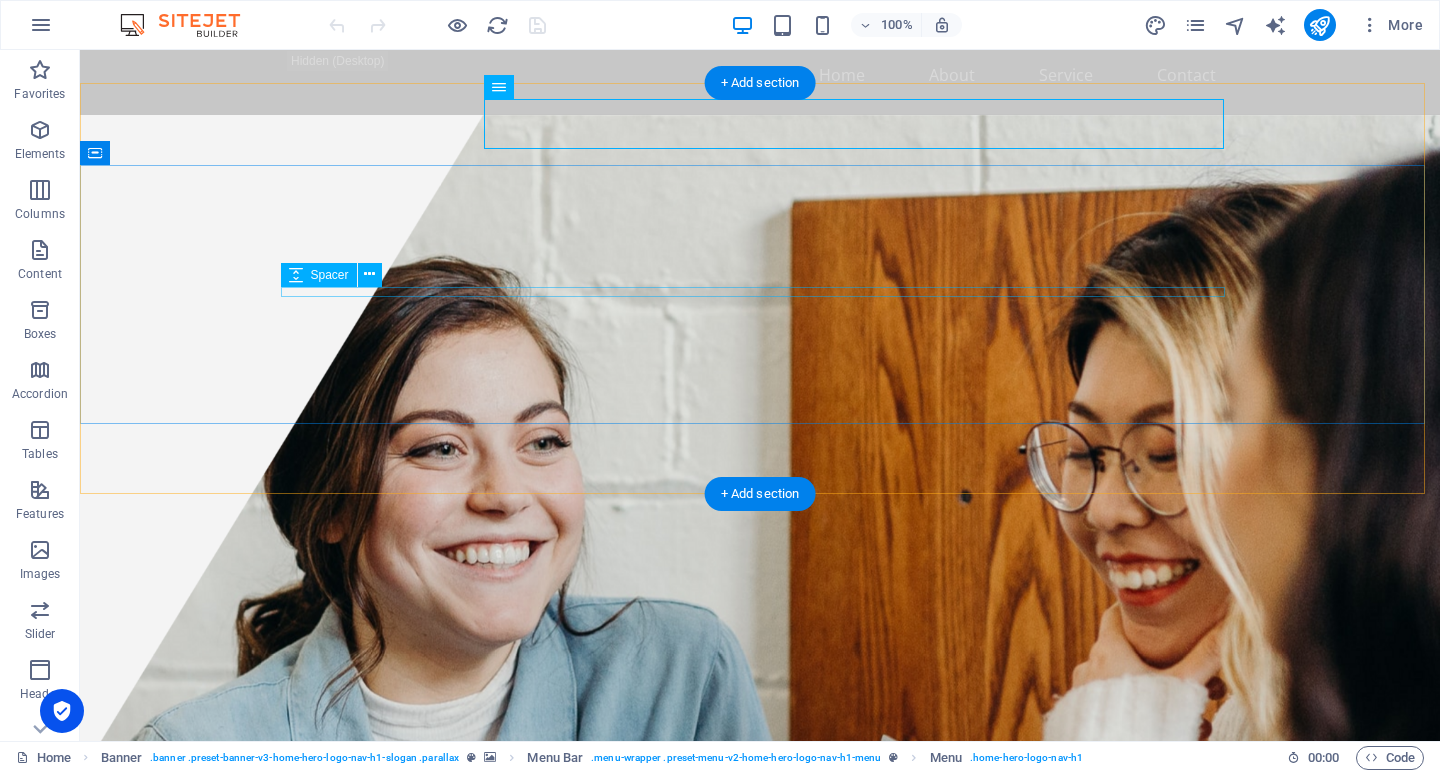 drag, startPoint x: 182, startPoint y: 66, endPoint x: 647, endPoint y: 294, distance: 517.889 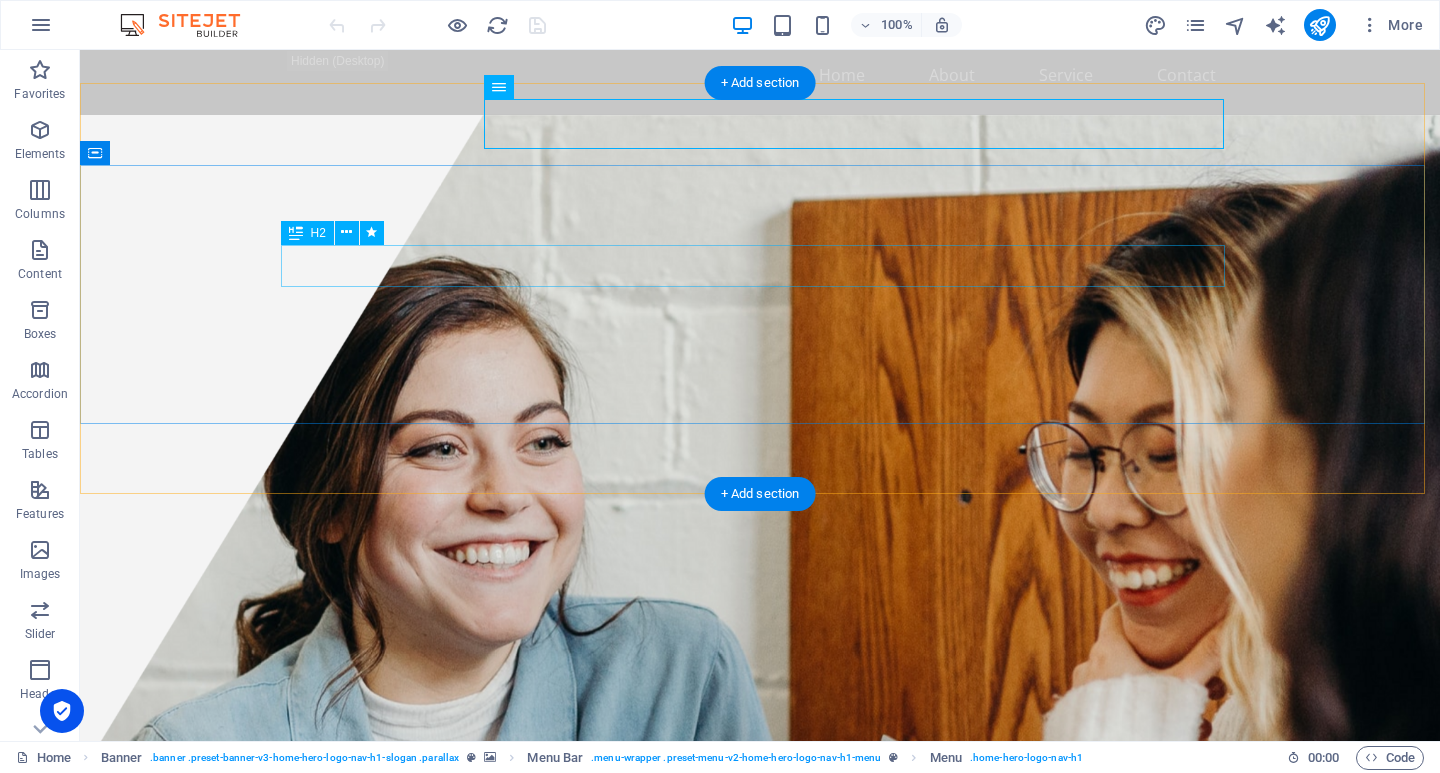 click on "Unlock Your Business Potential with Data Analytics" at bounding box center [760, 971] 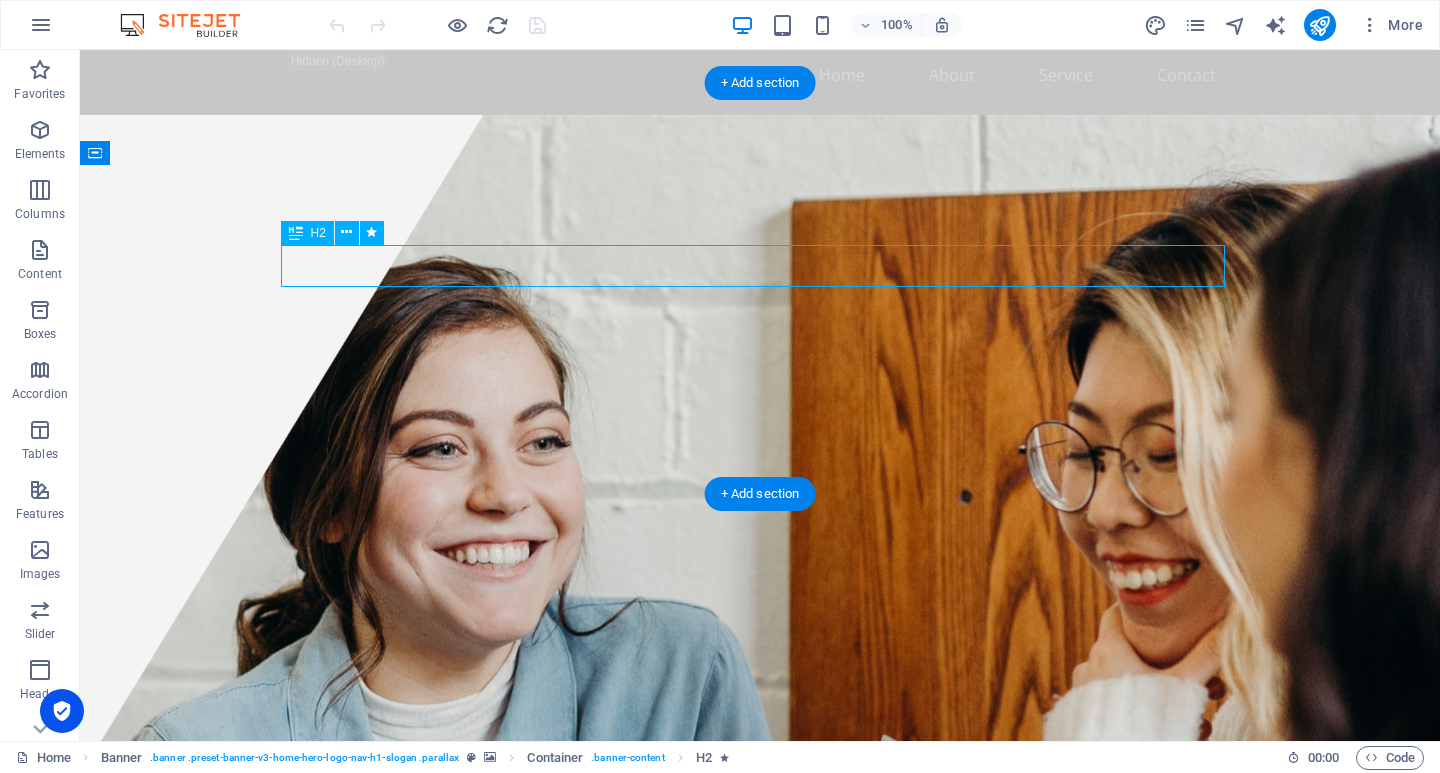 click on "Unlock Your Business Potential with Data Analytics" at bounding box center (760, 971) 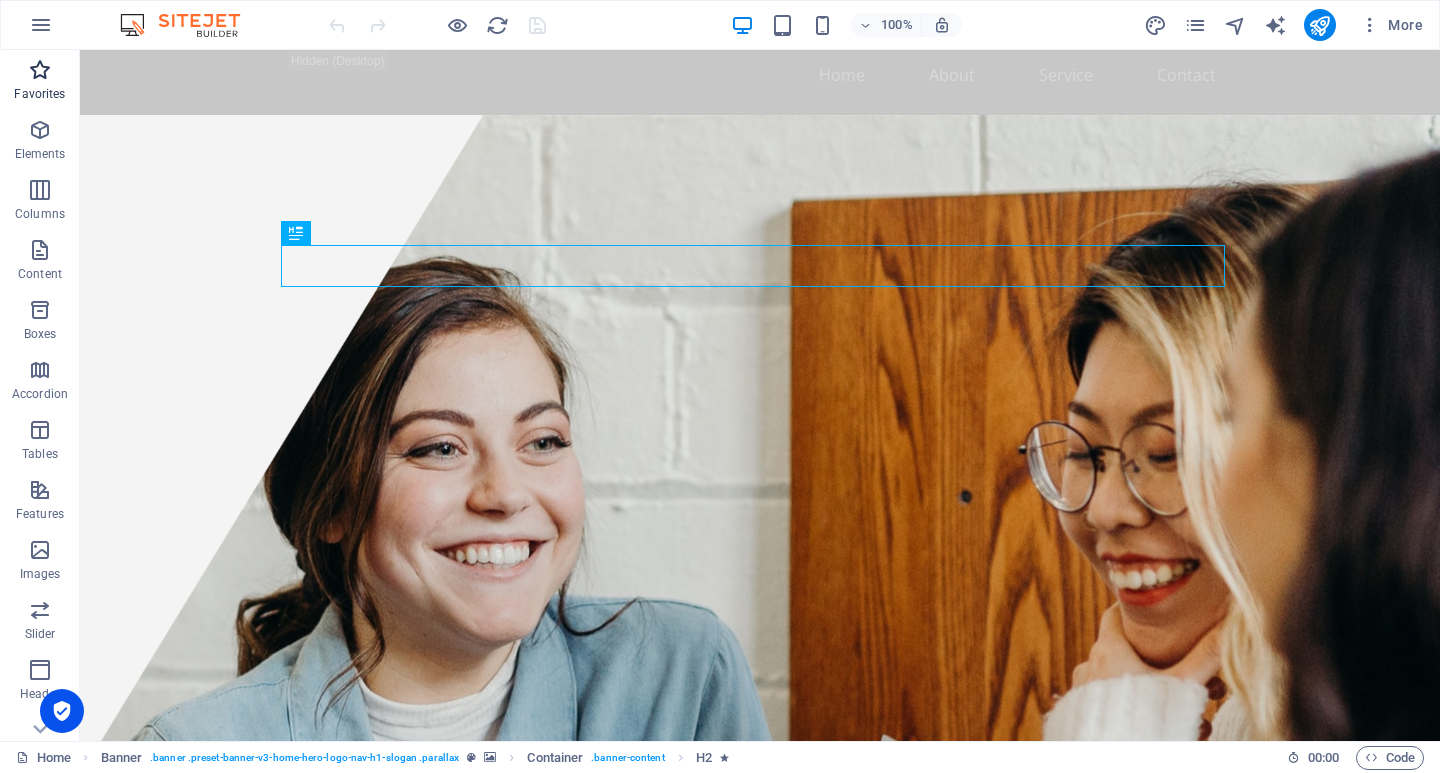 click on "Favorites" at bounding box center (40, 82) 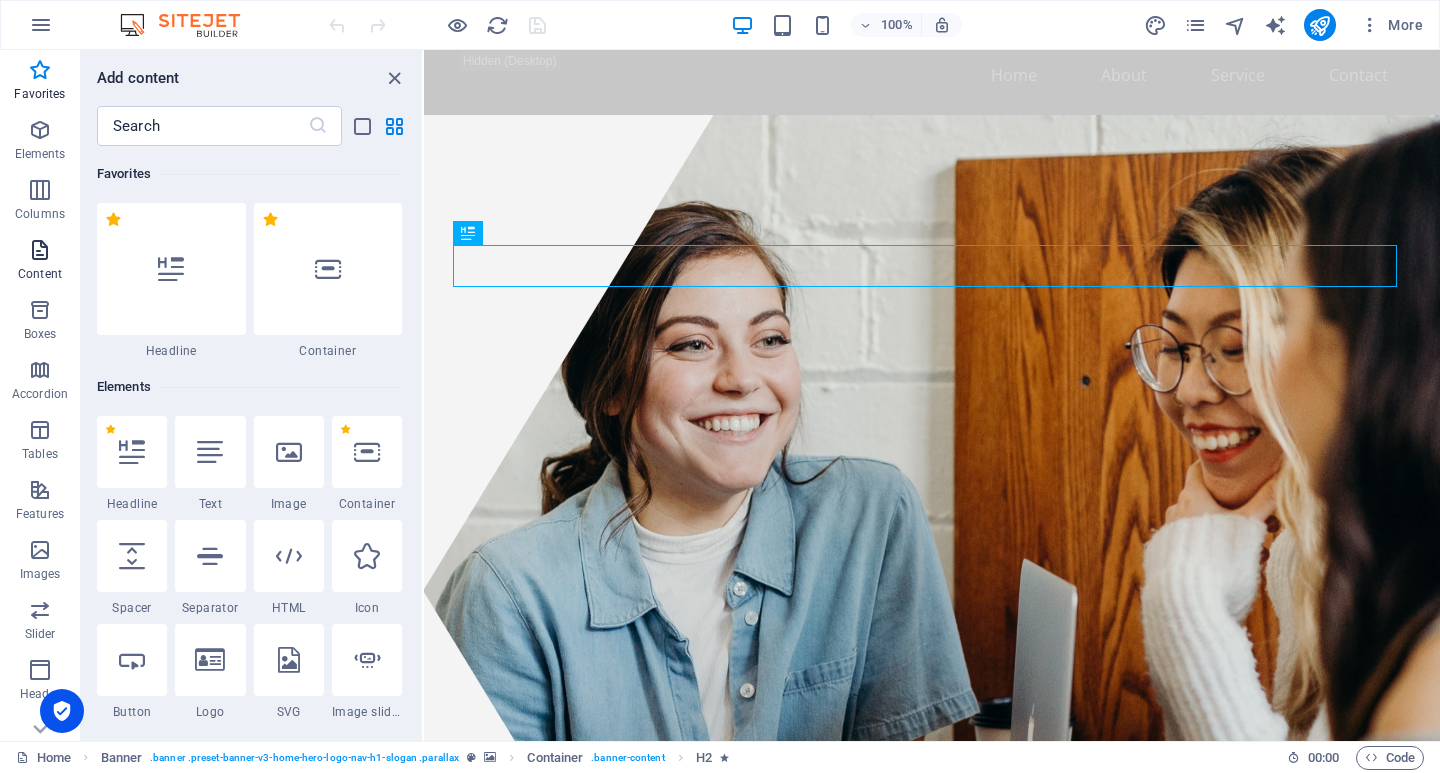 drag, startPoint x: 0, startPoint y: 68, endPoint x: 29, endPoint y: 255, distance: 189.2353 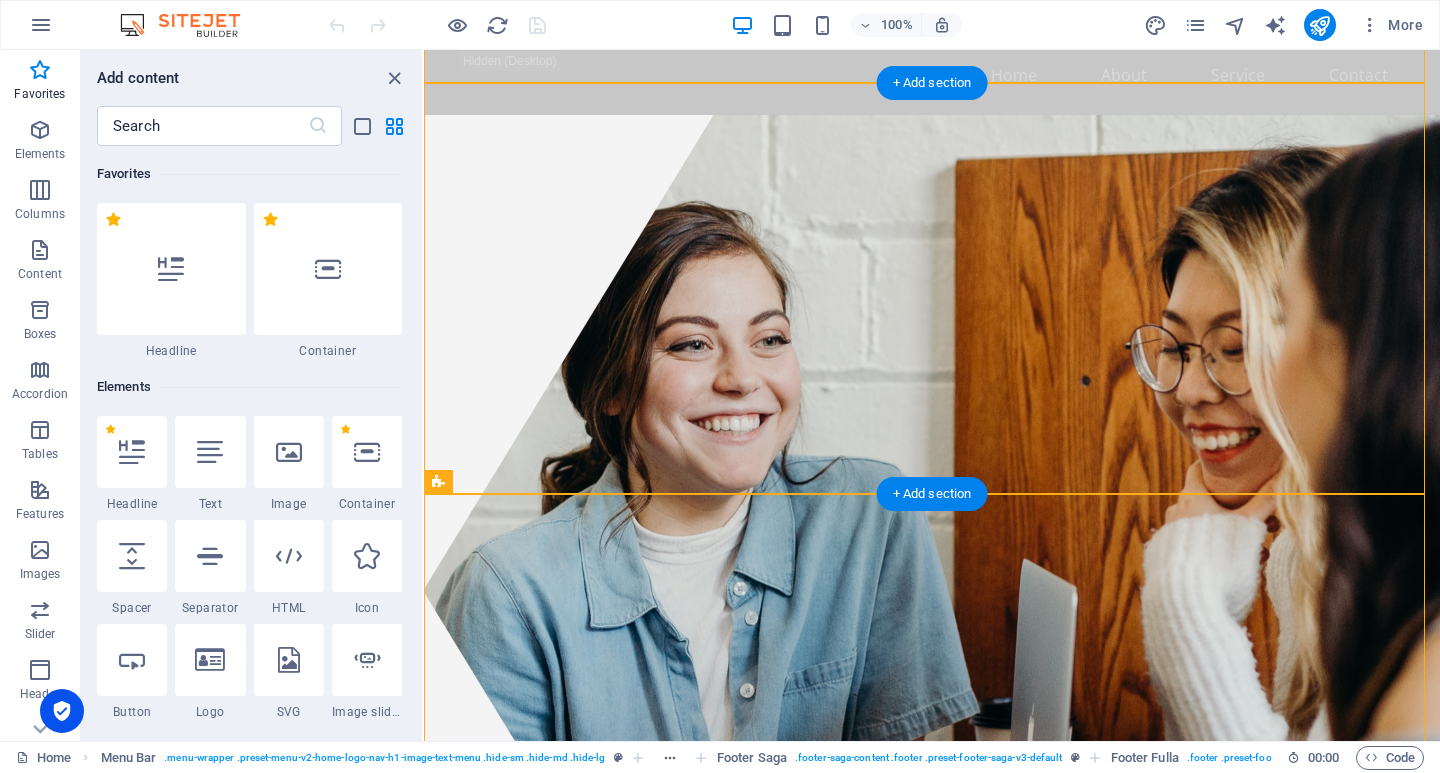 click at bounding box center [932, 460] 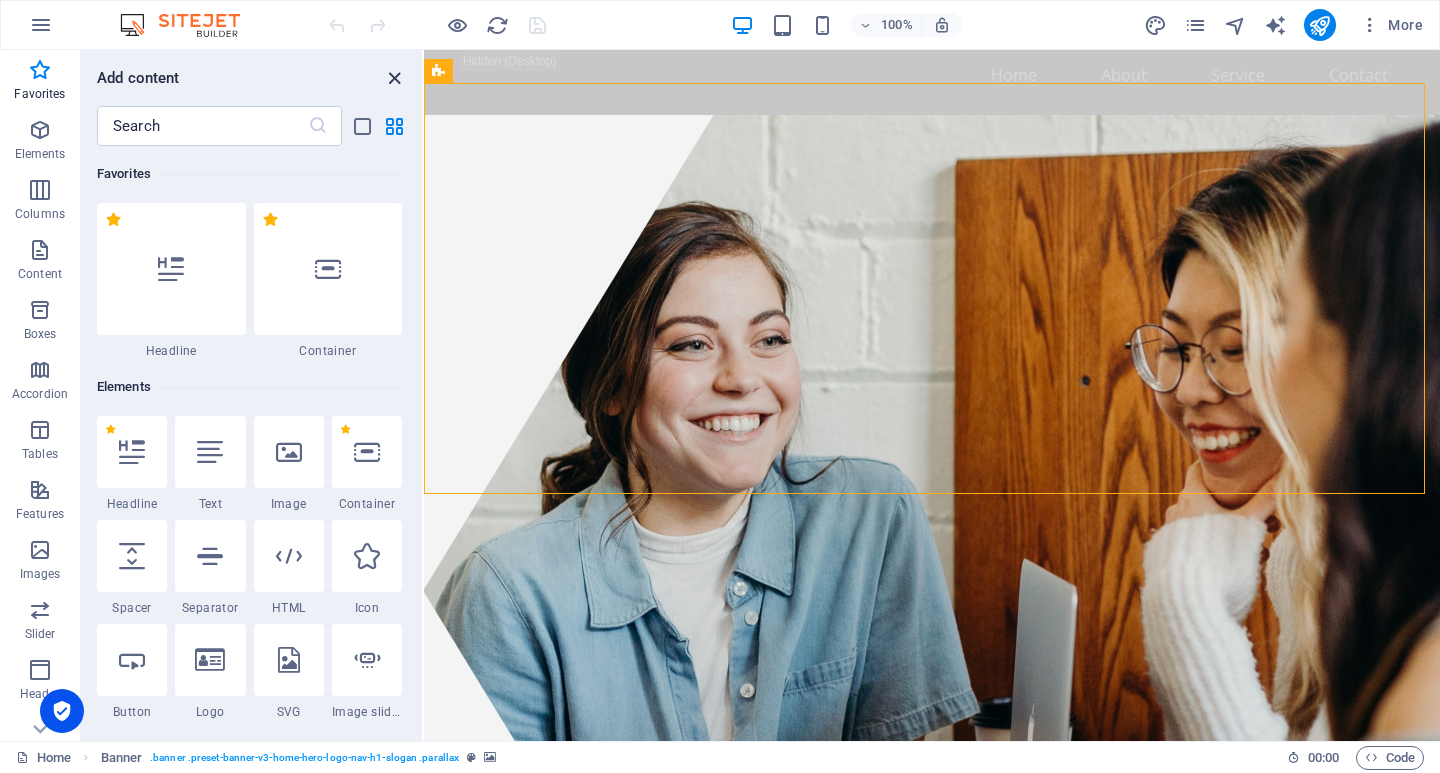 click at bounding box center [394, 78] 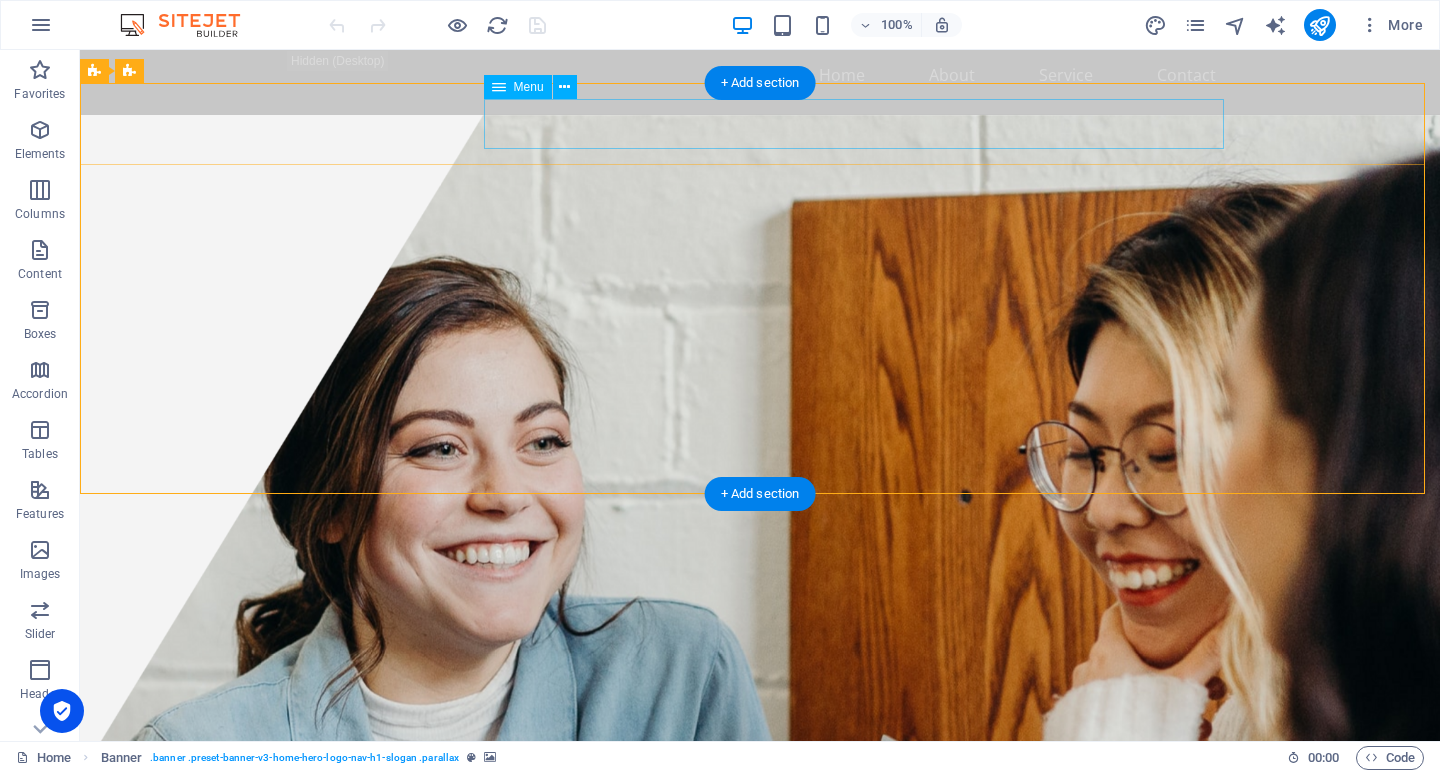 click on "Home About Services FAQ Contact" at bounding box center (760, 829) 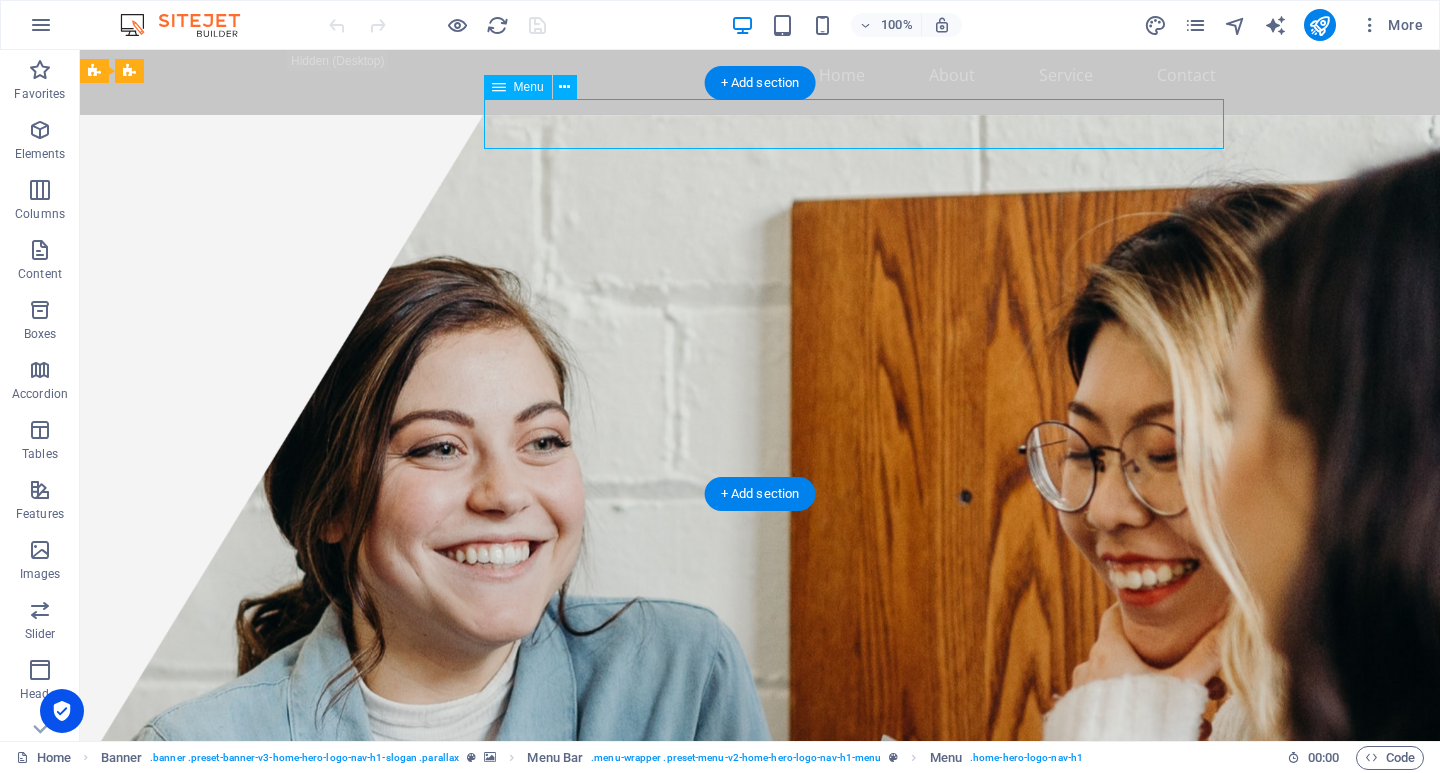 click on "Home About Services FAQ Contact" at bounding box center [760, 829] 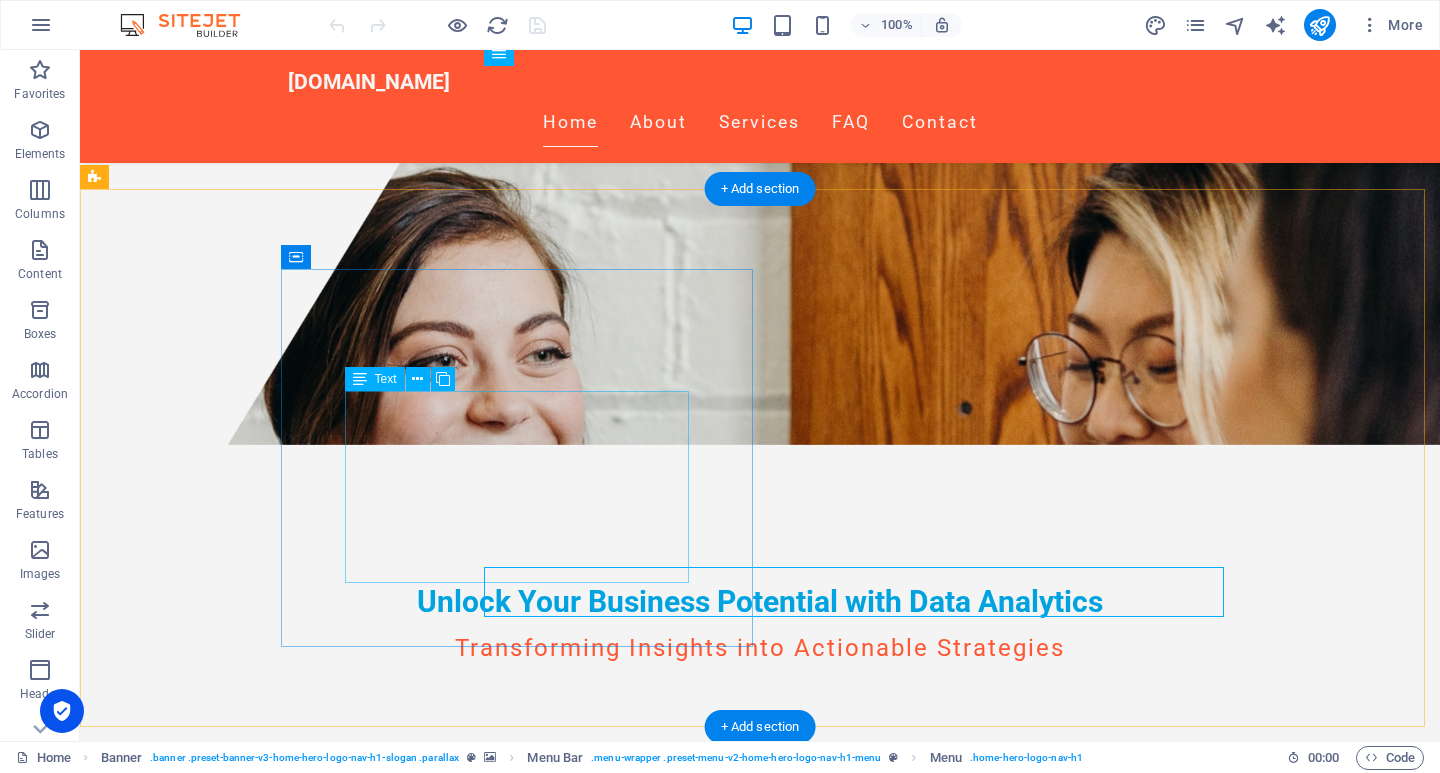 scroll, scrollTop: 0, scrollLeft: 0, axis: both 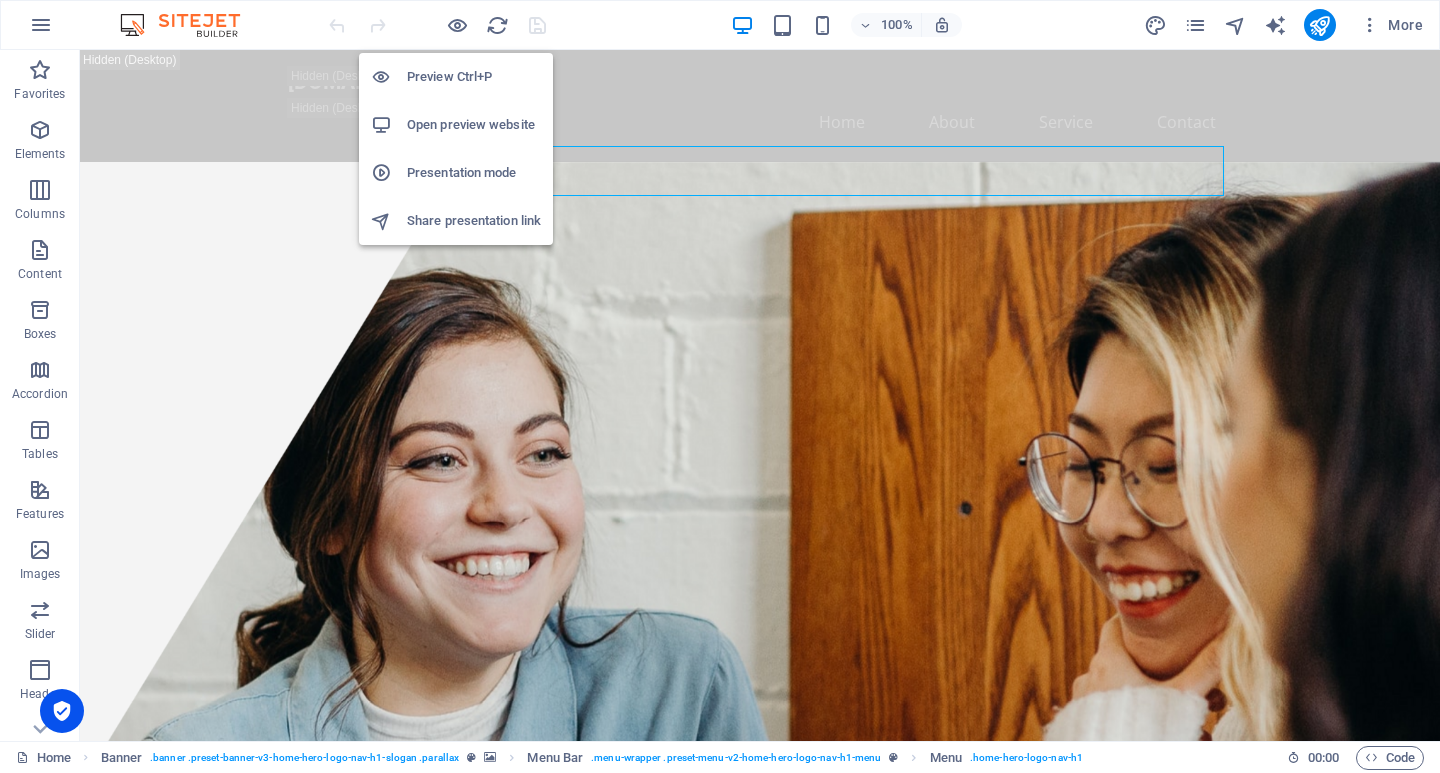 click on "Open preview website" at bounding box center [474, 125] 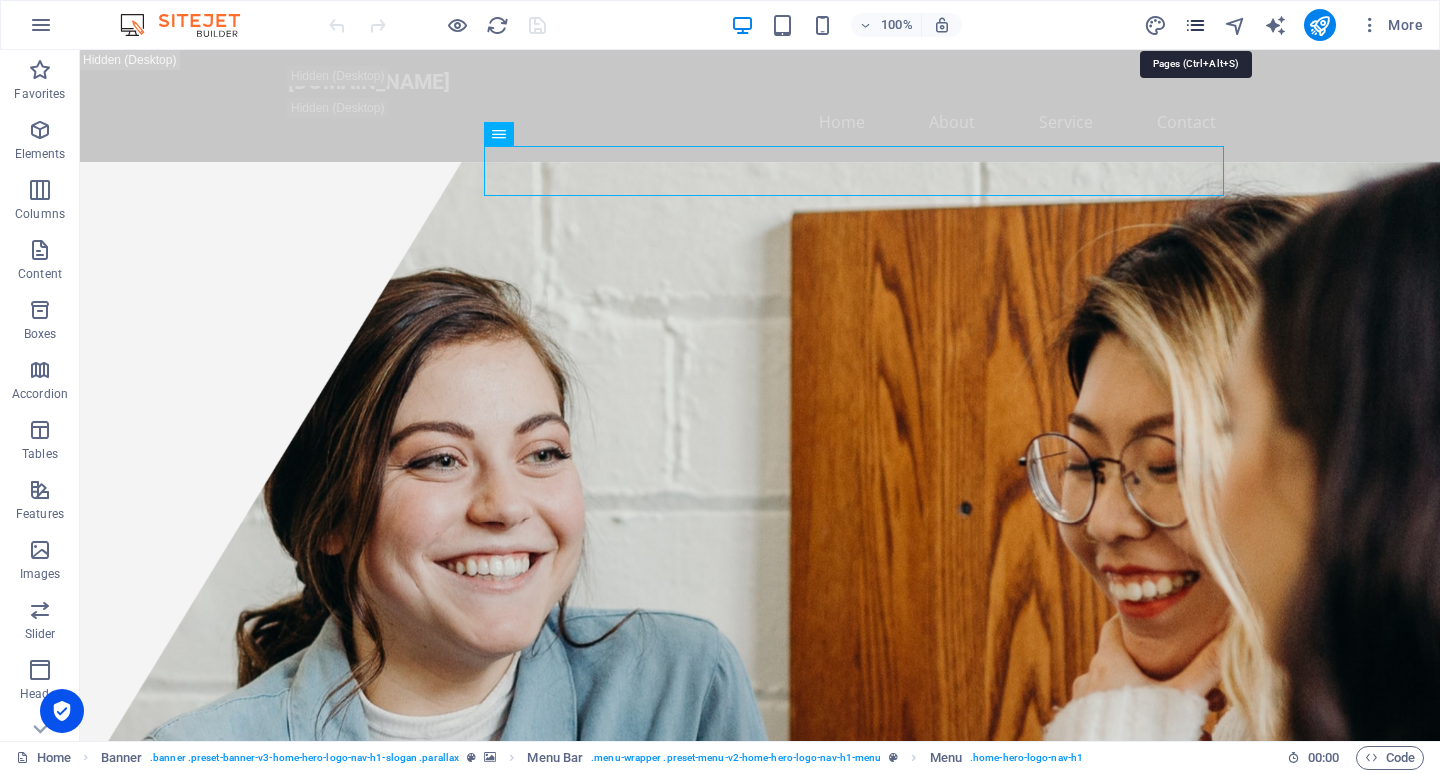 click at bounding box center [1195, 25] 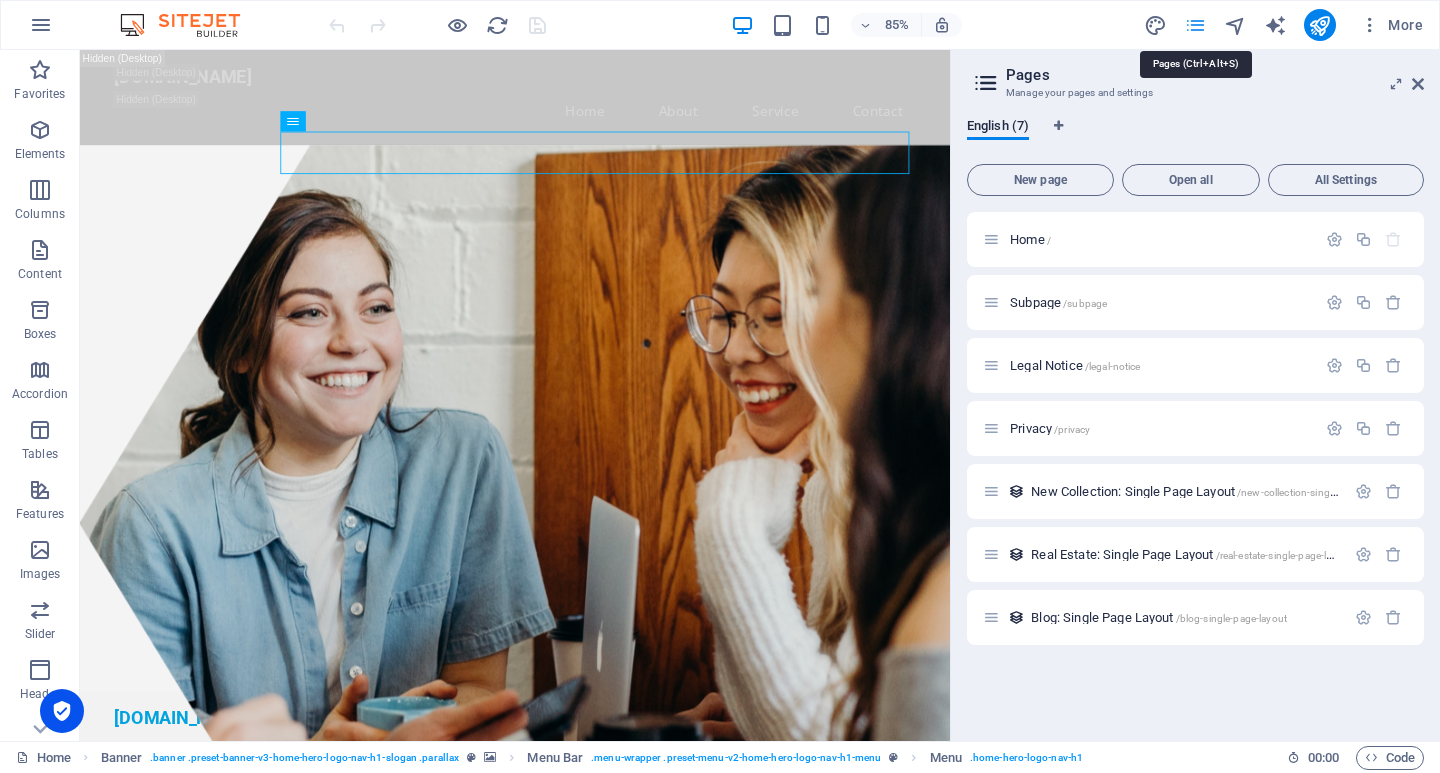 click at bounding box center (1195, 25) 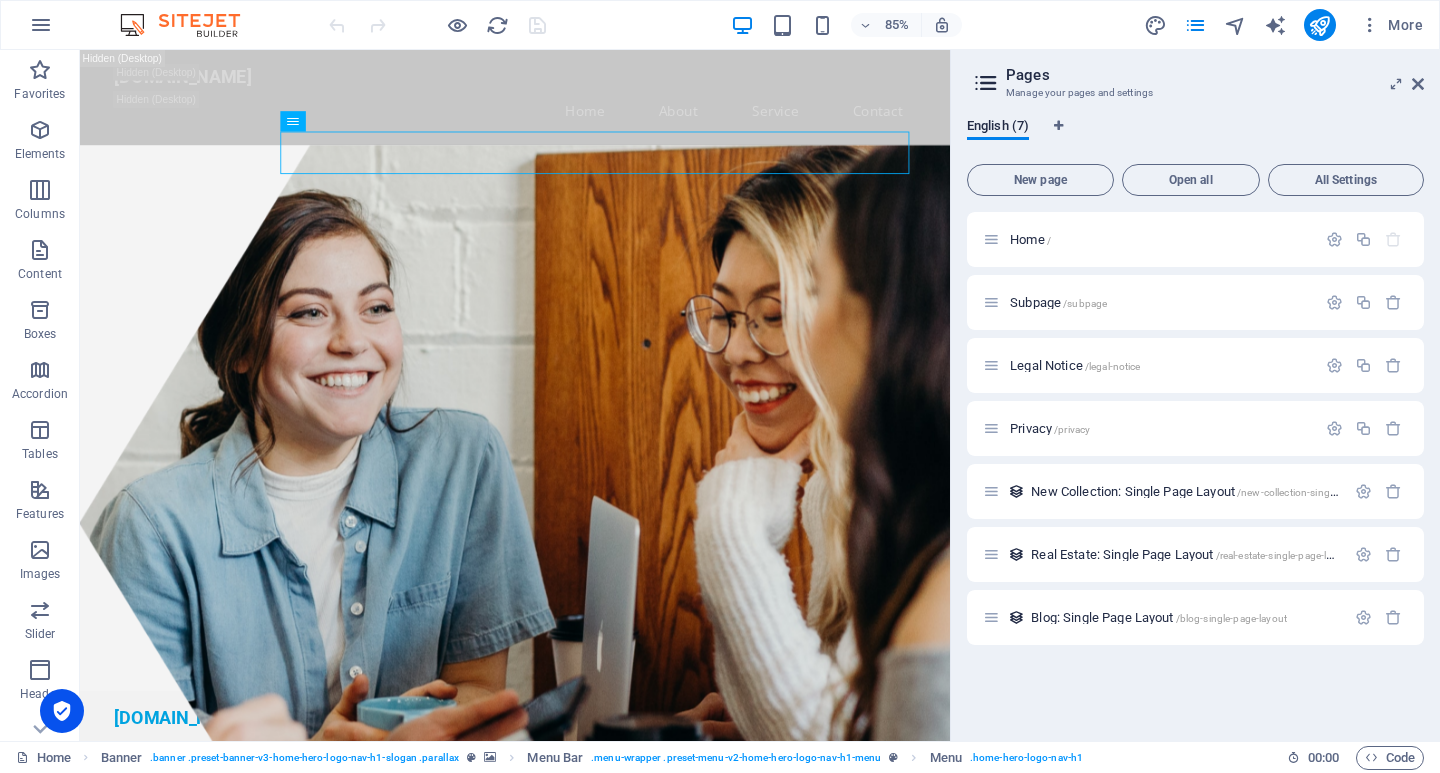 click on "Pages" at bounding box center (1215, 75) 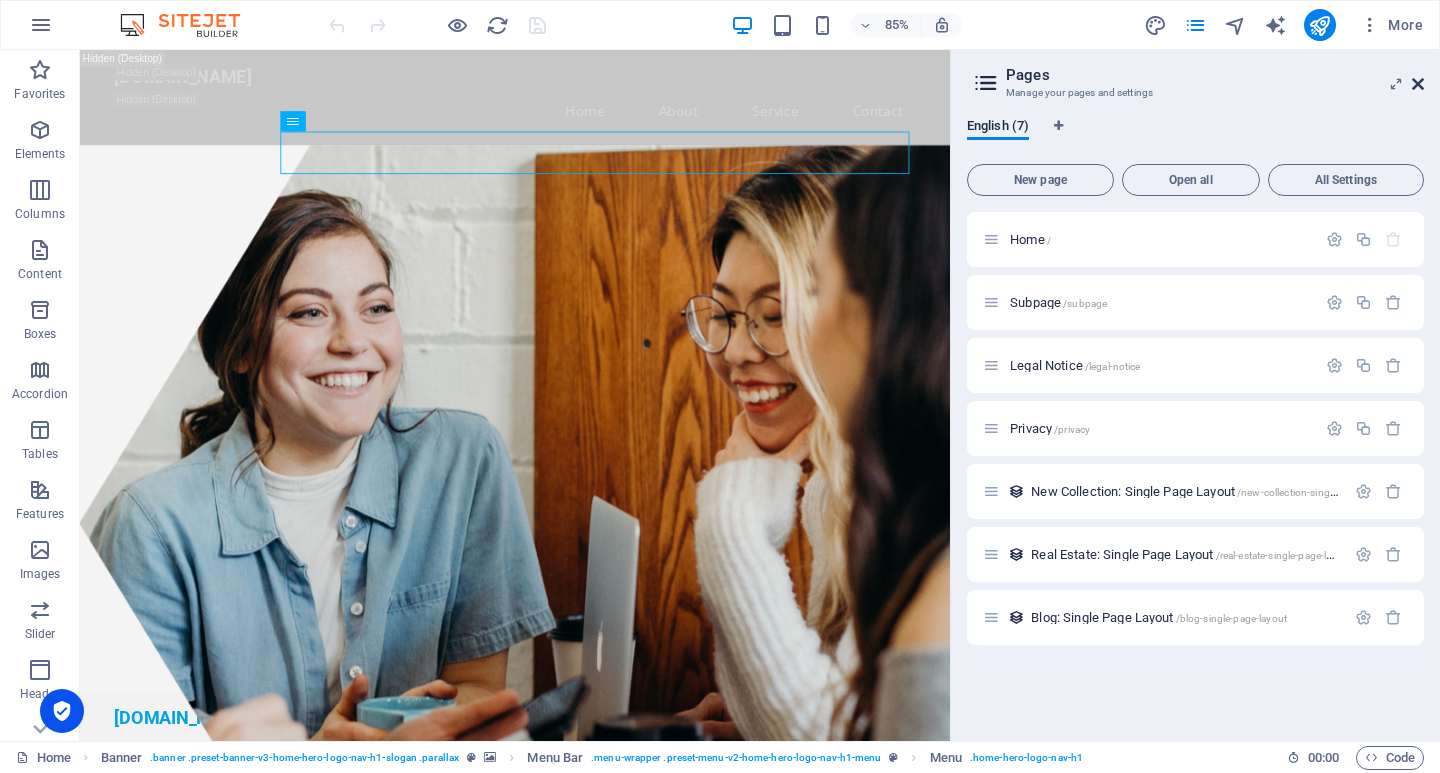 click at bounding box center (1418, 84) 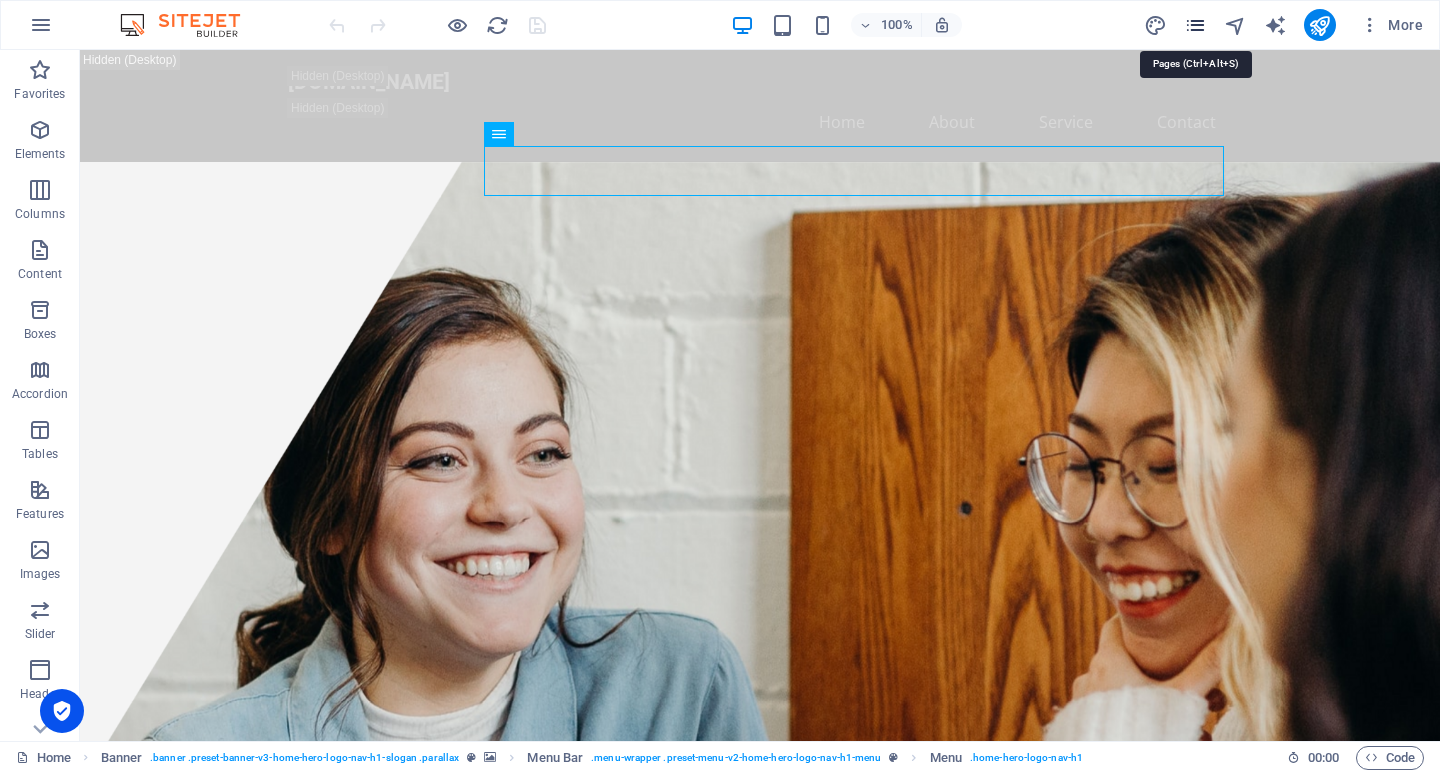 click at bounding box center (1195, 25) 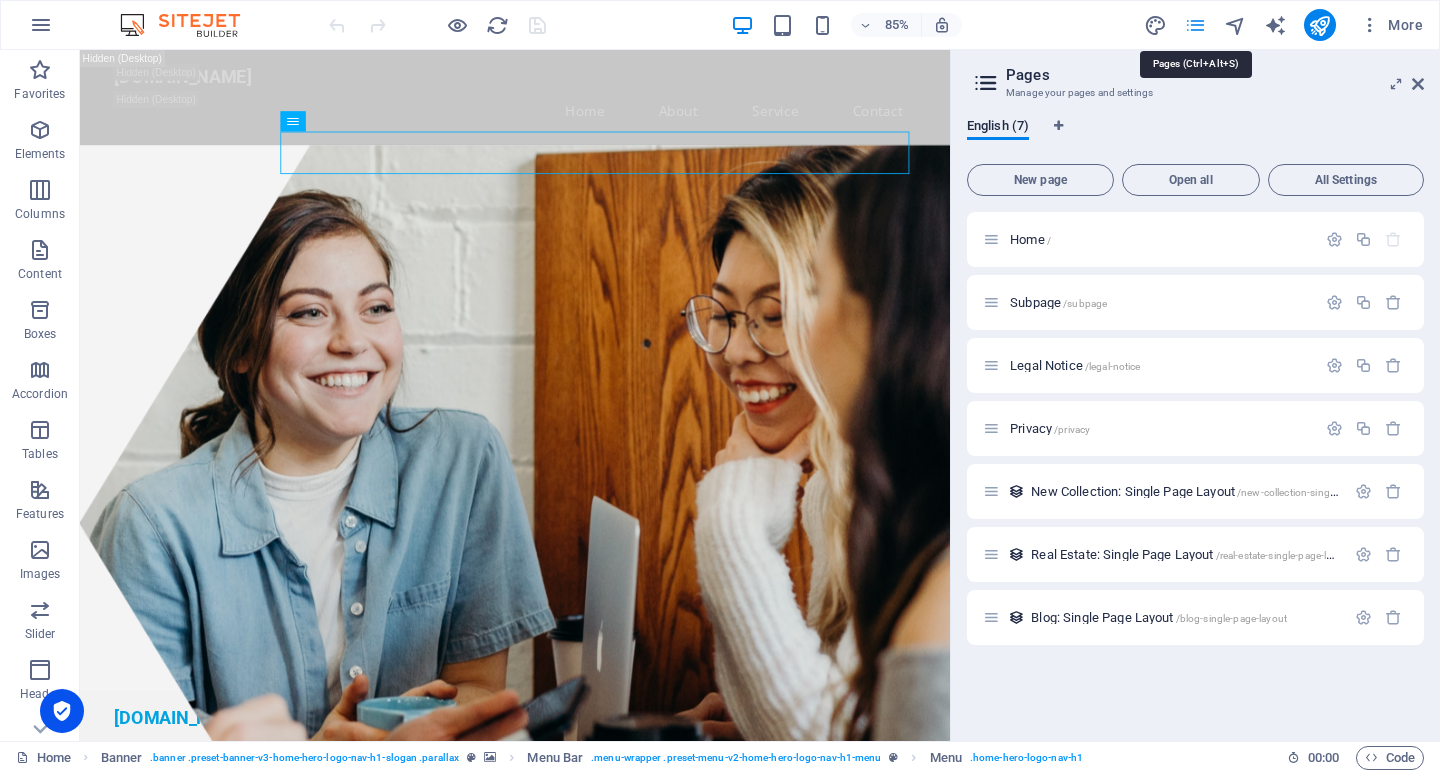 click at bounding box center [1195, 25] 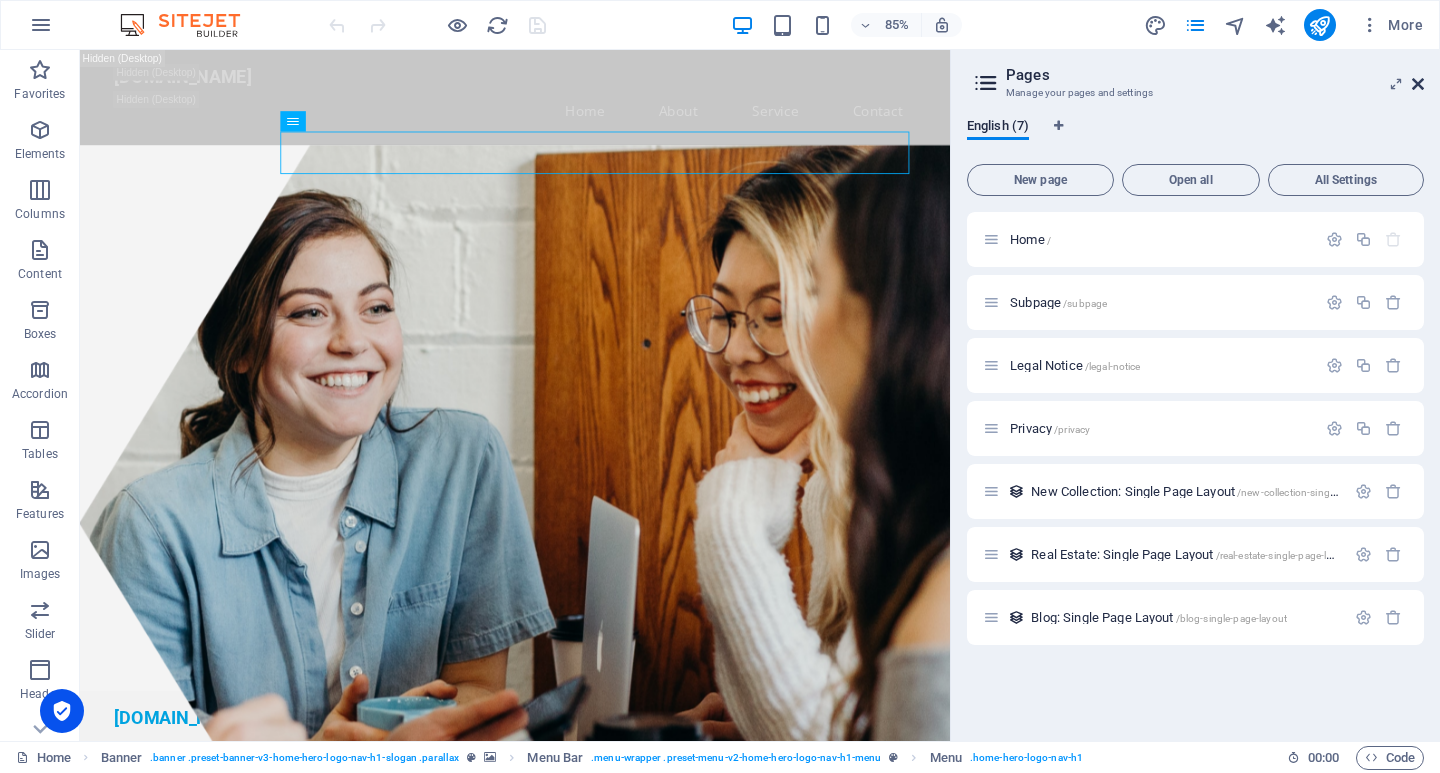 click at bounding box center [1418, 84] 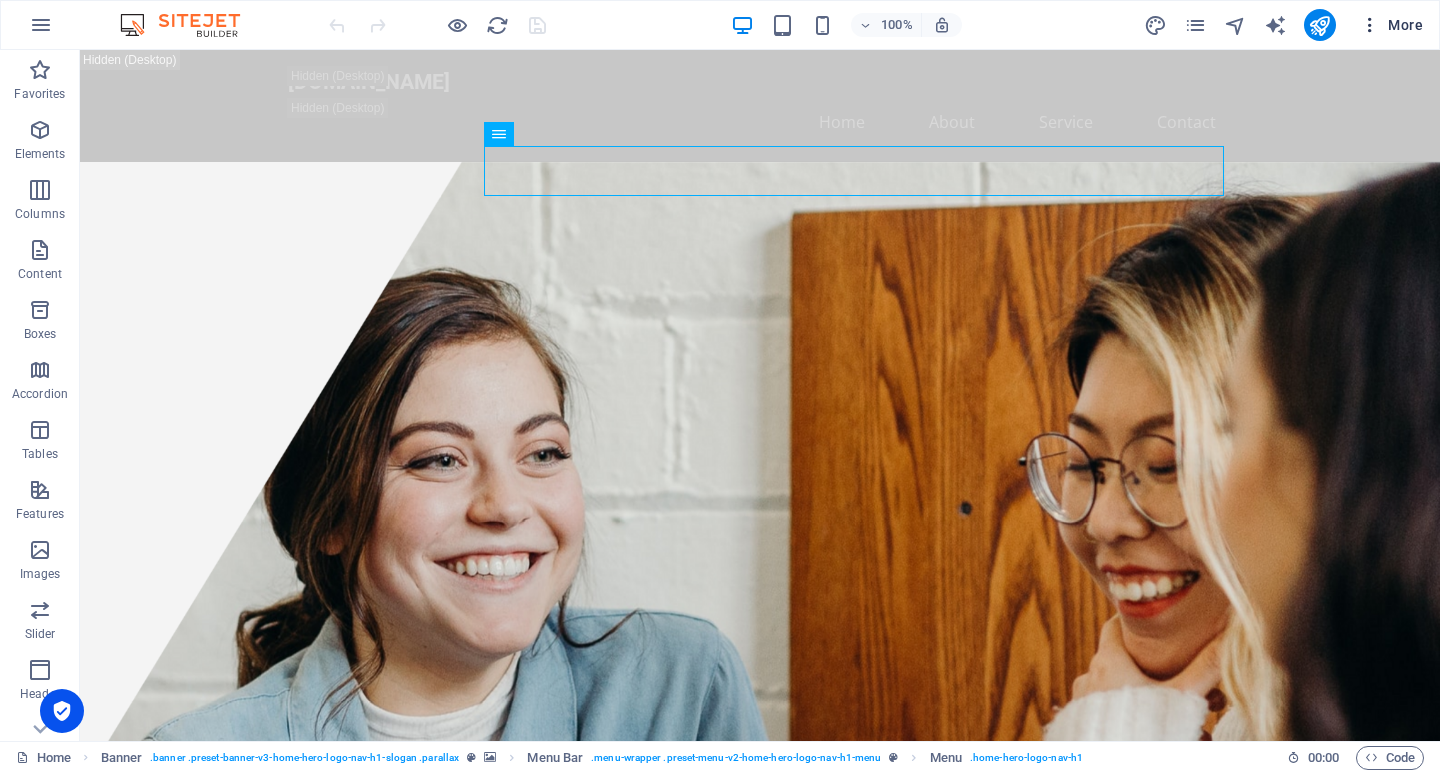 click at bounding box center (1370, 25) 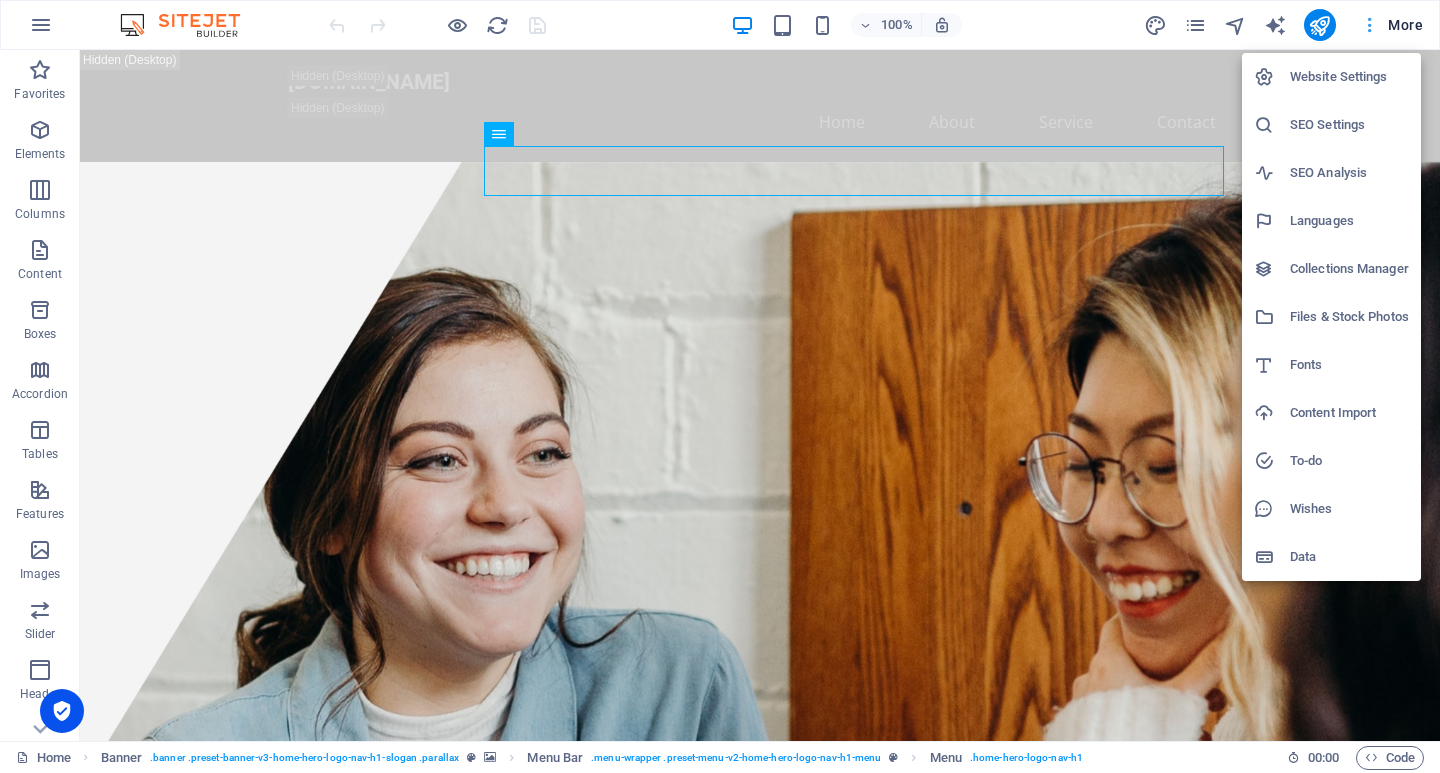 click at bounding box center [720, 386] 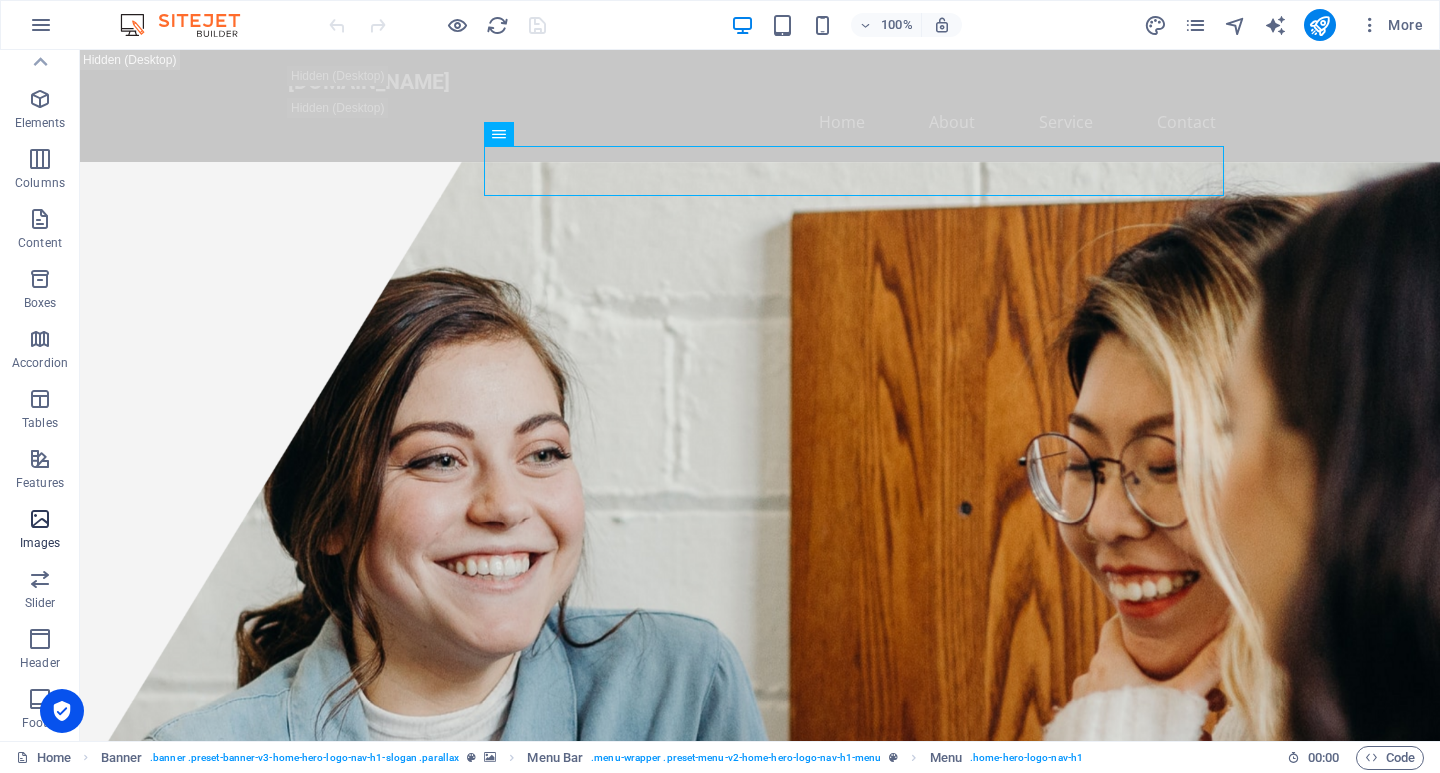 scroll, scrollTop: 0, scrollLeft: 0, axis: both 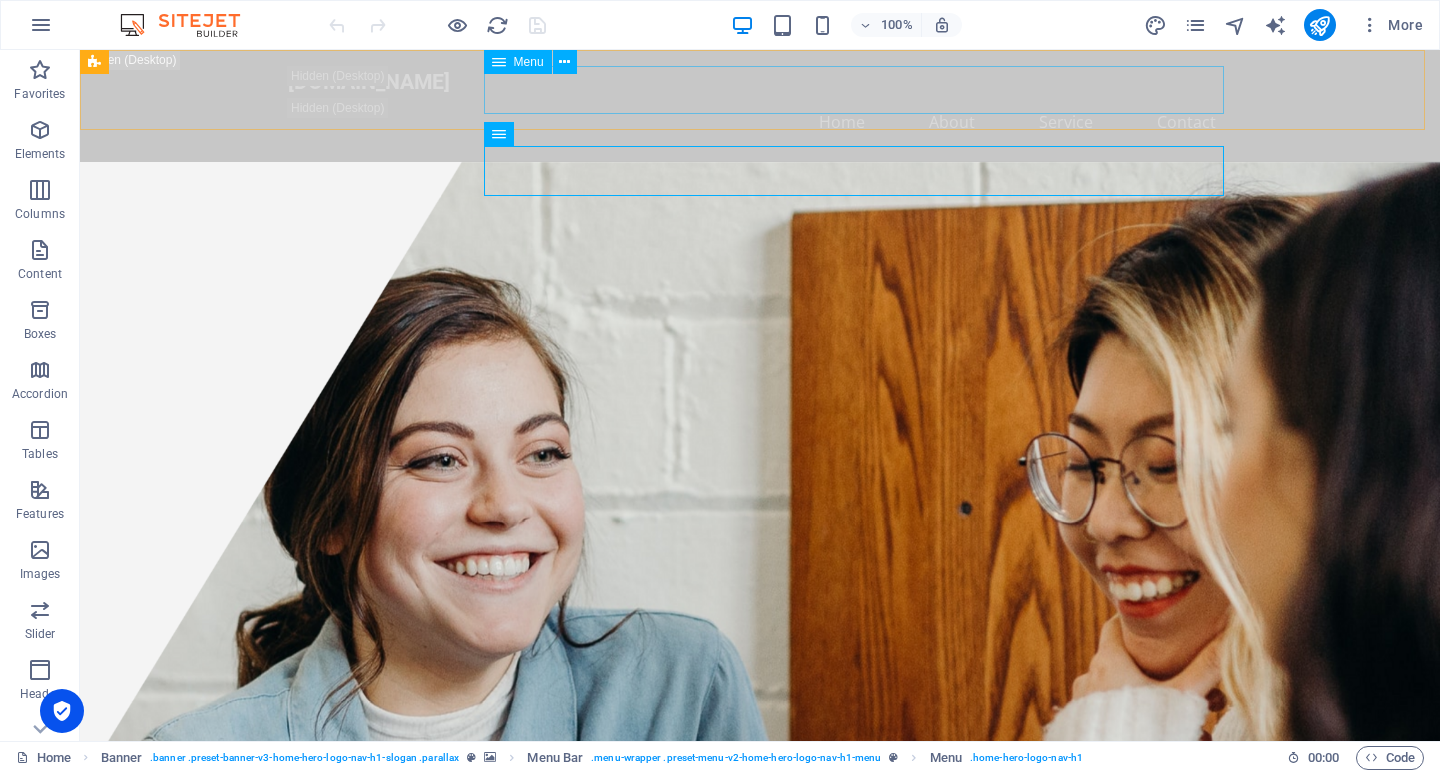 click at bounding box center [499, 62] 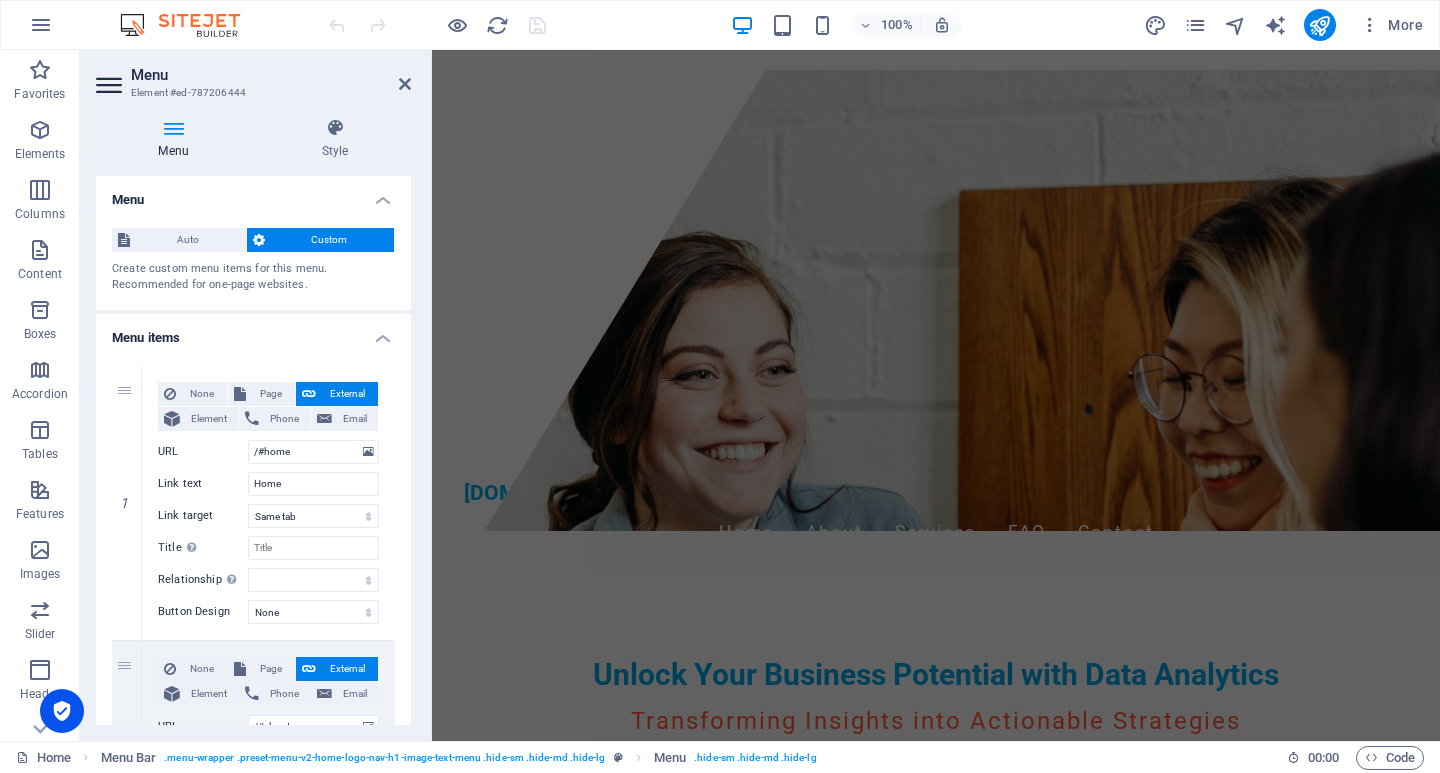 scroll, scrollTop: 0, scrollLeft: 0, axis: both 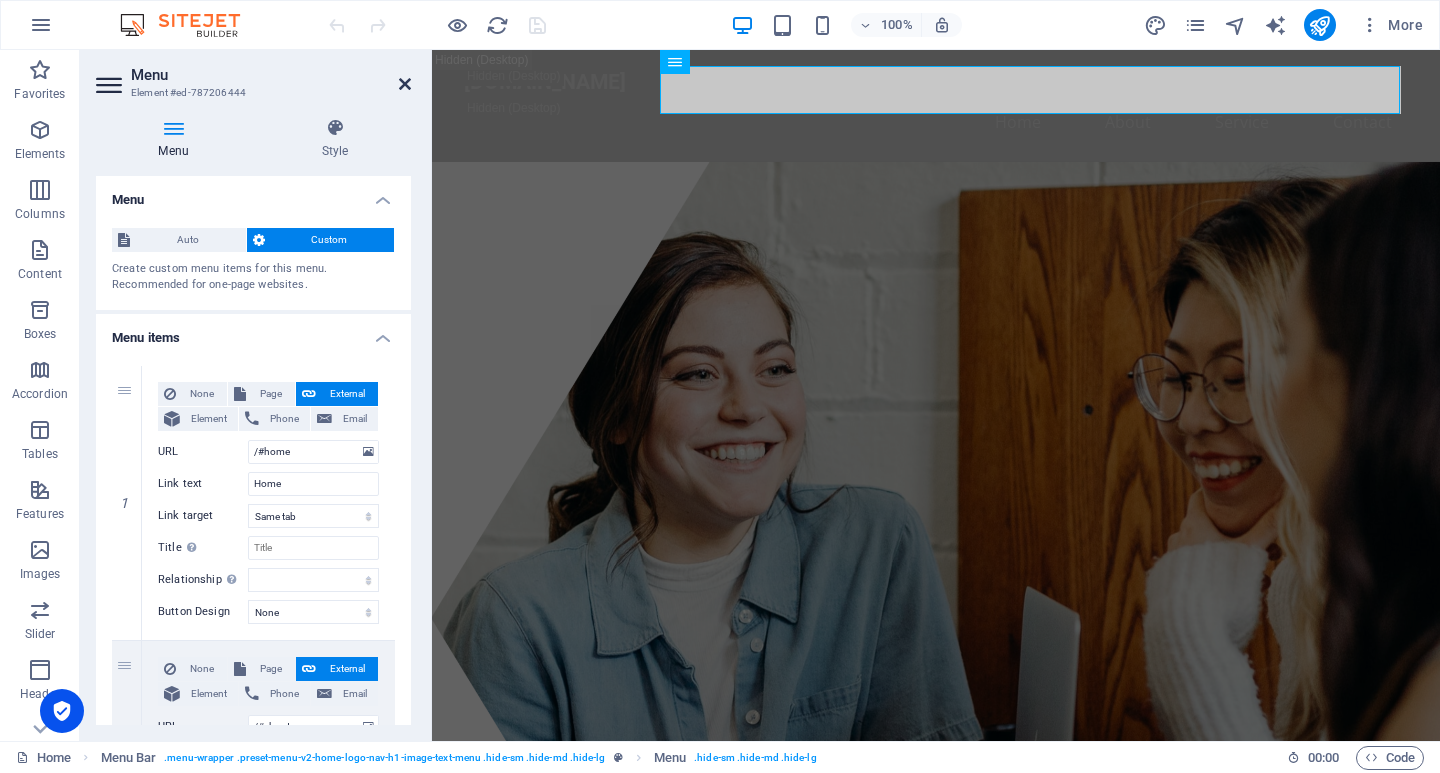 click at bounding box center [405, 84] 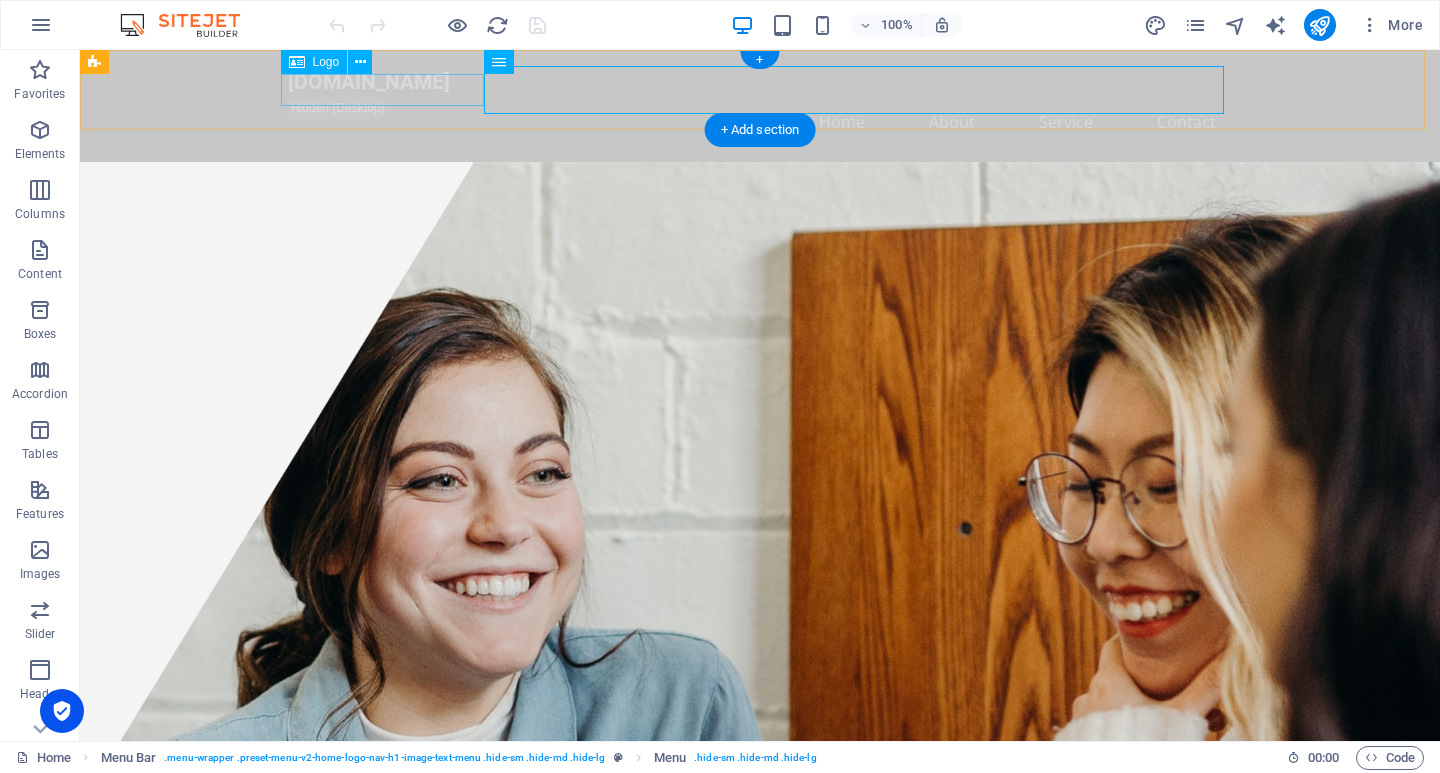 click on "dravionanalytics.com" at bounding box center [760, 82] 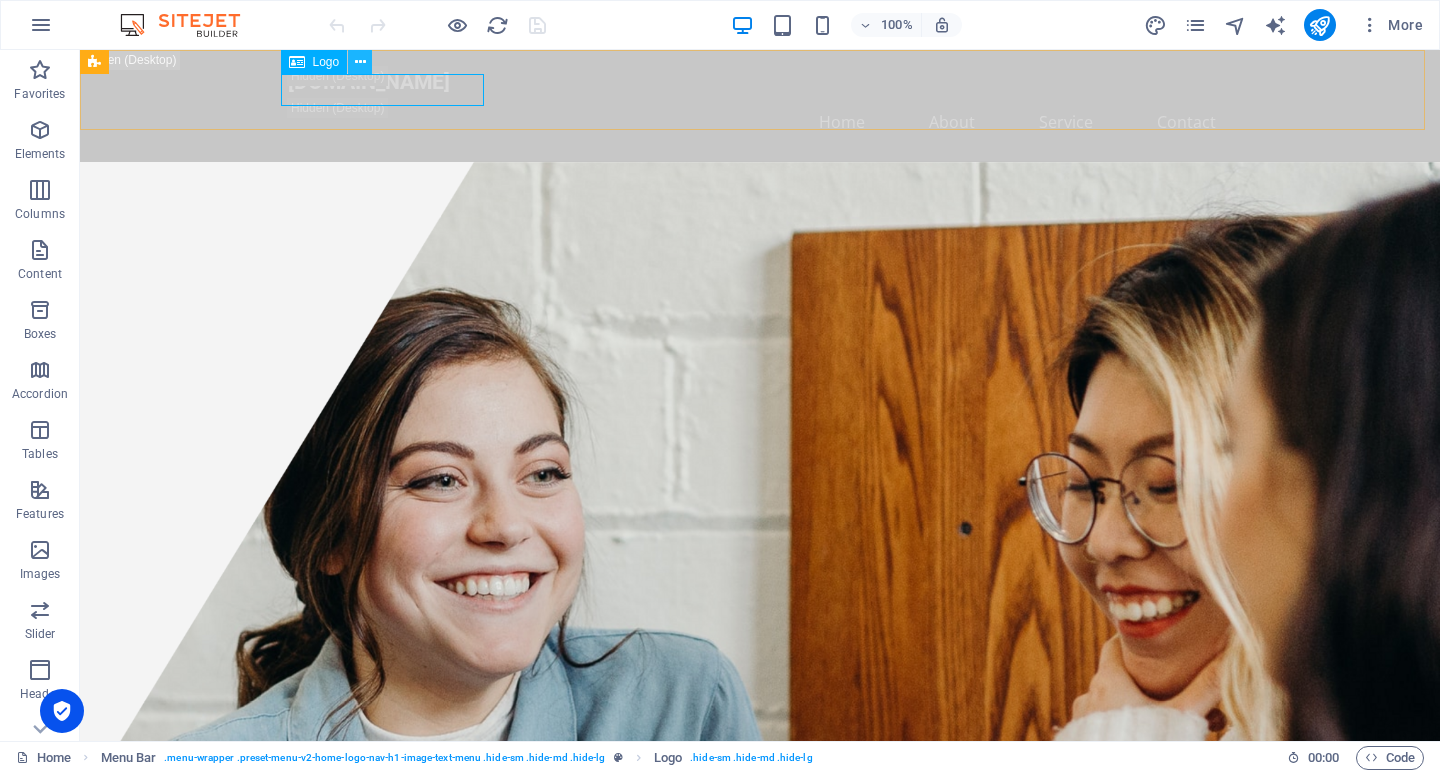 click at bounding box center (360, 62) 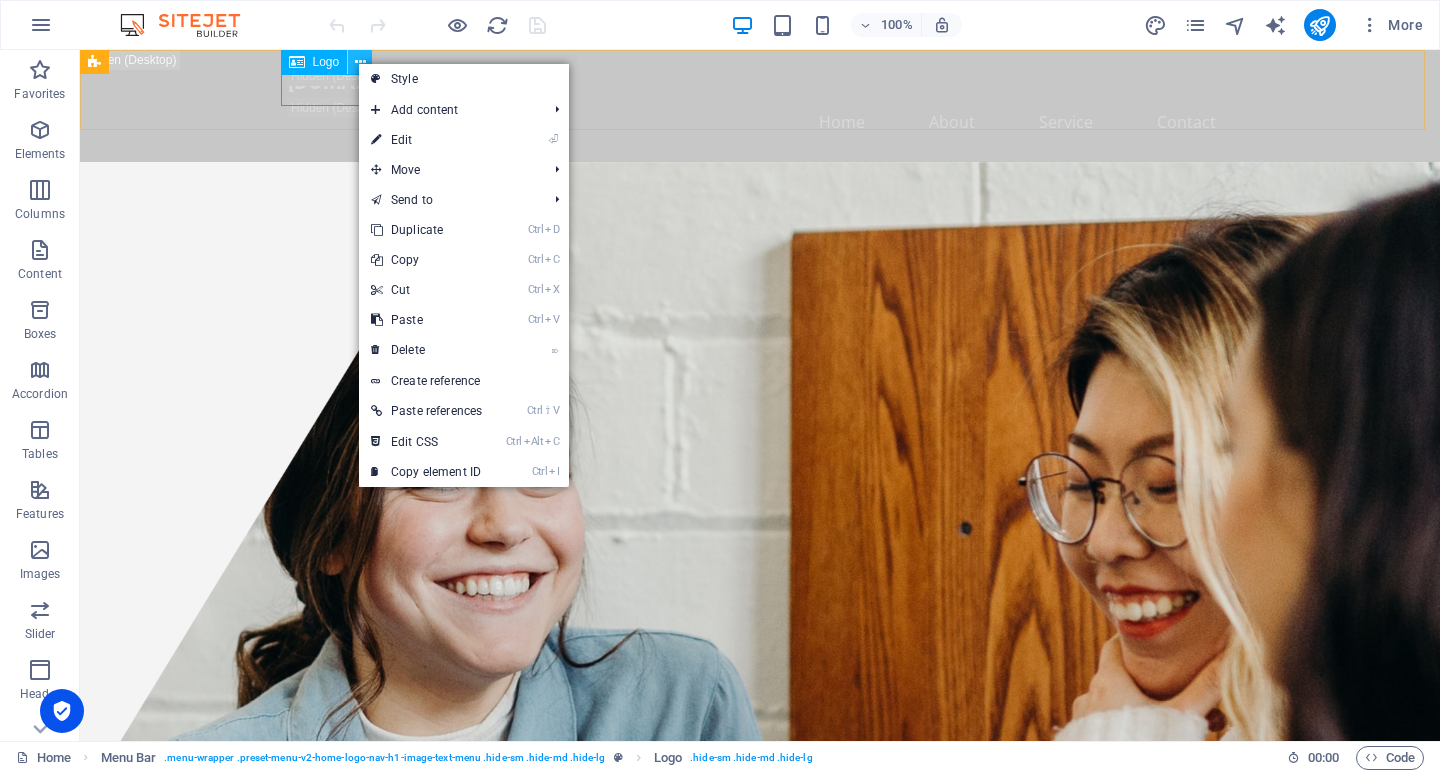 click at bounding box center [360, 62] 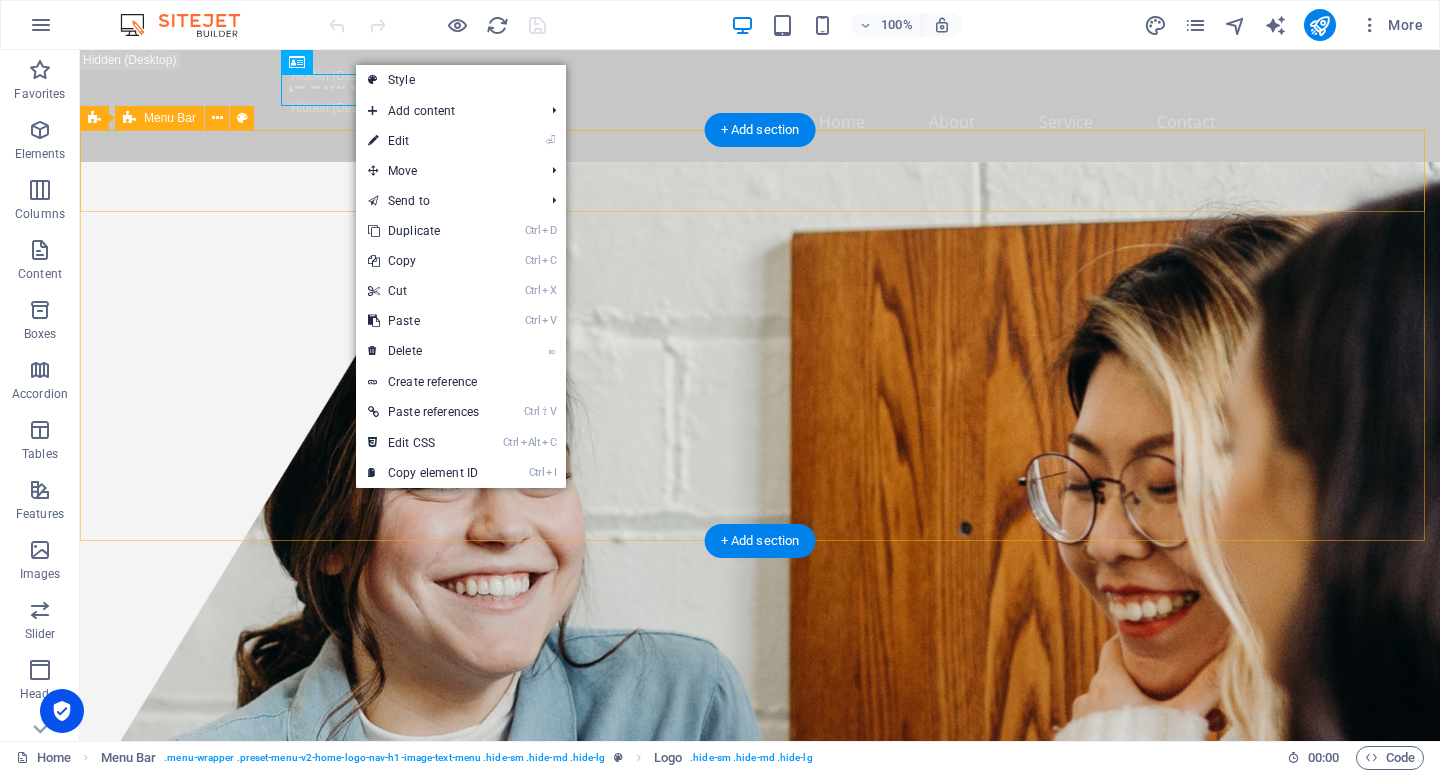 click on "dravionanalytics.com Home About Services FAQ Contact" at bounding box center (760, 839) 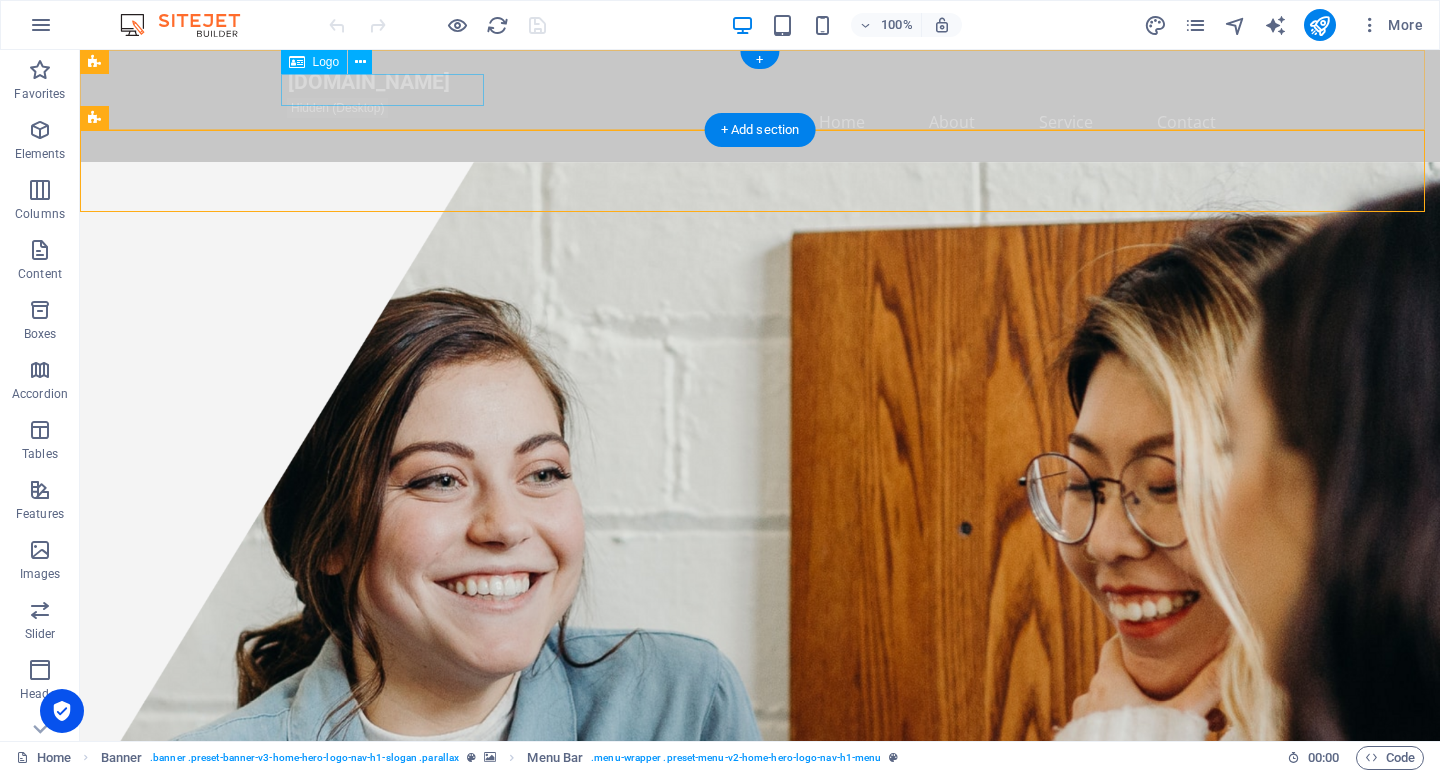 click on "dravionanalytics.com" at bounding box center [760, 82] 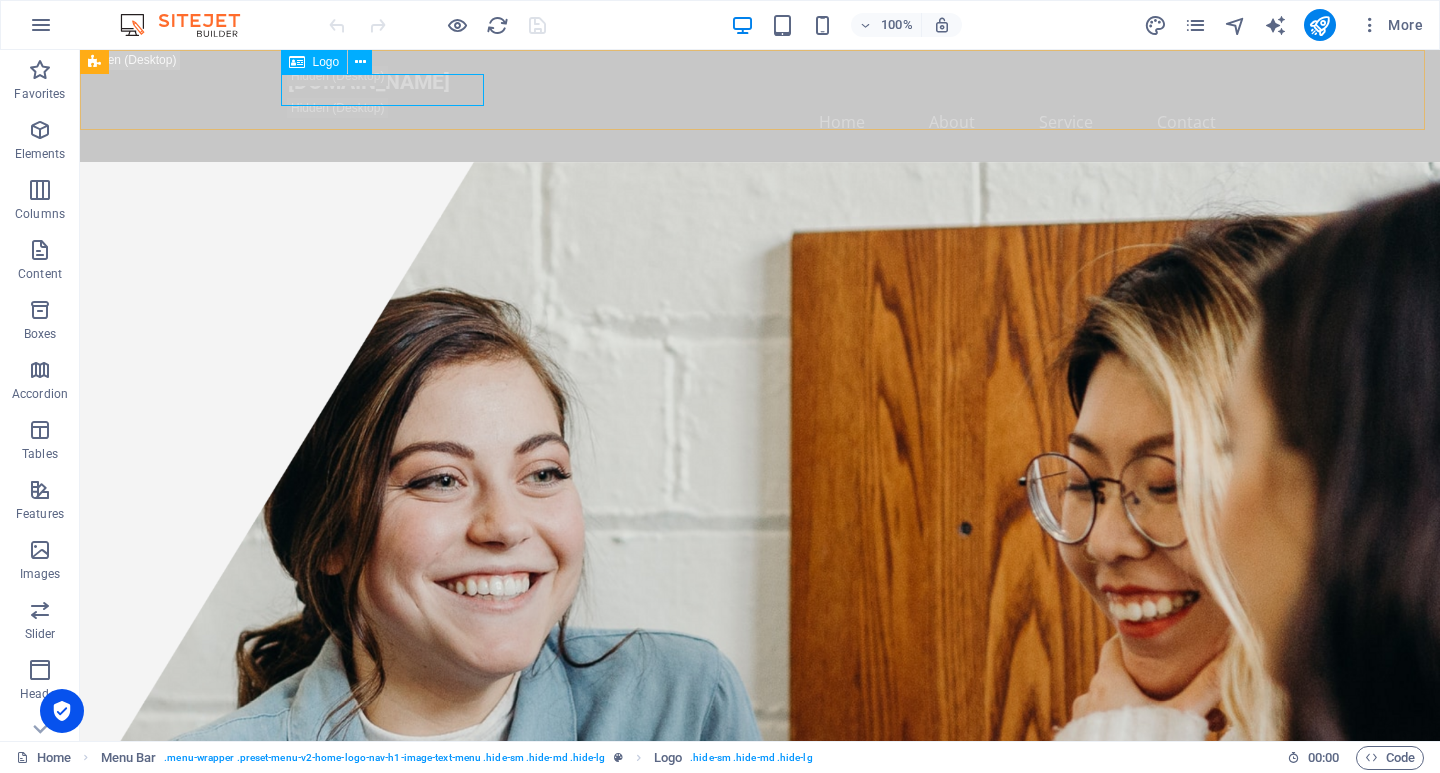click on "Logo" at bounding box center (314, 62) 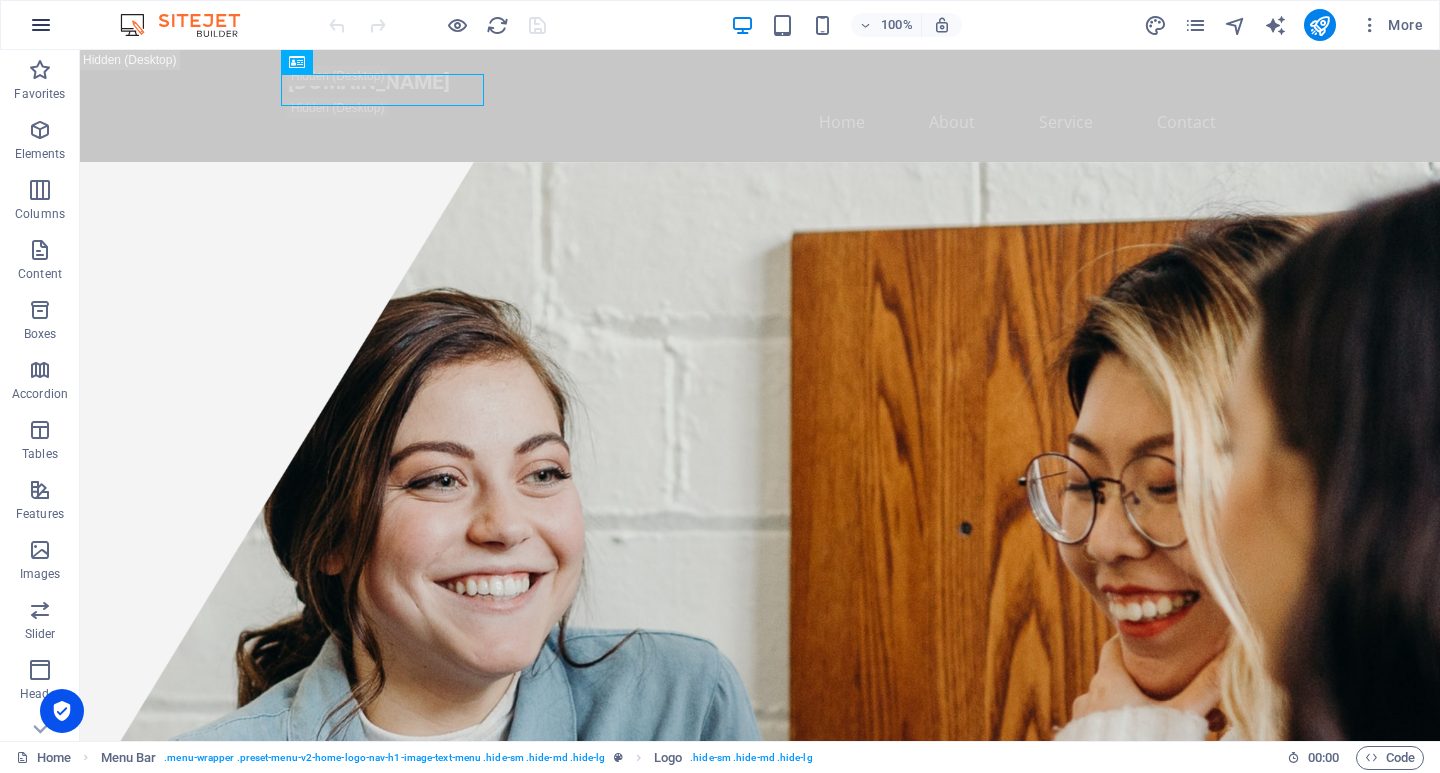 click at bounding box center [41, 25] 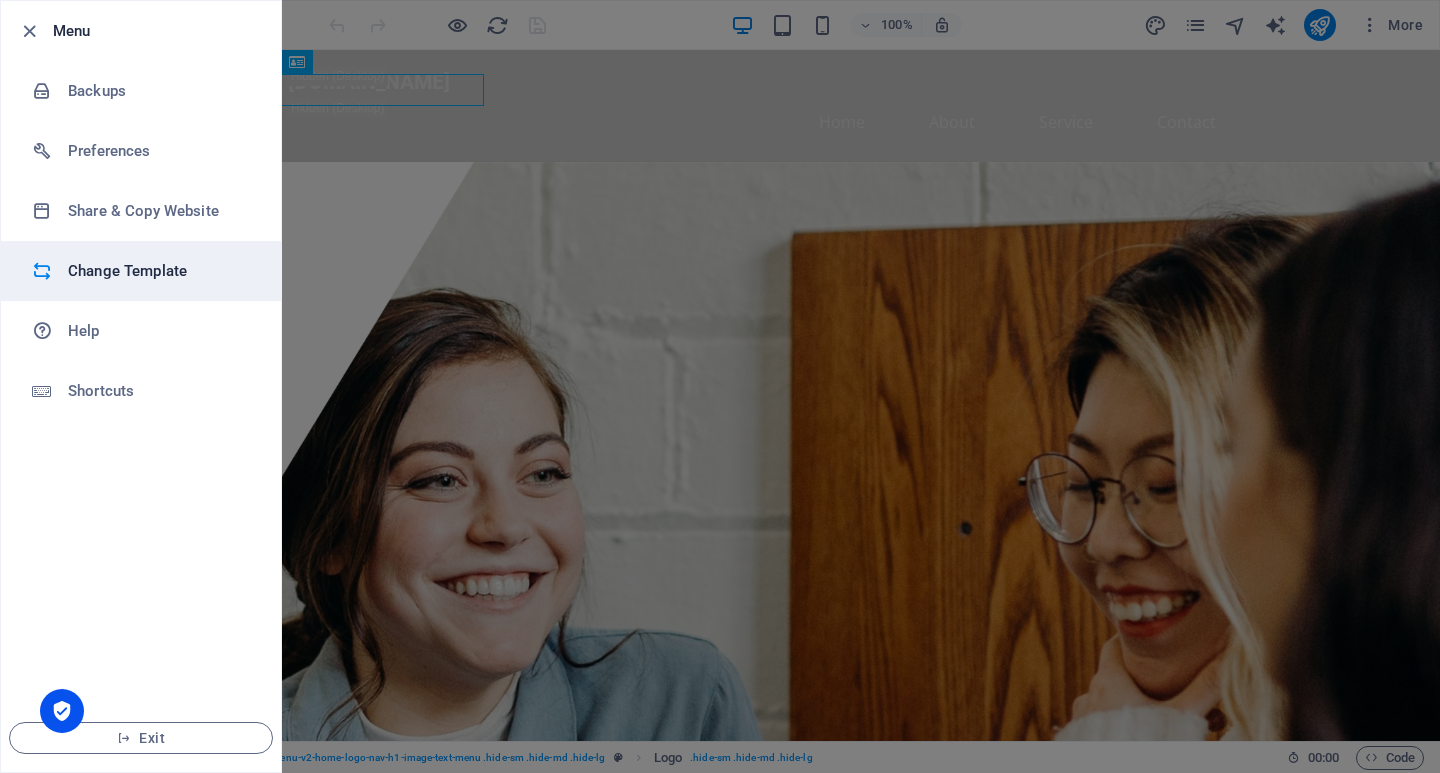click on "Change Template" at bounding box center [160, 271] 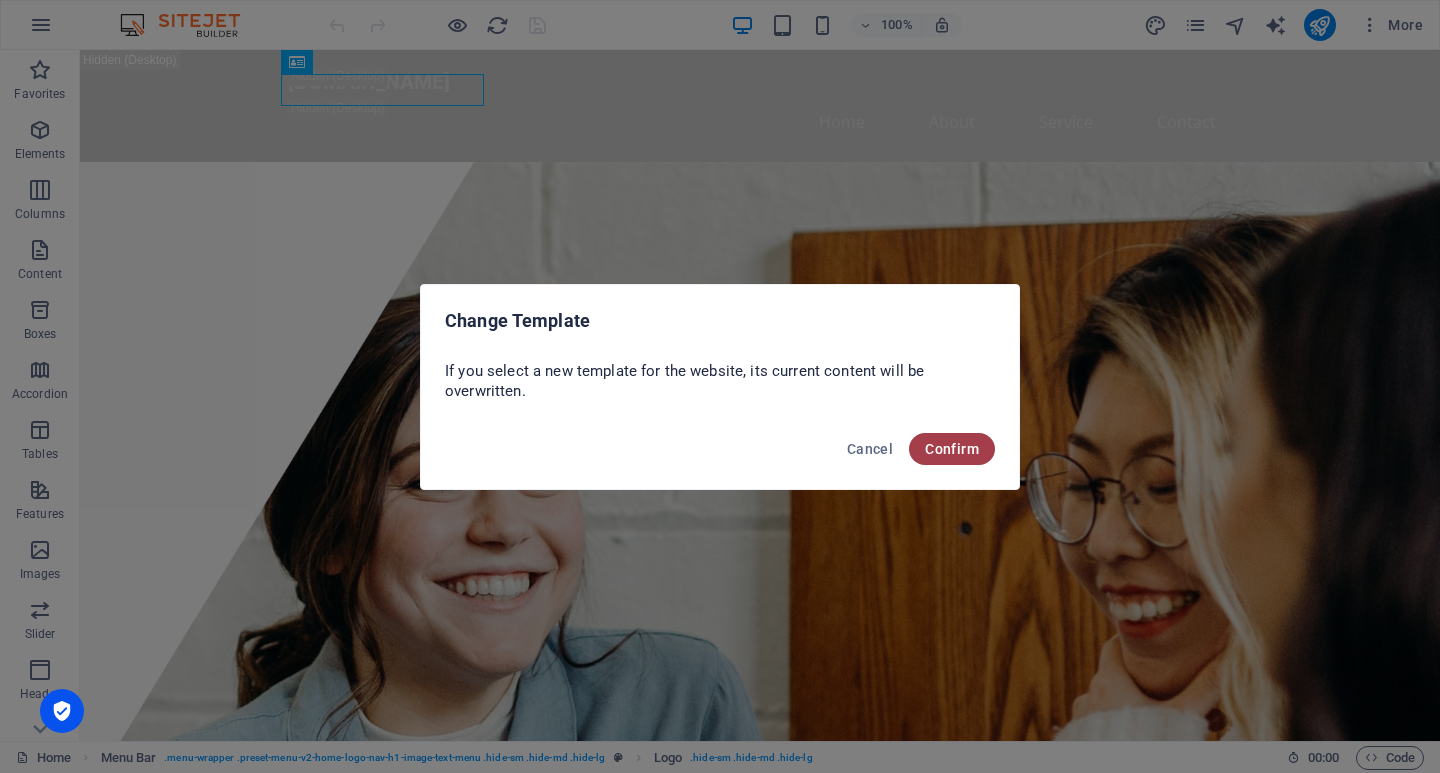 click on "Confirm" at bounding box center (952, 449) 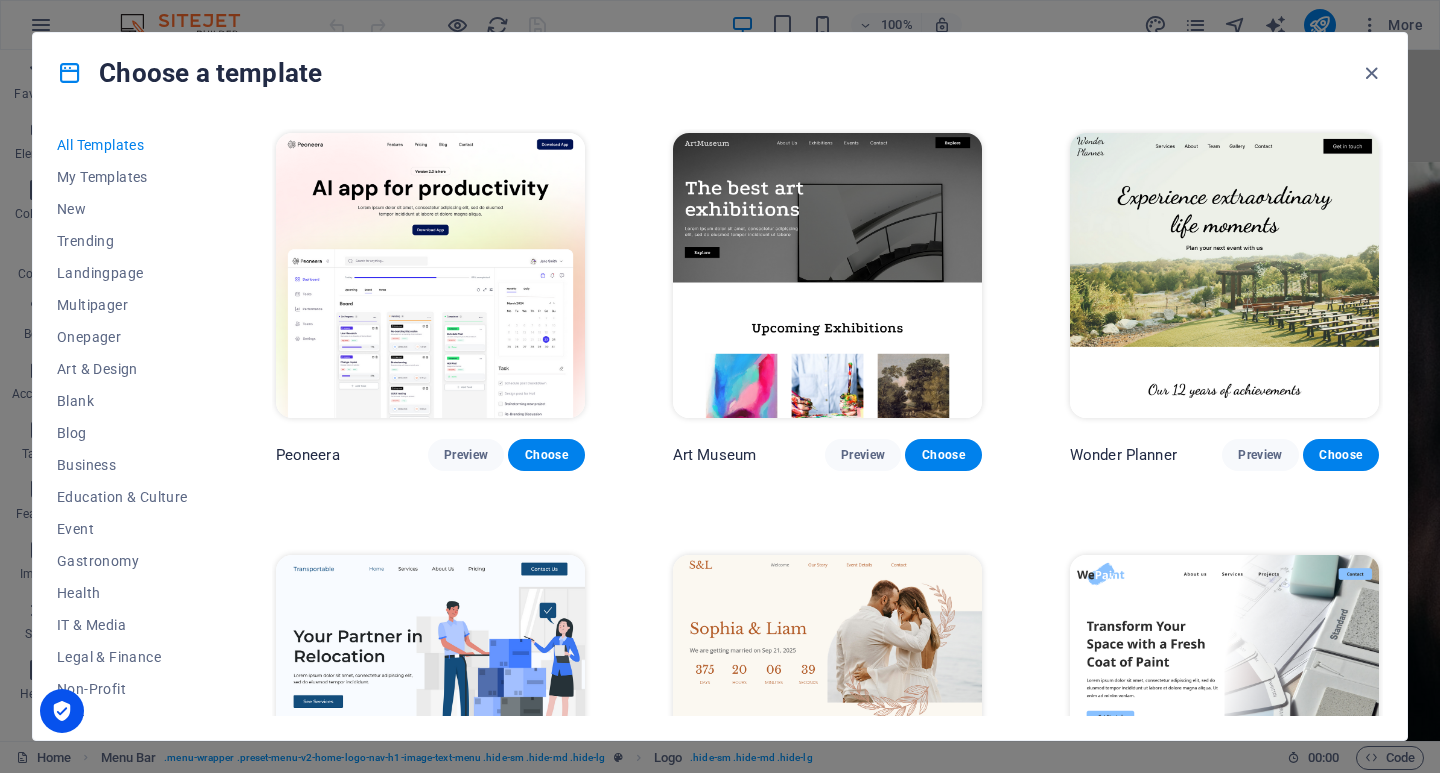 click on "Choose a template All Templates My Templates New Trending Landingpage Multipager Onepager Art & Design Blank Blog Business Education & Culture Event Gastronomy Health IT & Media Legal & Finance Non-Profit Performance Portfolio Services Sports & Beauty Trades Travel Wireframe Peoneera Preview Choose Art Museum Preview Choose Wonder Planner Preview Choose Transportable Preview Choose S&L Preview Choose WePaint Preview Choose Eco-Con Preview Choose MeetUp Preview Choose Help & Care Preview Choose Podcaster Preview Choose Academix Preview Choose BIG Barber Shop Preview Choose Health & Food Preview Choose UrbanNest Interiors Preview Choose Green Change Preview Choose The Beauty Temple Preview Choose WeTrain Preview Choose Cleaner Preview Choose Johanna James Preview Choose Delicioso Preview Choose Dream Garden Preview Choose LumeDeAqua Preview Choose Pets Care Preview Choose SafeSpace Preview Choose Midnight Rain Bar Preview Choose Drive Preview Choose Estator Preview Choose Health Group Preview Choose Preview One" at bounding box center (720, 386) 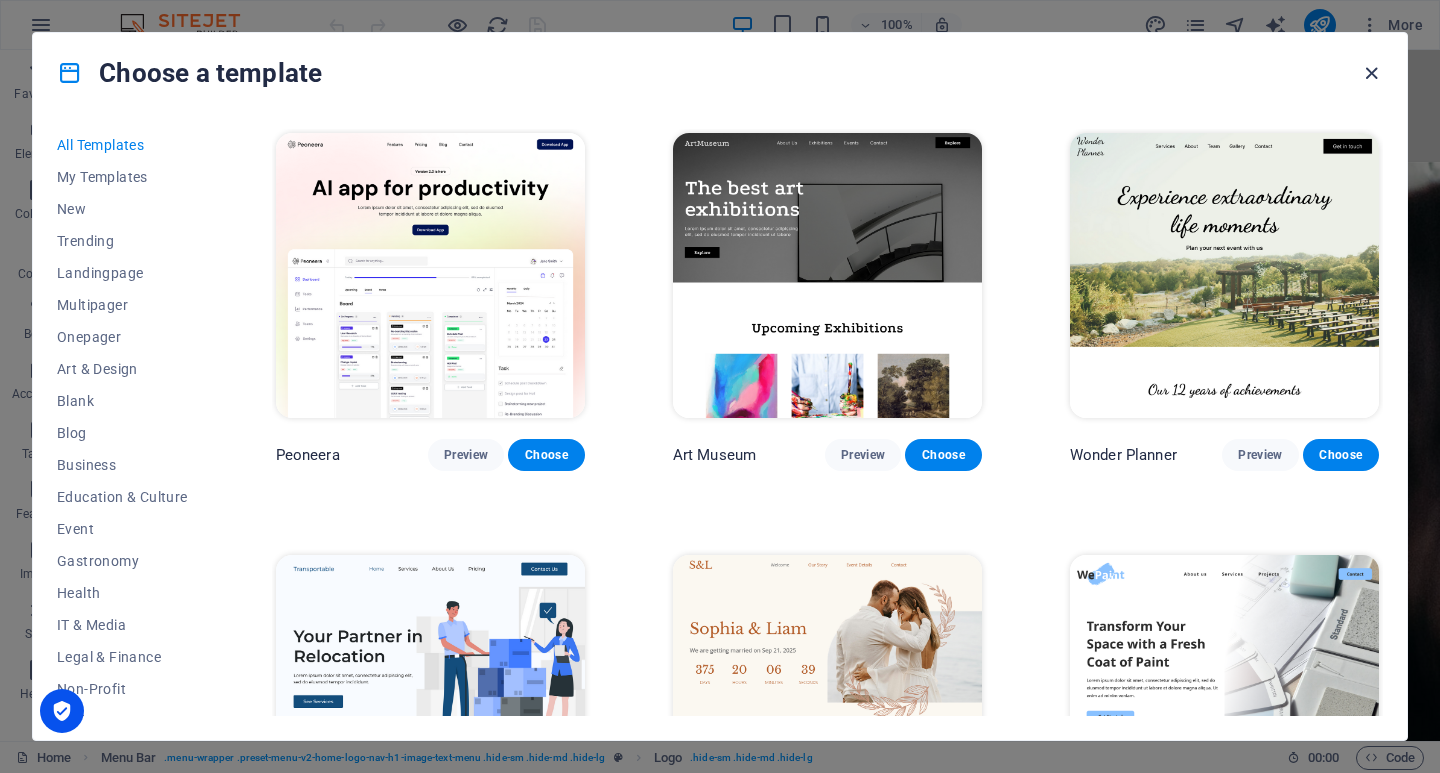 click at bounding box center [1371, 73] 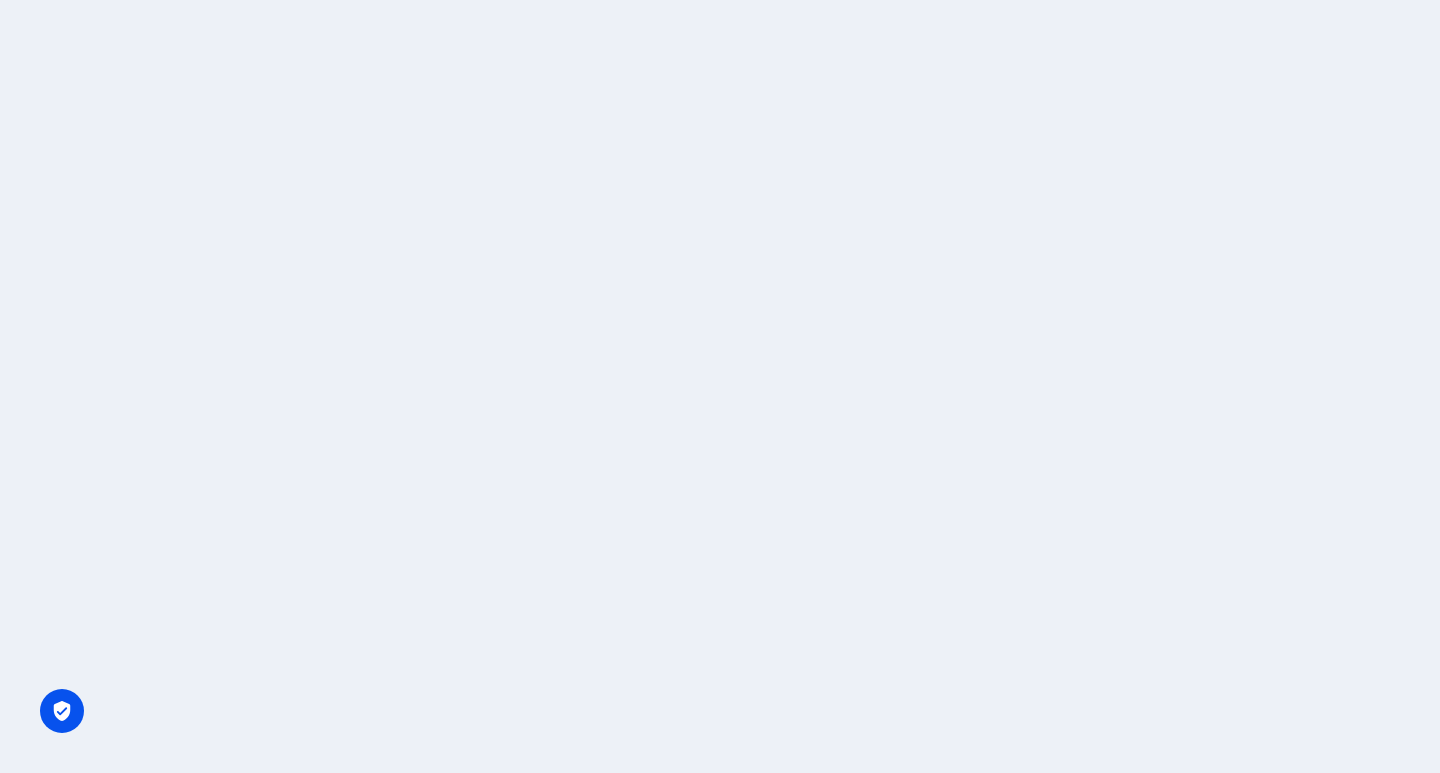 scroll, scrollTop: 0, scrollLeft: 0, axis: both 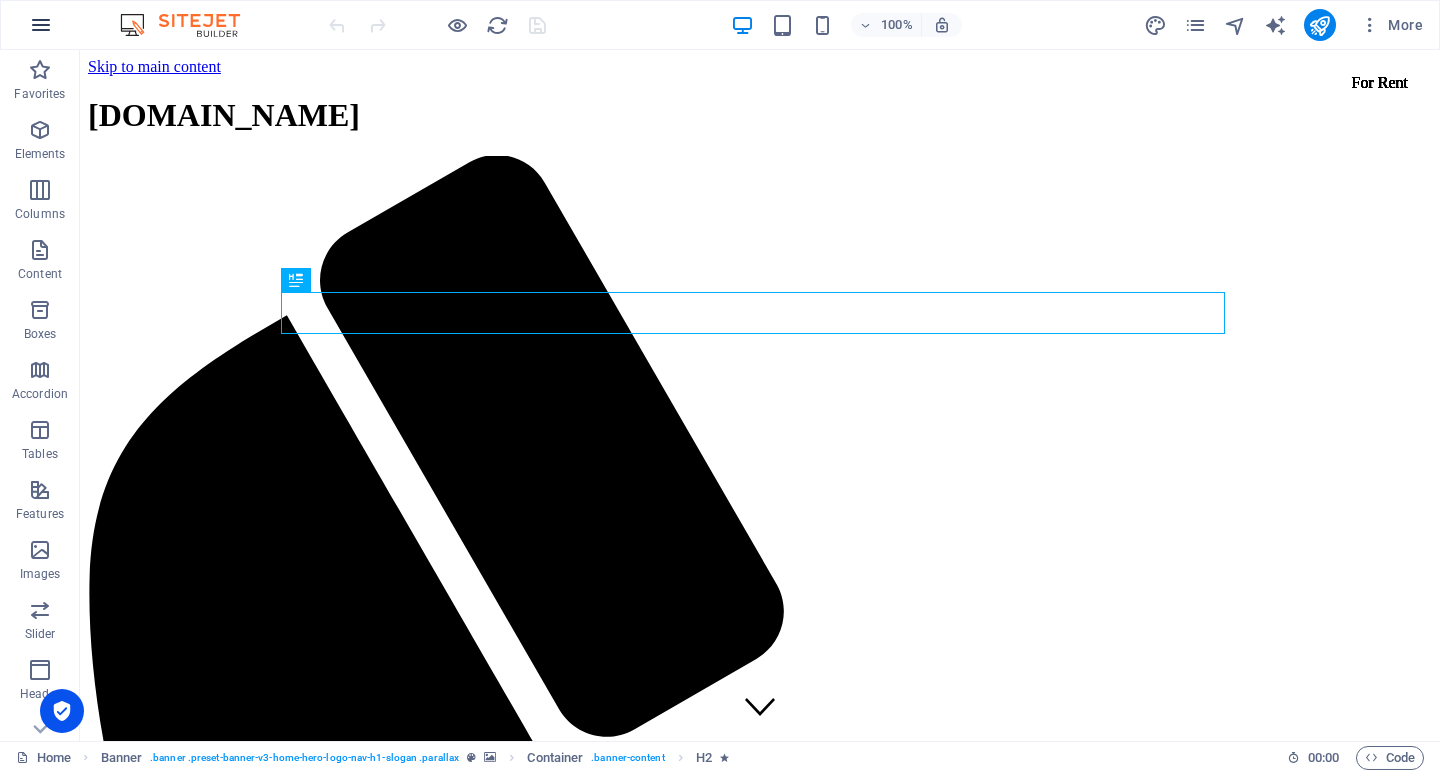 click at bounding box center (41, 25) 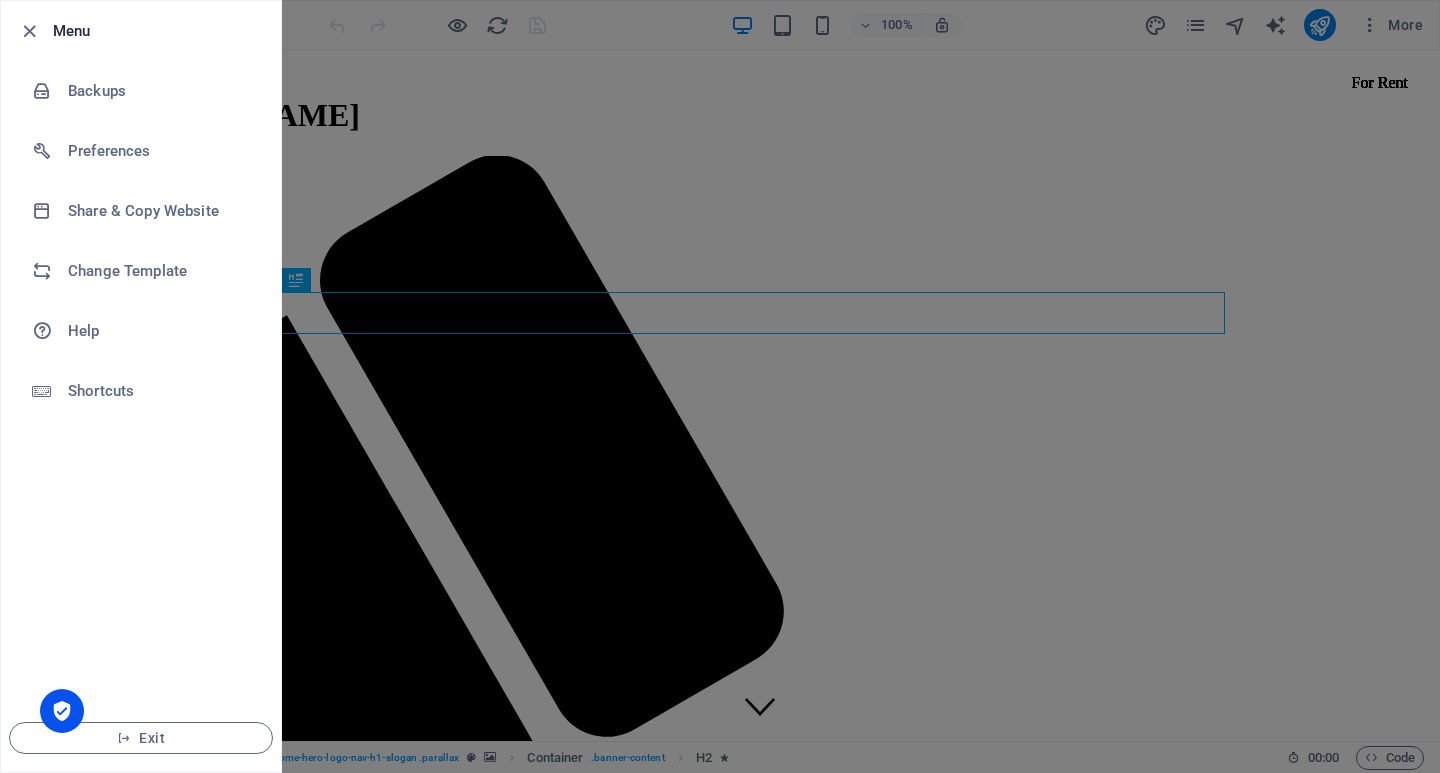 click at bounding box center [720, 386] 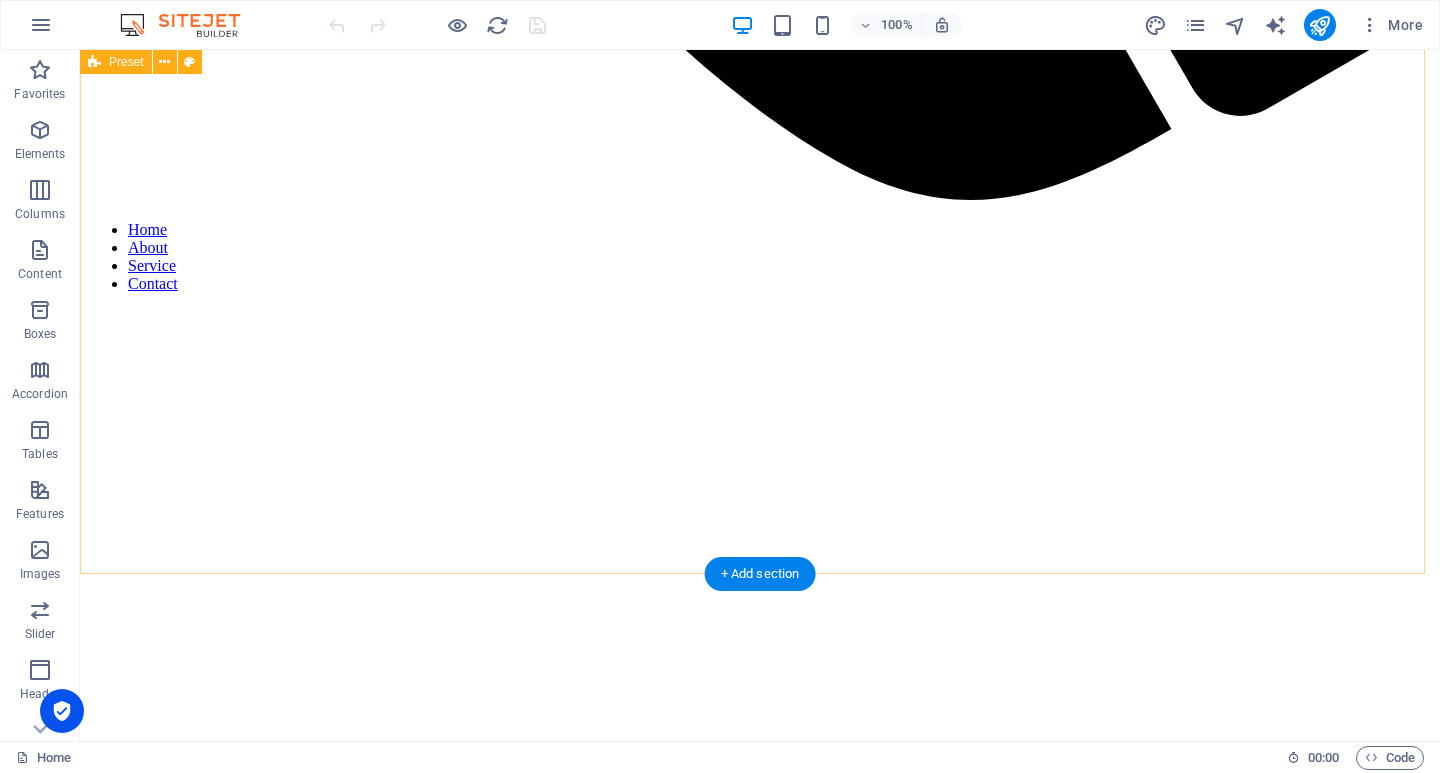 scroll, scrollTop: 1800, scrollLeft: 0, axis: vertical 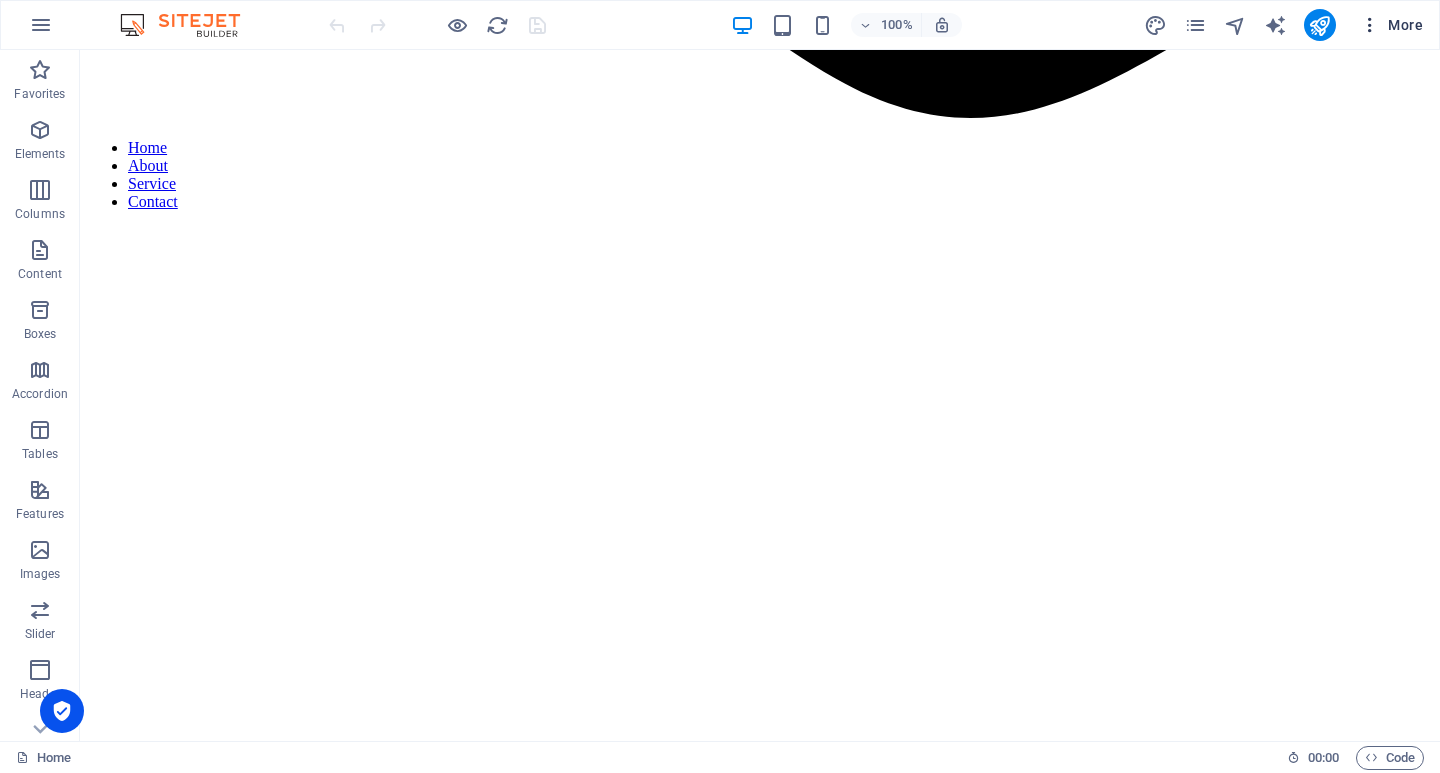 click at bounding box center [1370, 25] 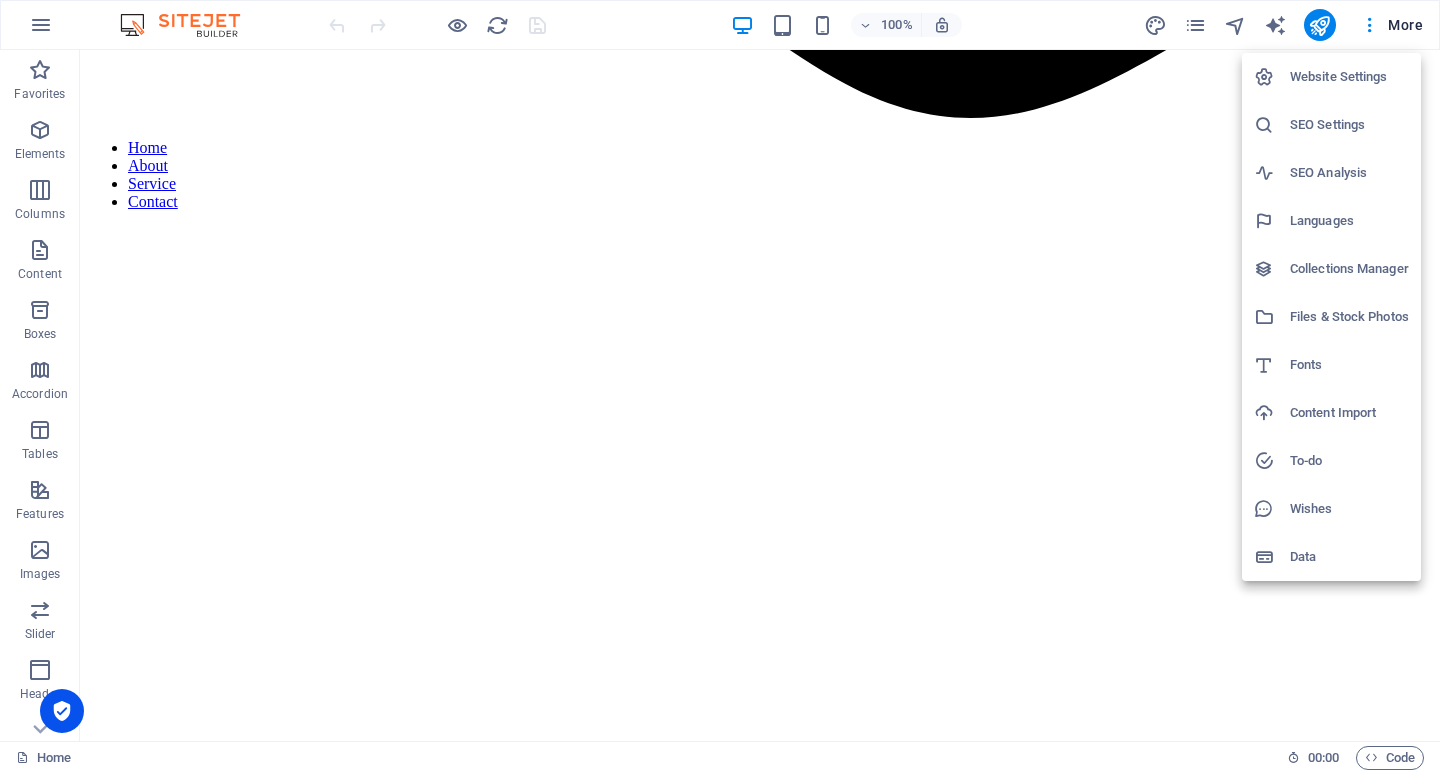 click at bounding box center (720, 386) 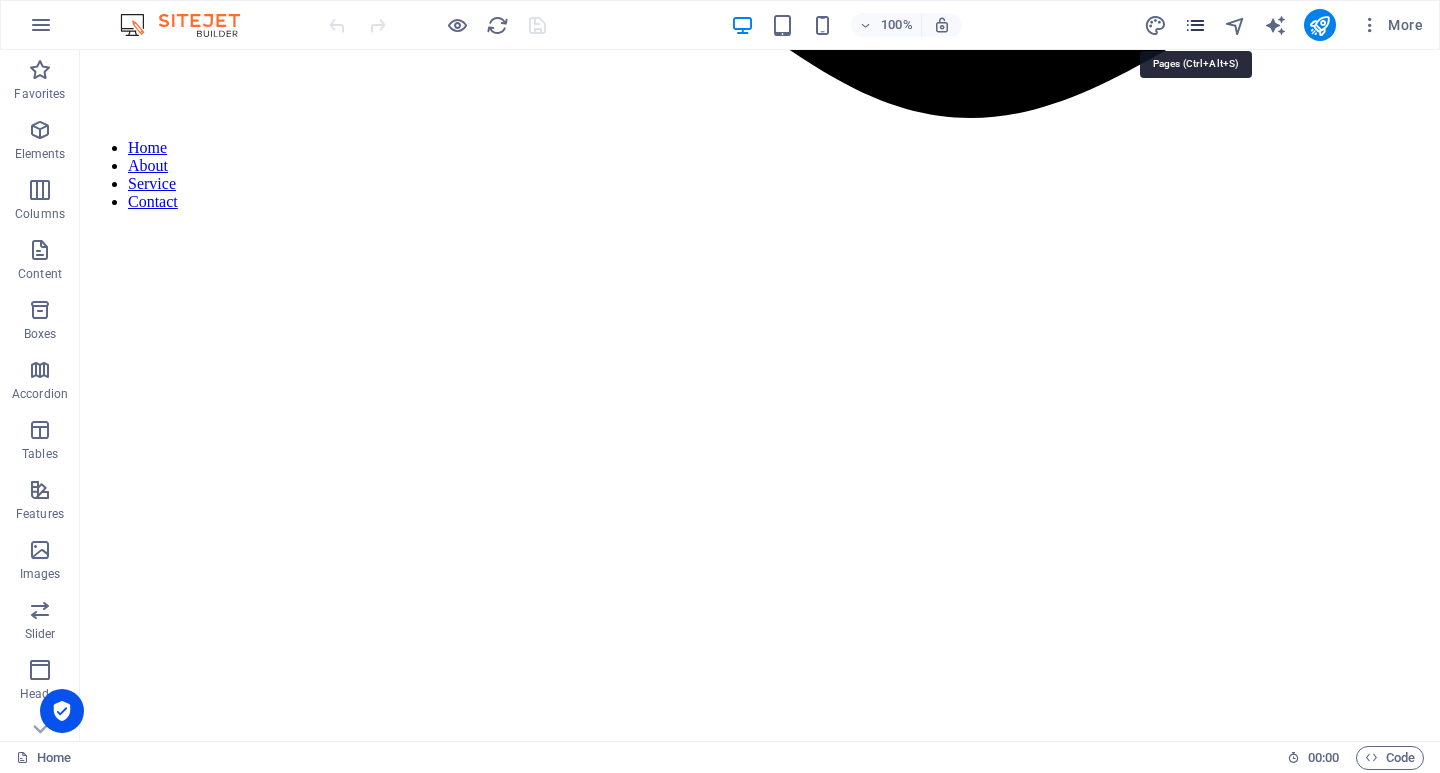 click at bounding box center (1195, 25) 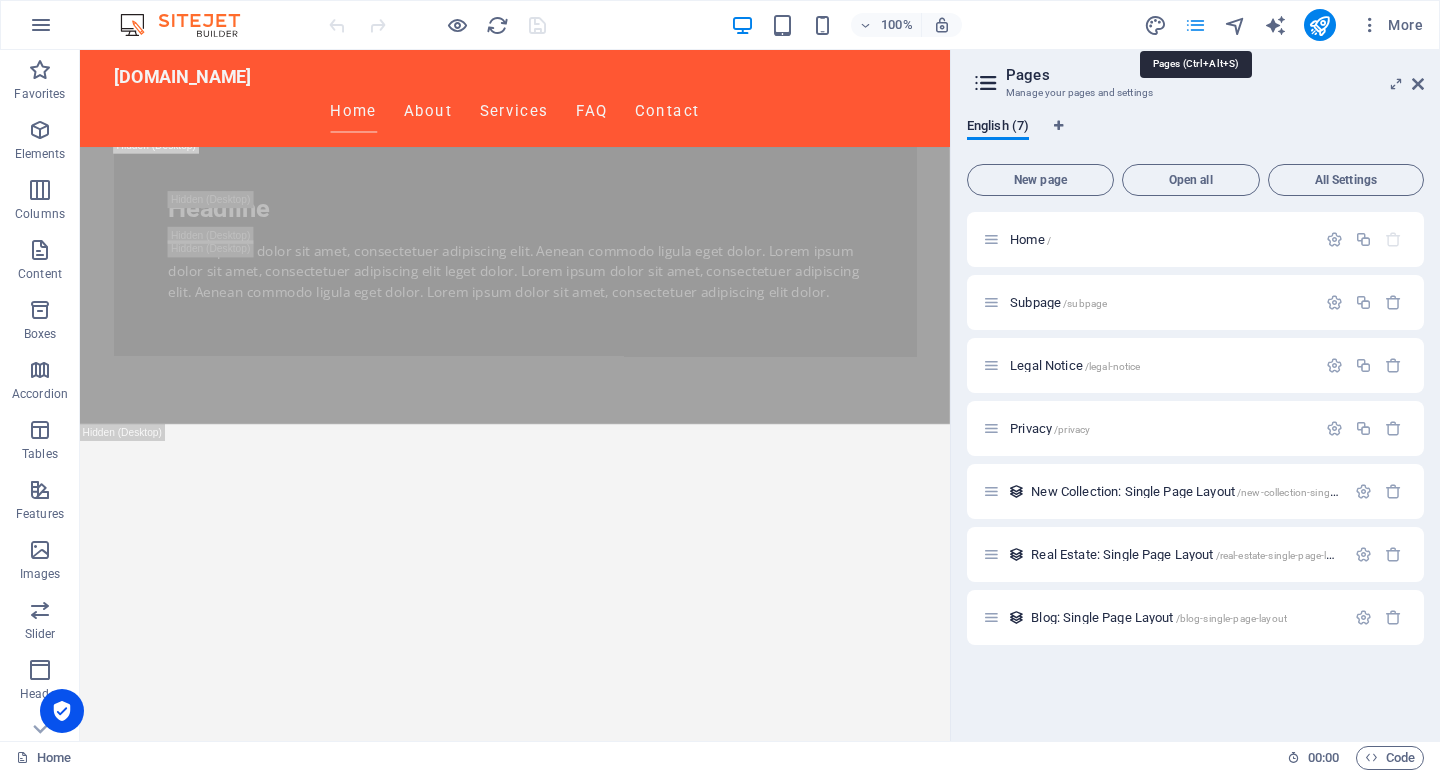 scroll, scrollTop: 1922, scrollLeft: 0, axis: vertical 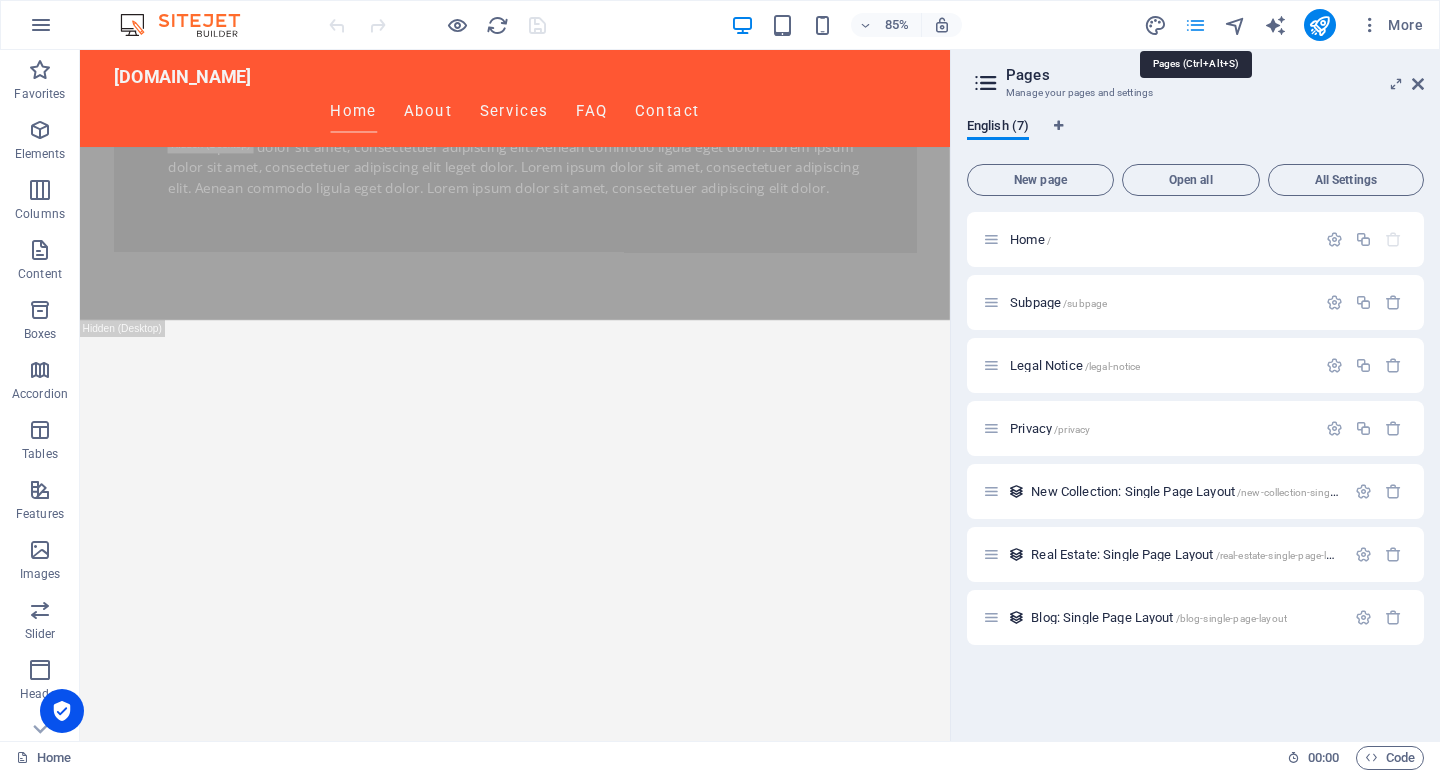 click at bounding box center (1195, 25) 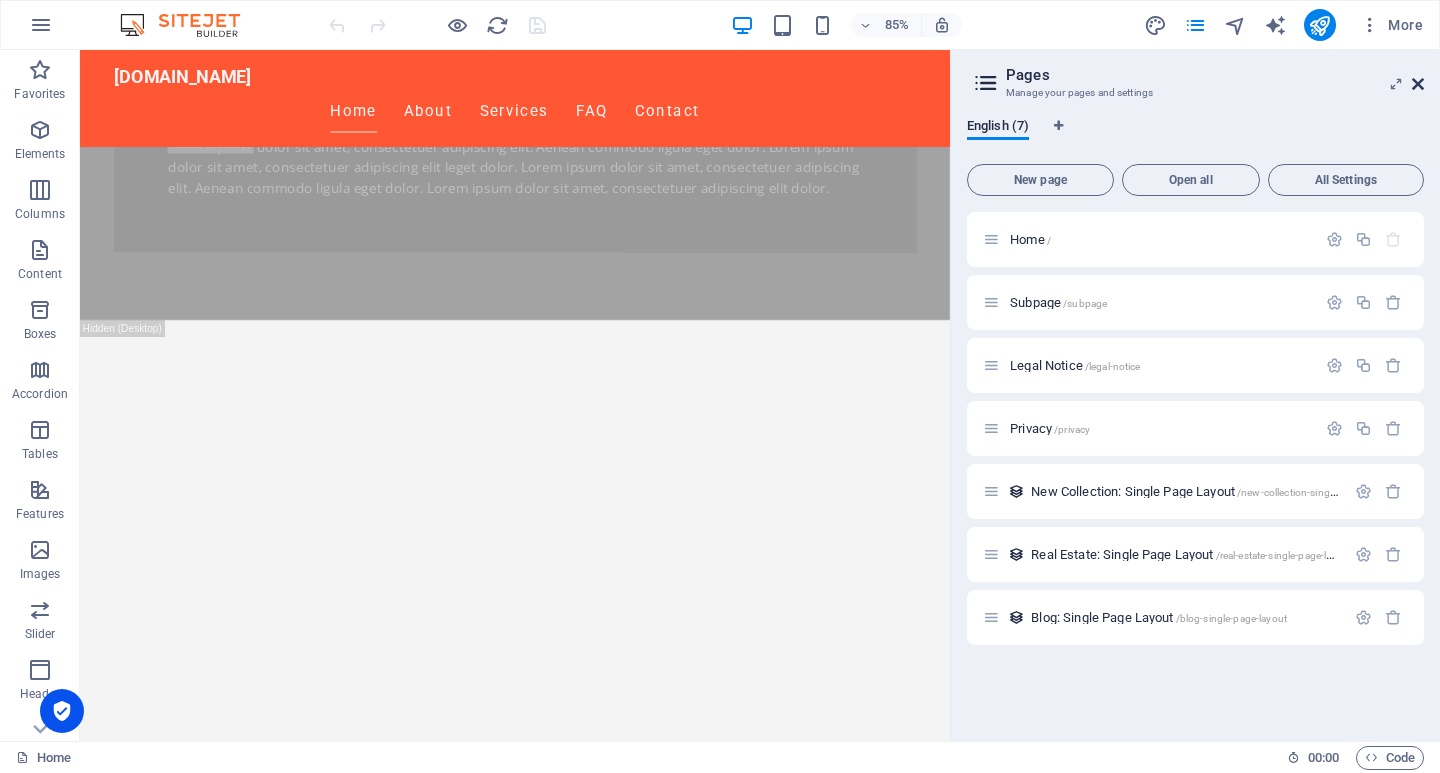 click at bounding box center (1418, 84) 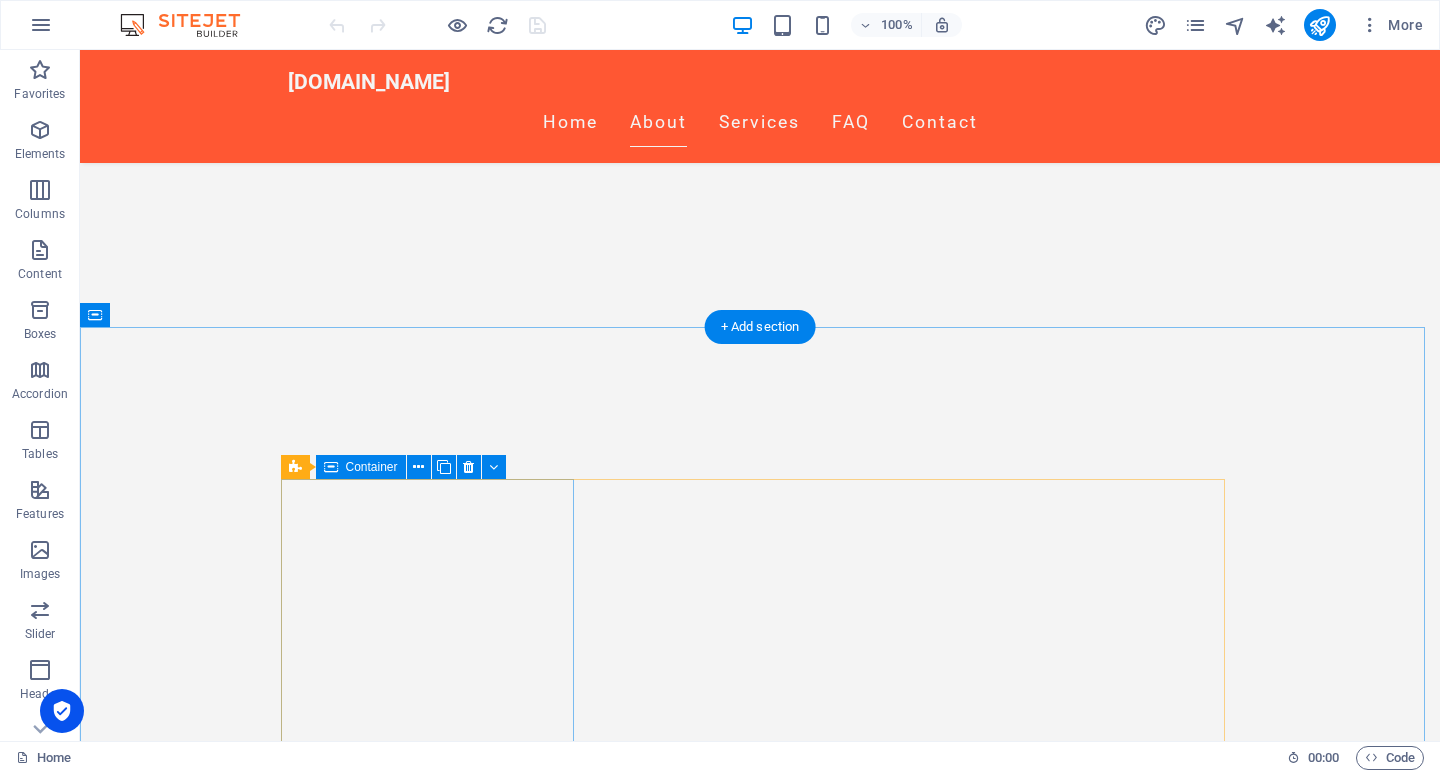 scroll, scrollTop: 2400, scrollLeft: 0, axis: vertical 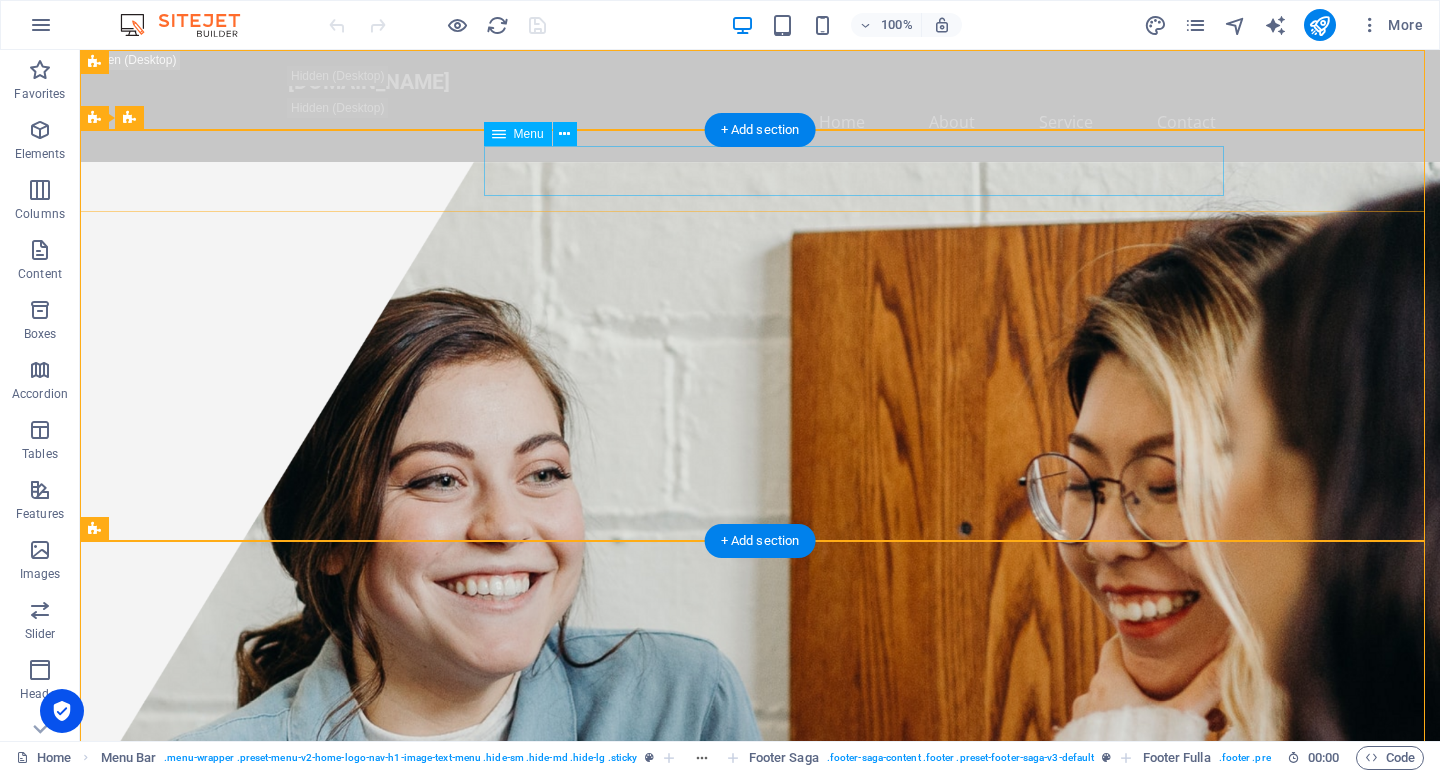 click on "Home About Services FAQ Contact" at bounding box center (760, 855) 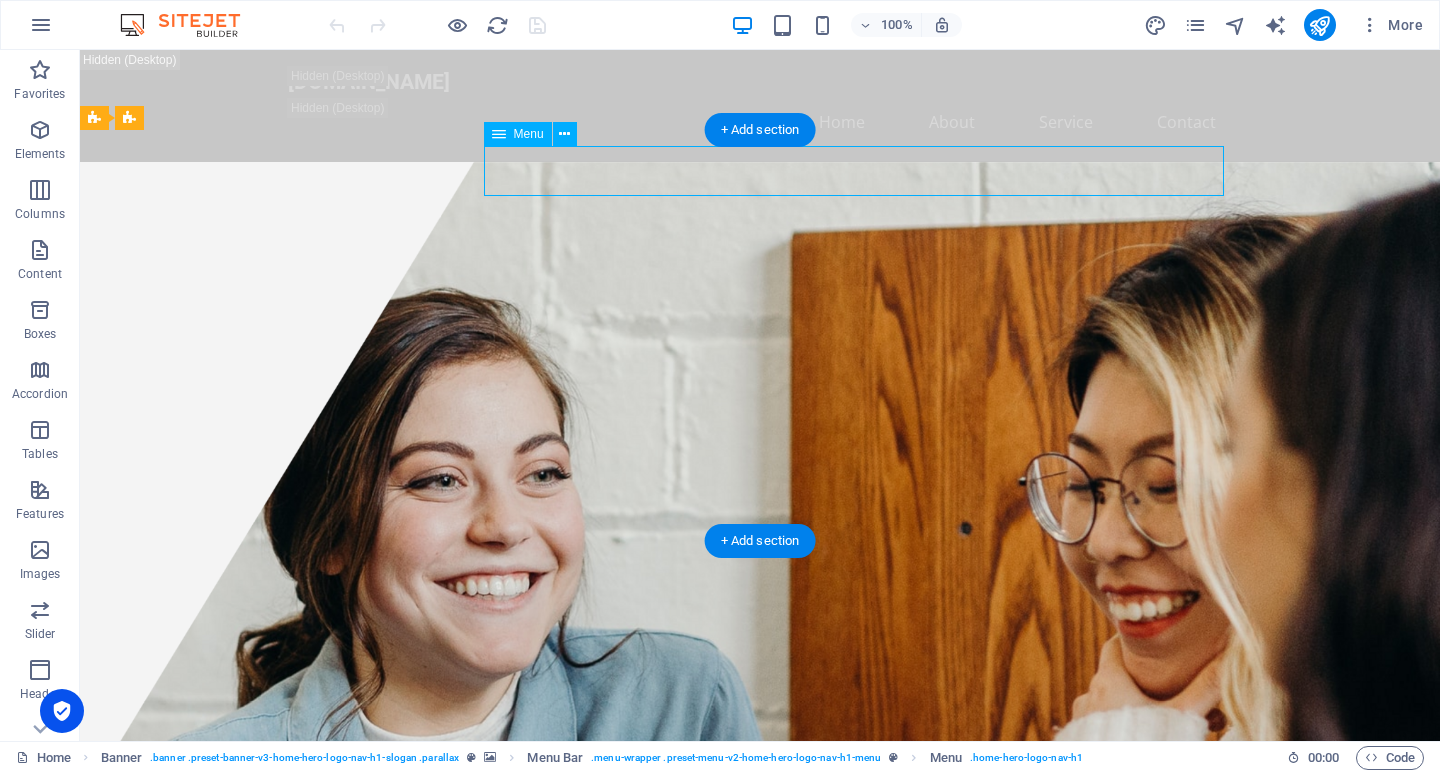 click on "Home About Services FAQ Contact" at bounding box center [760, 855] 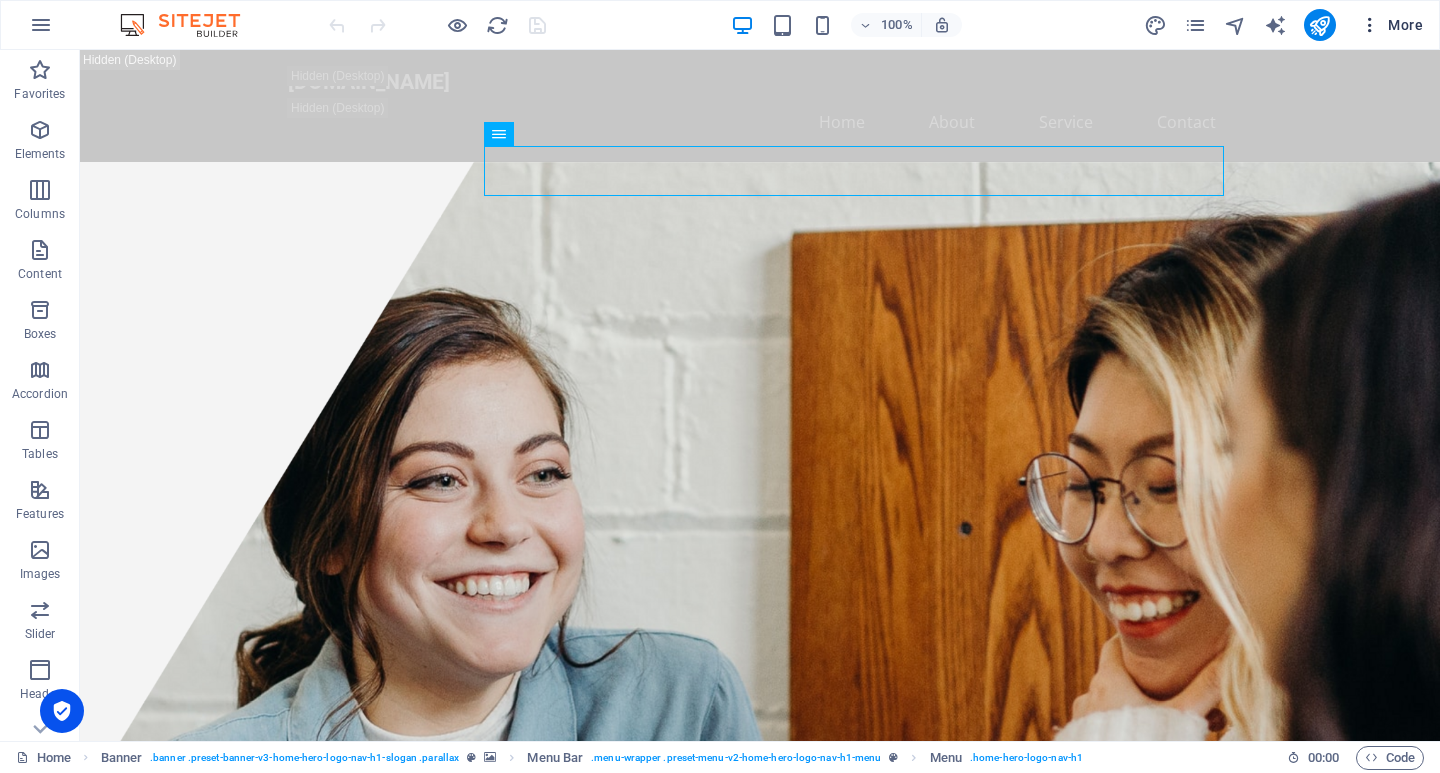 click at bounding box center [1370, 25] 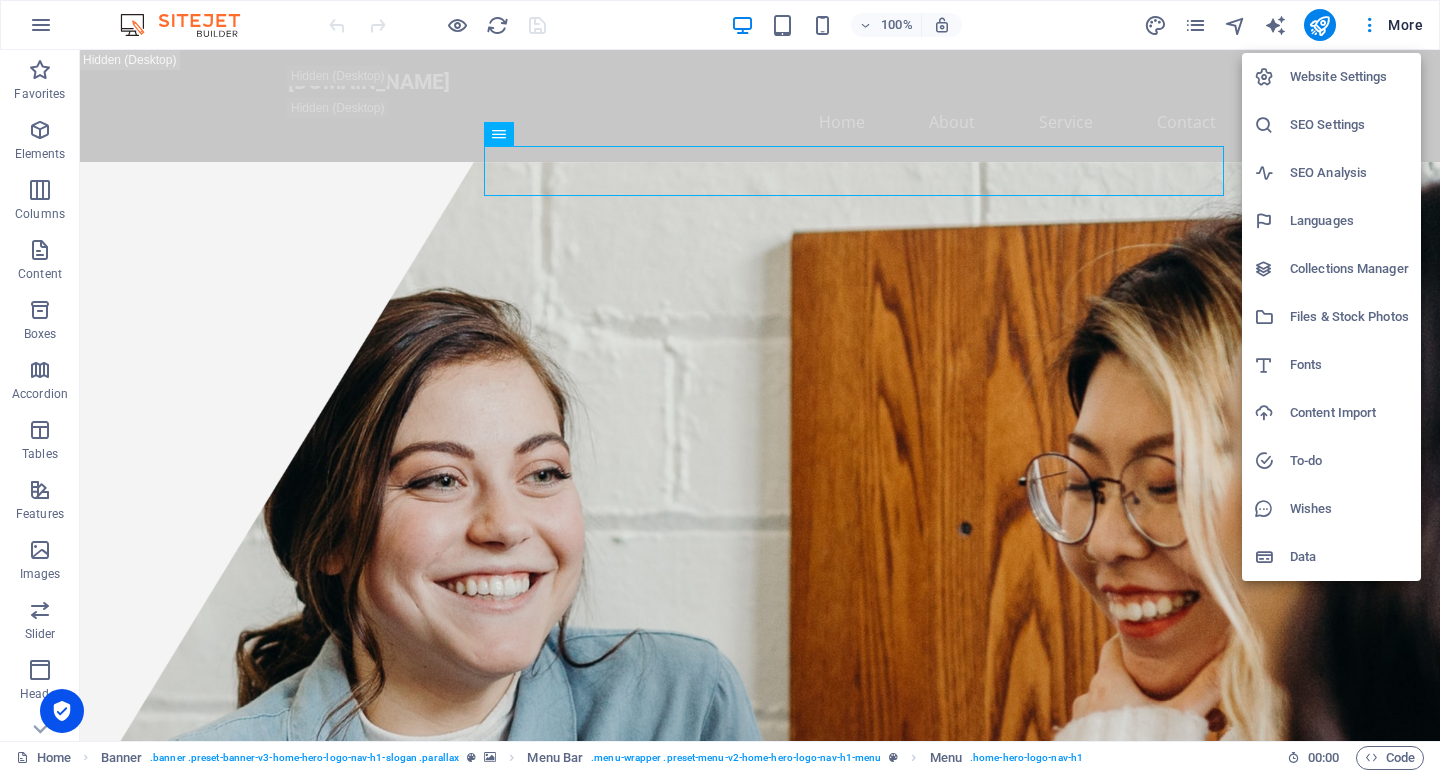 click at bounding box center (720, 386) 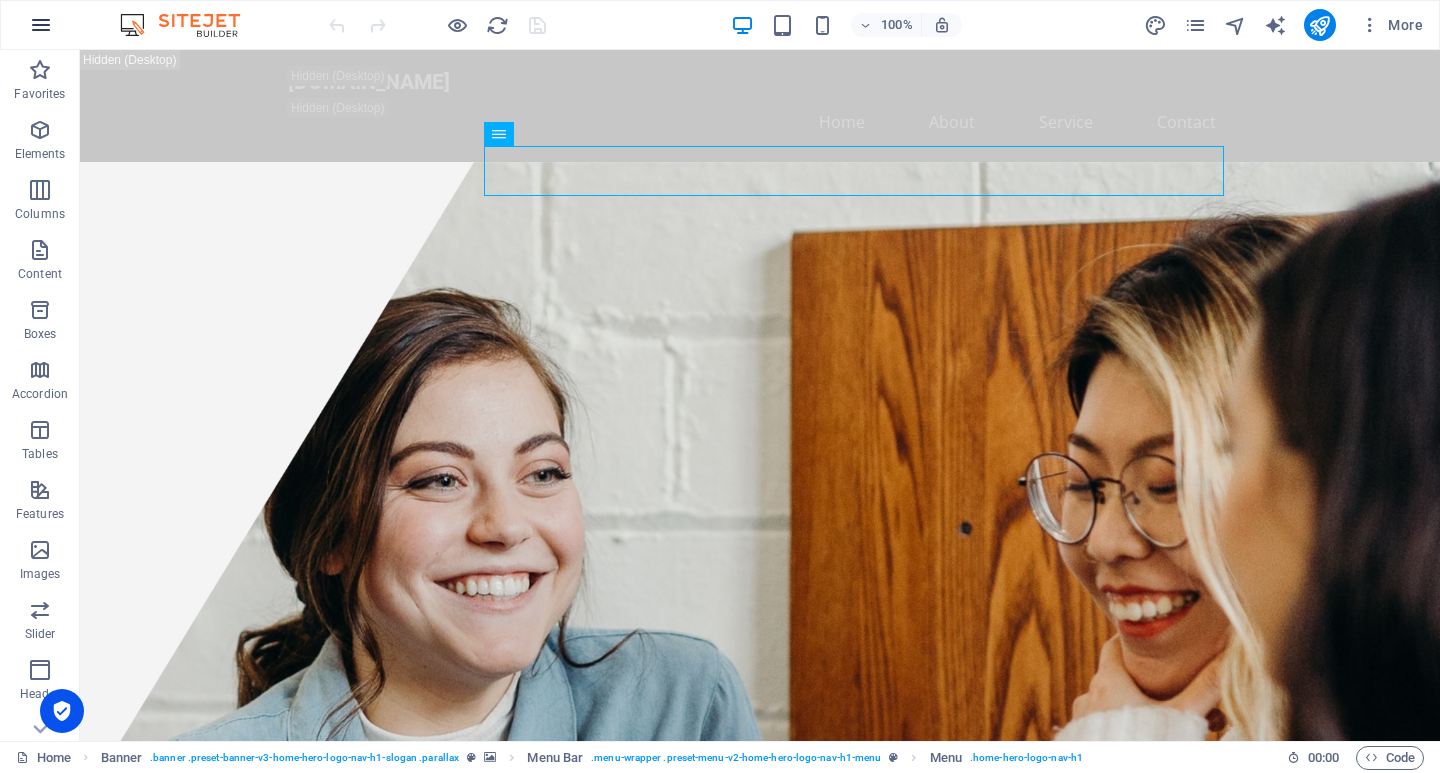click at bounding box center [41, 25] 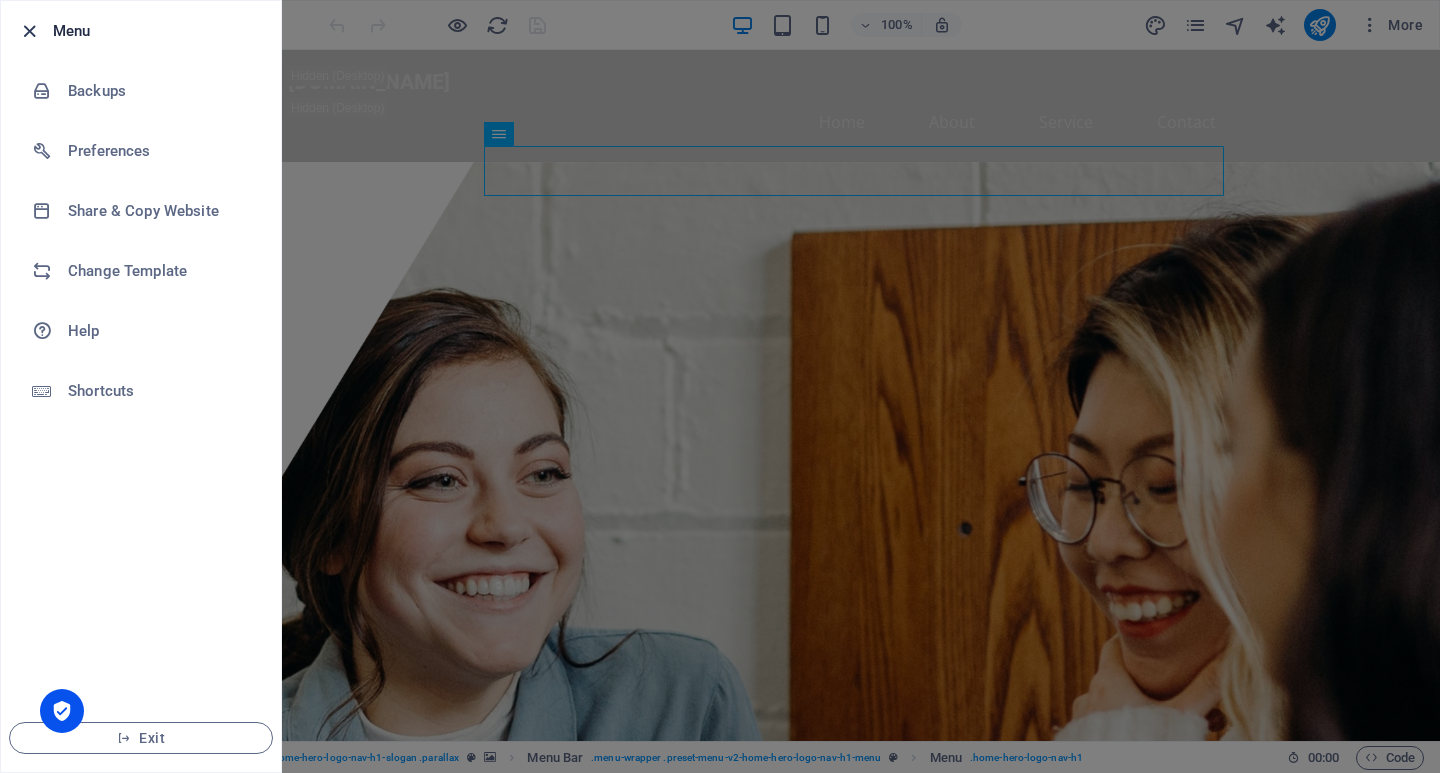 click at bounding box center (29, 31) 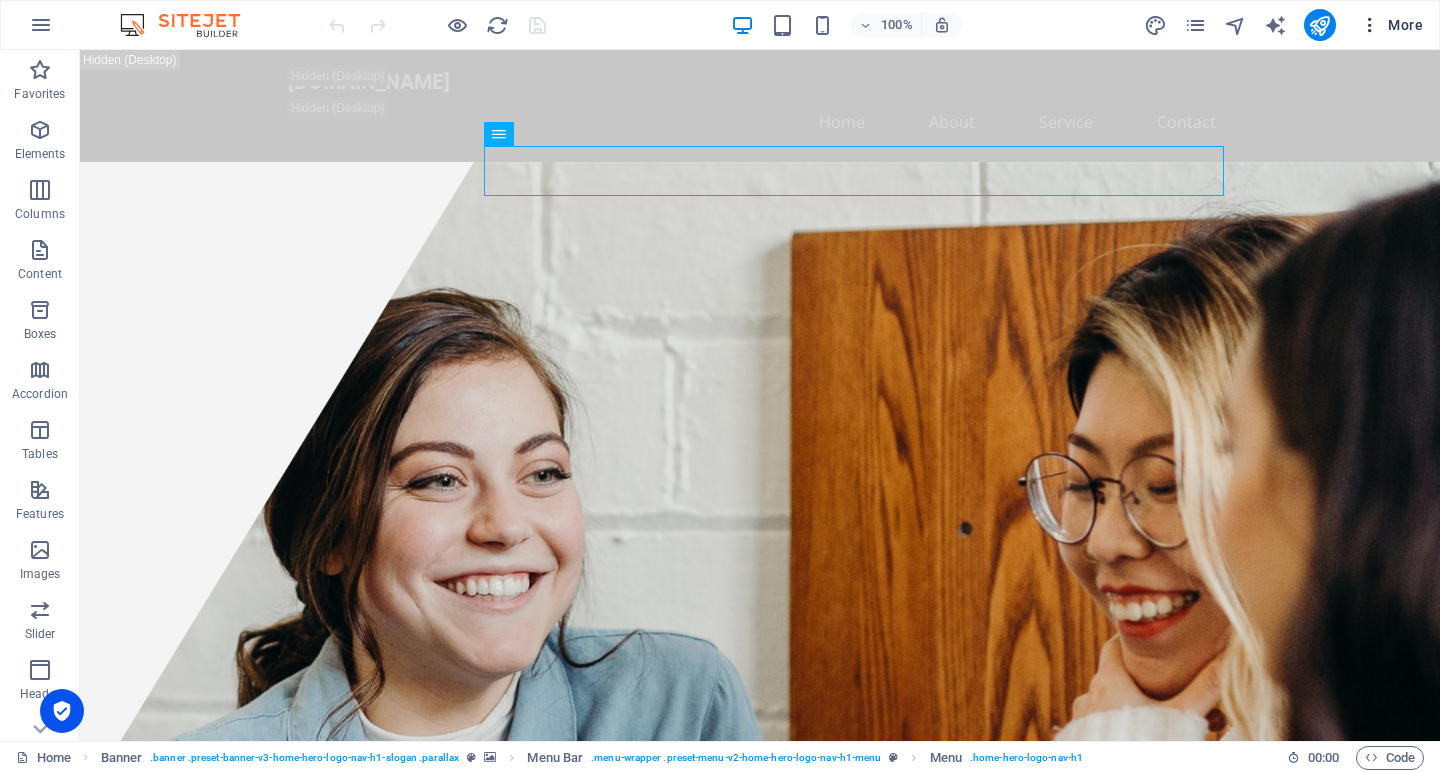 click at bounding box center (1370, 25) 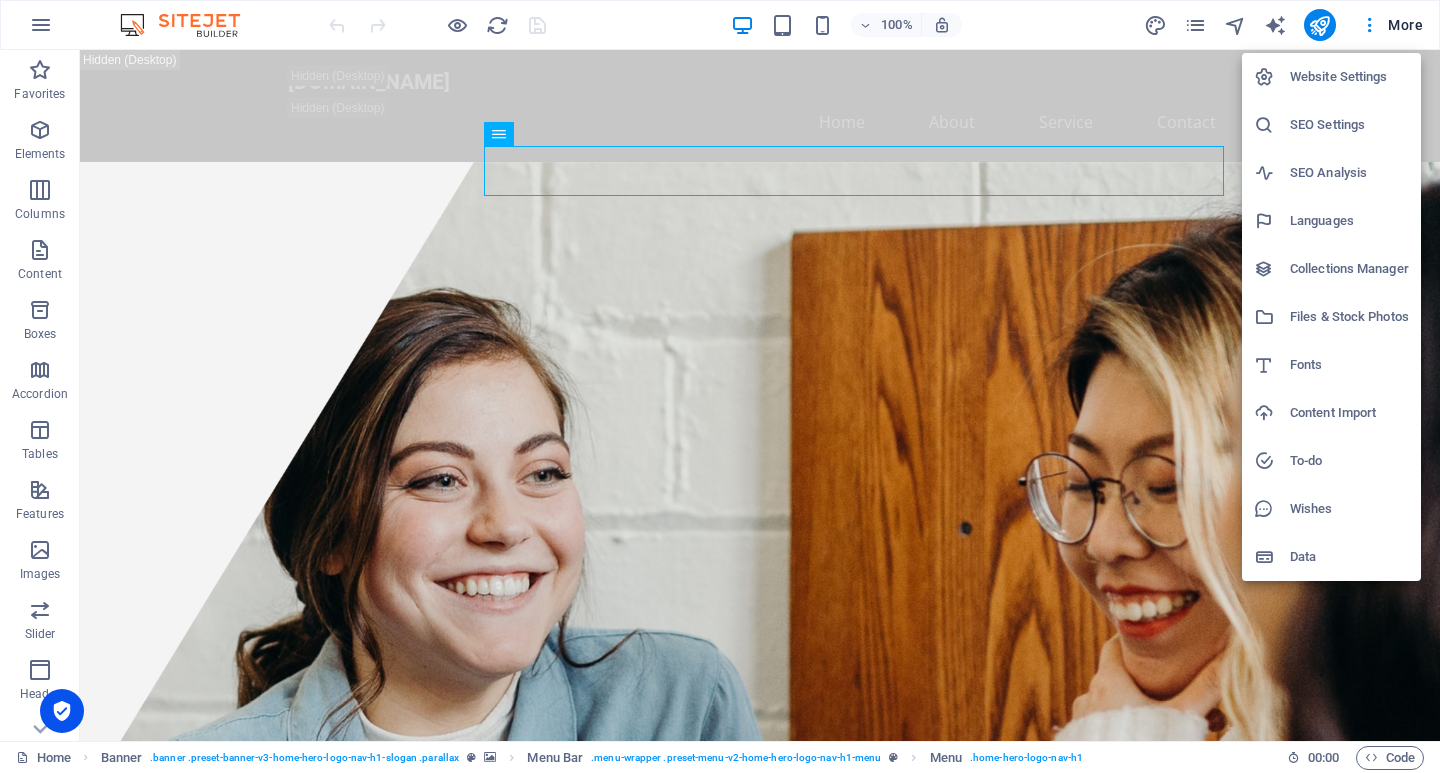 click at bounding box center (720, 386) 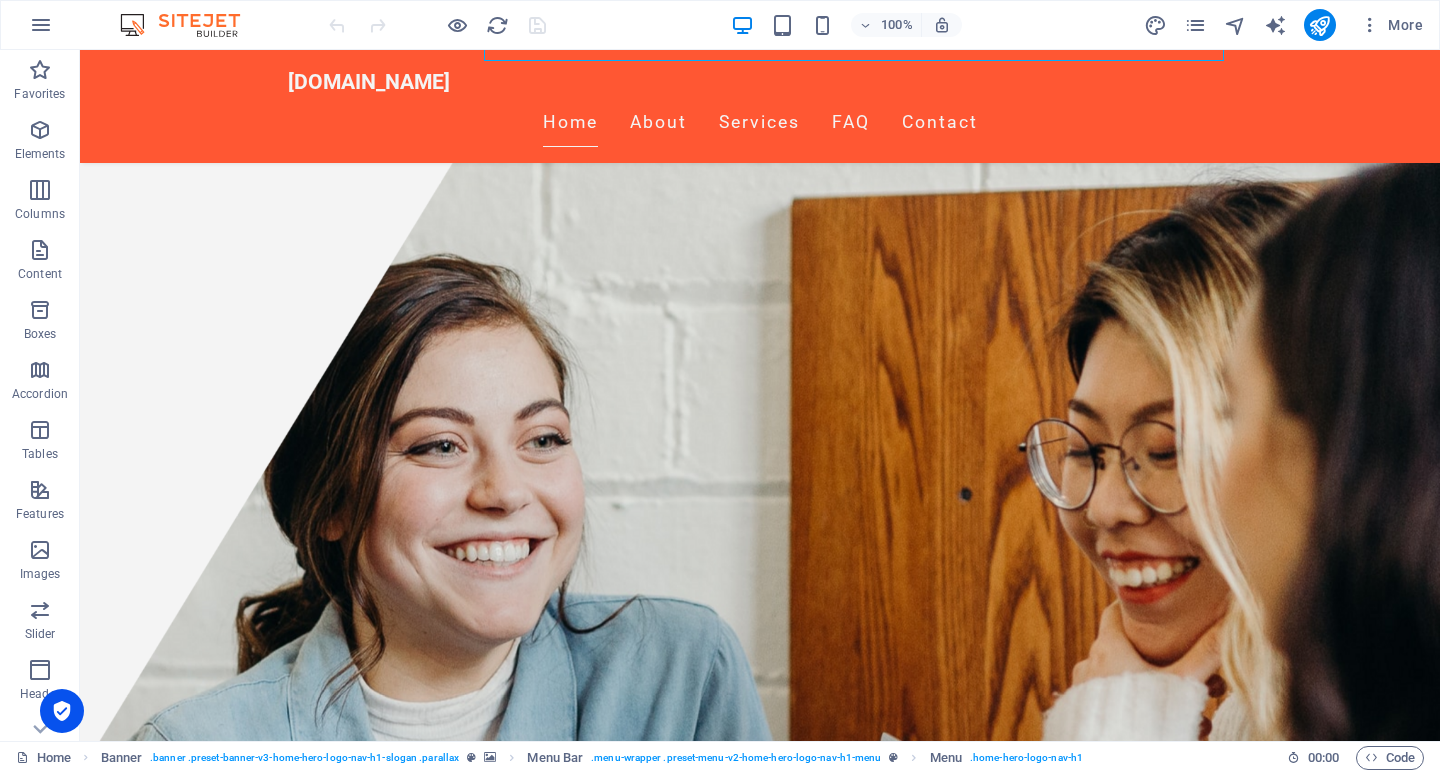 scroll, scrollTop: 500, scrollLeft: 0, axis: vertical 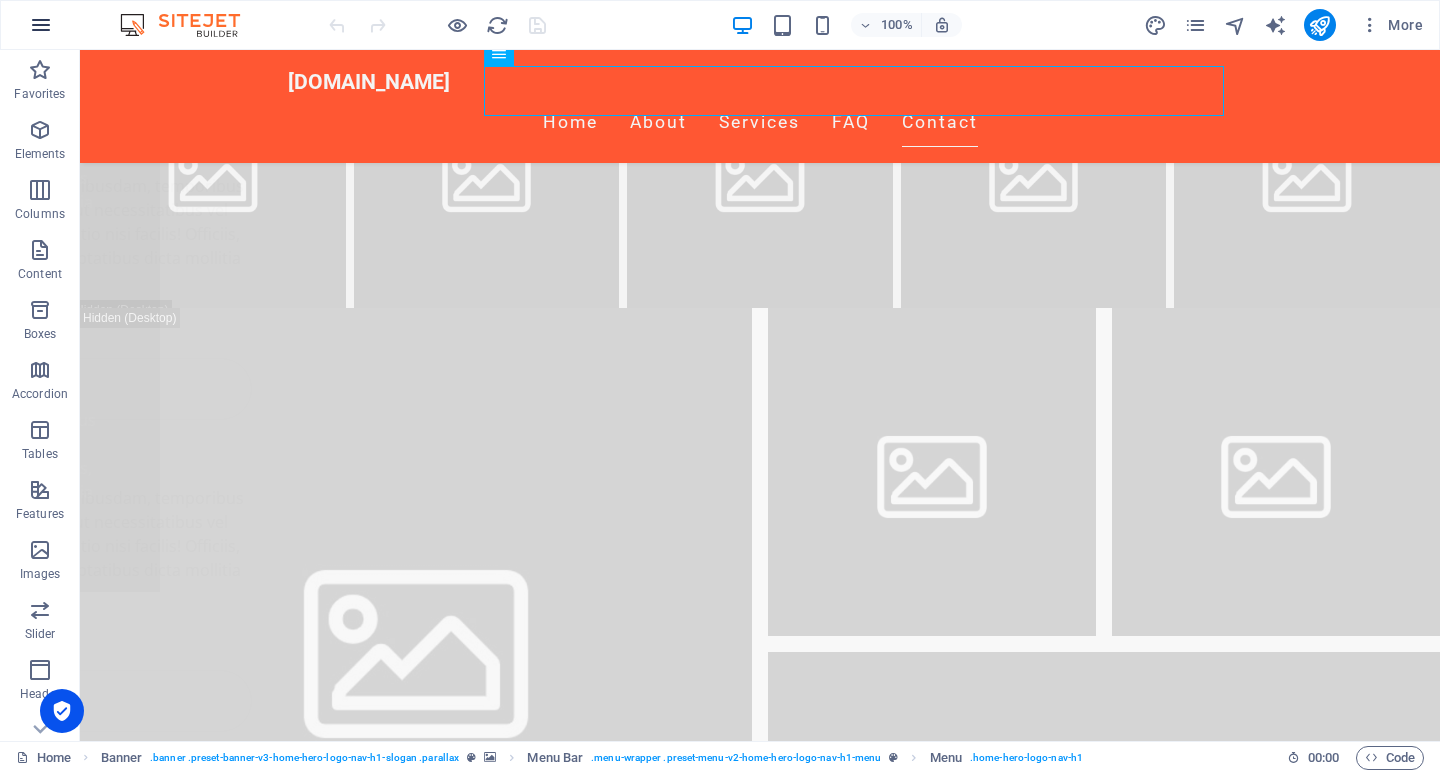 click at bounding box center (41, 25) 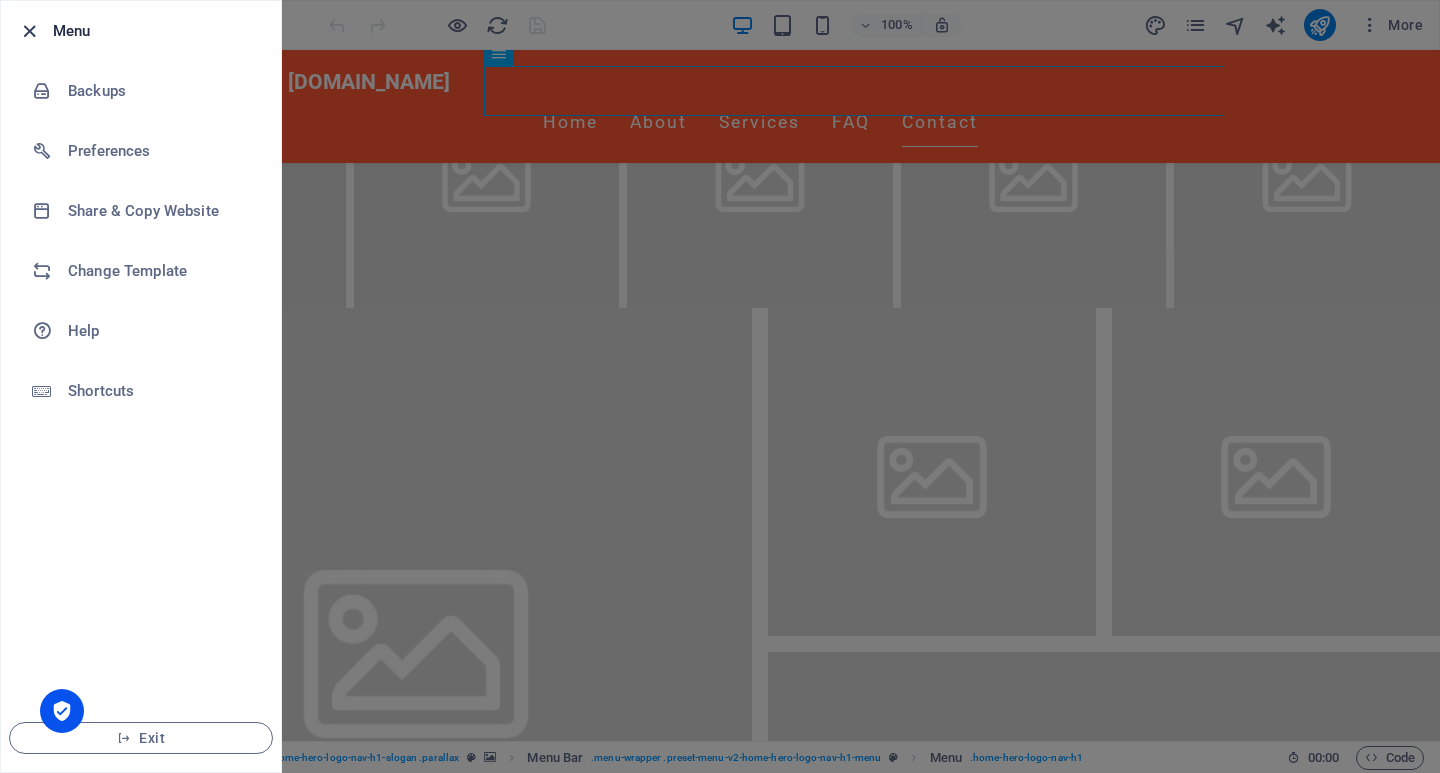 click at bounding box center (29, 31) 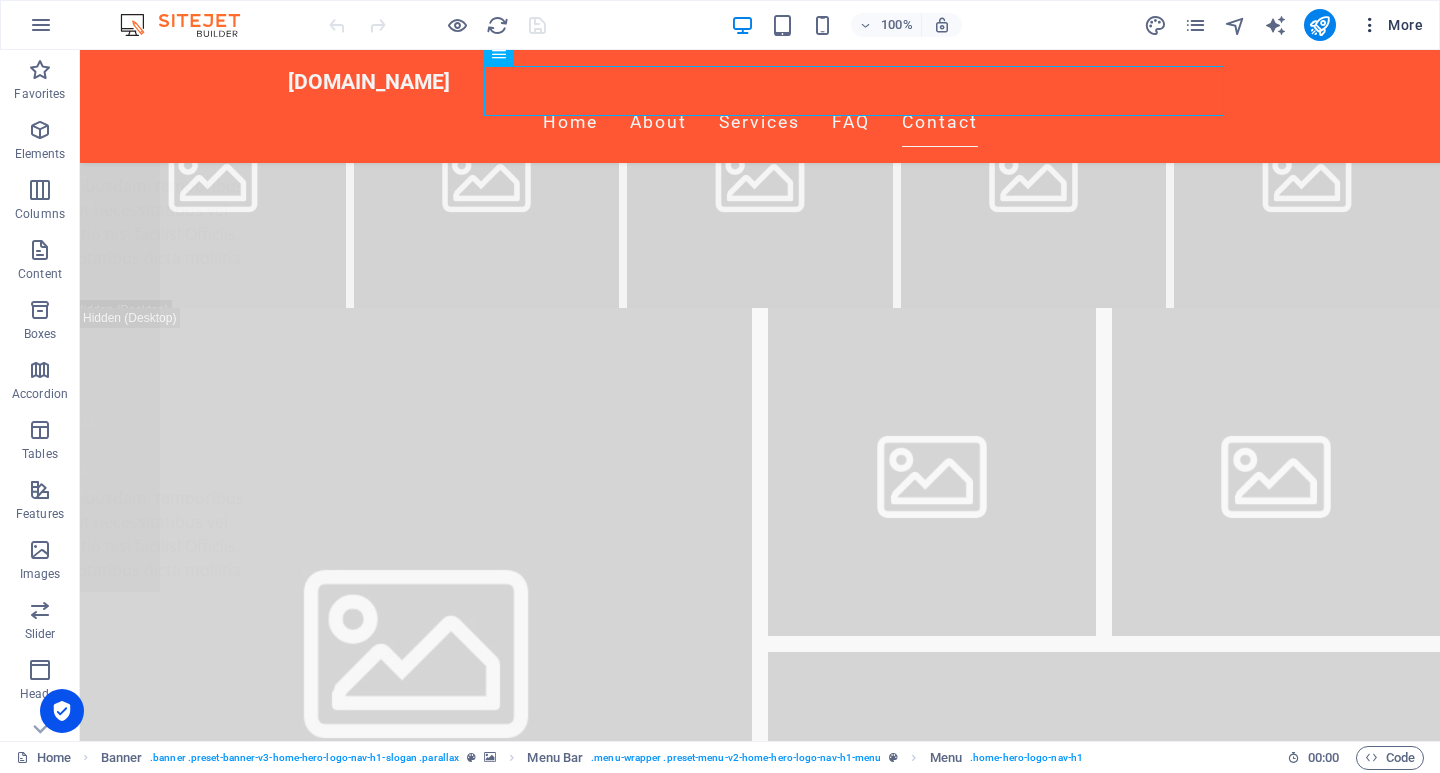 click at bounding box center [1370, 25] 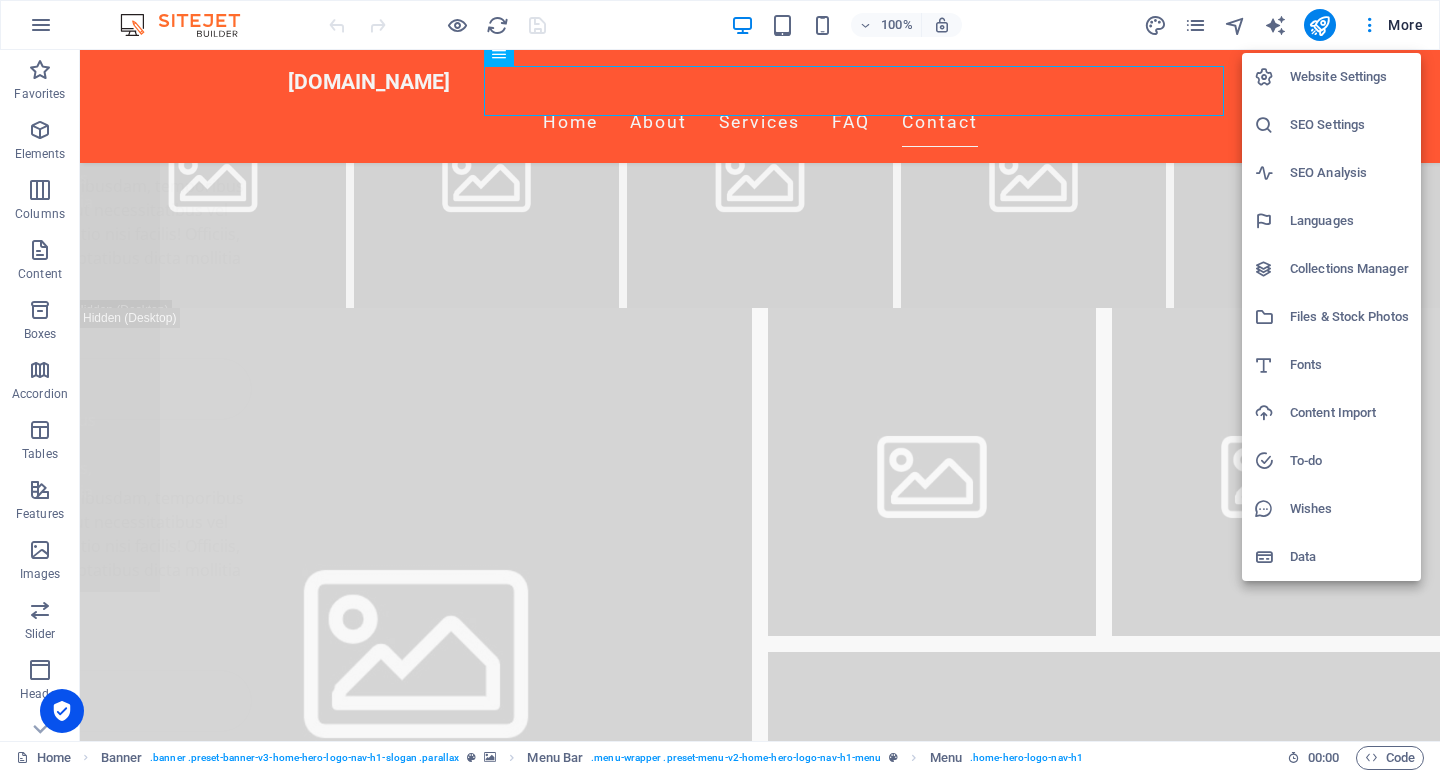 click at bounding box center (720, 386) 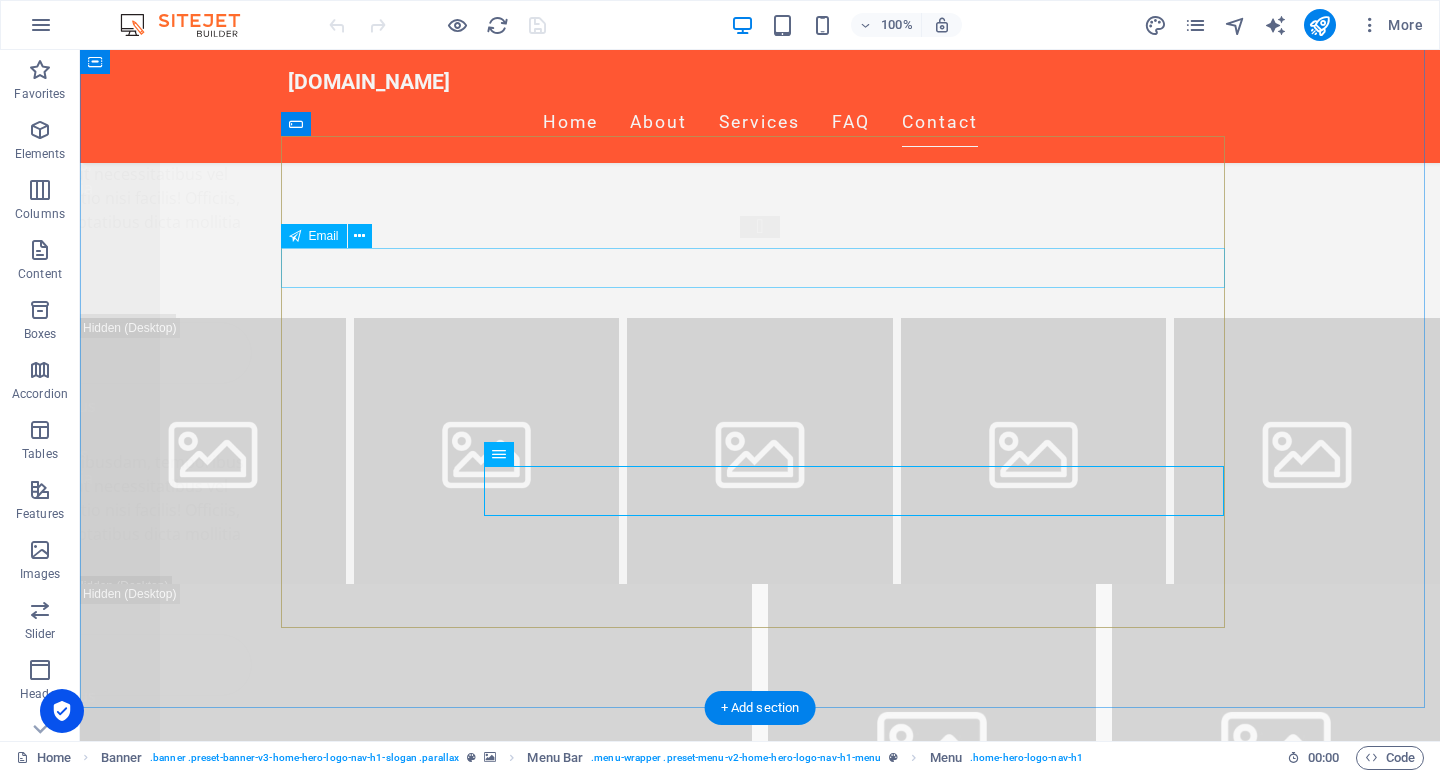 scroll, scrollTop: 25533, scrollLeft: 0, axis: vertical 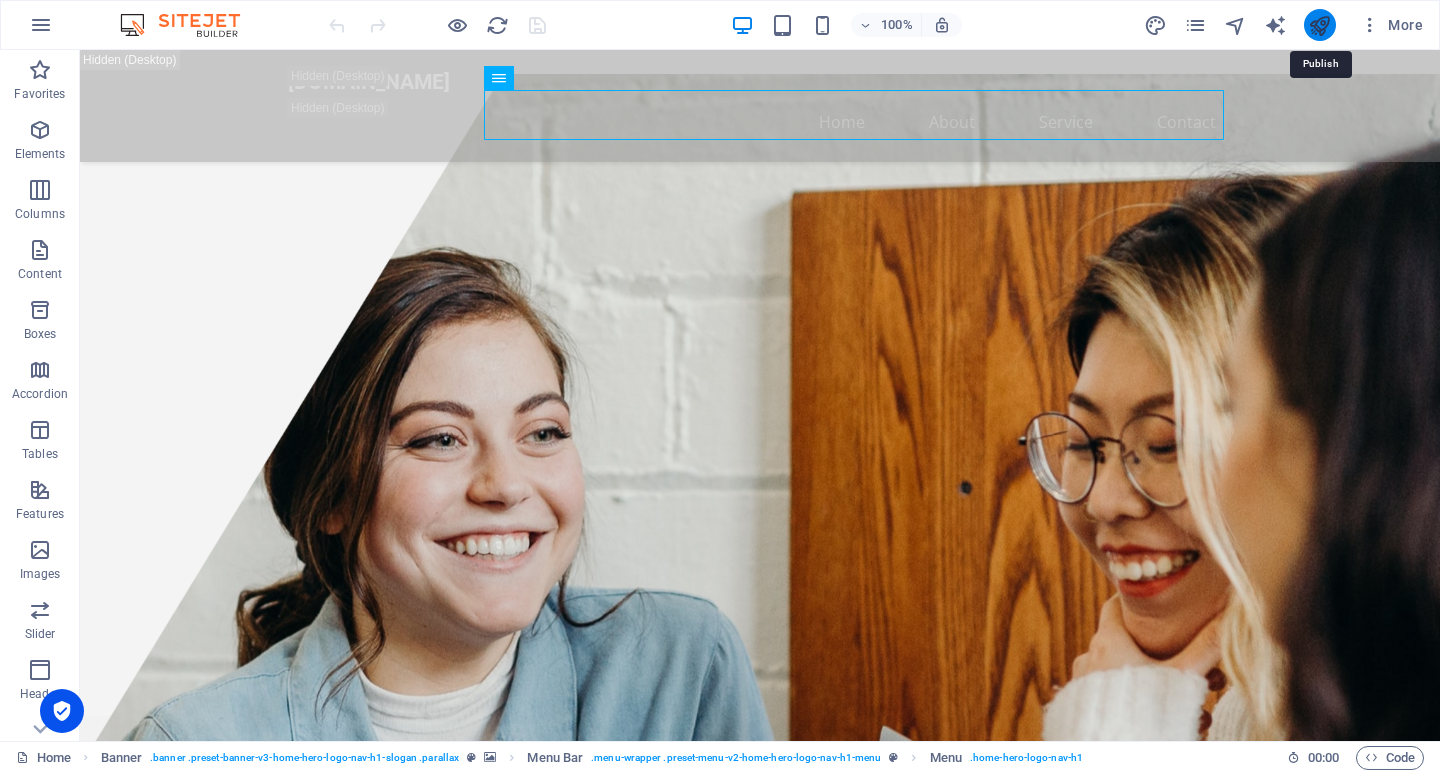 click at bounding box center (1319, 25) 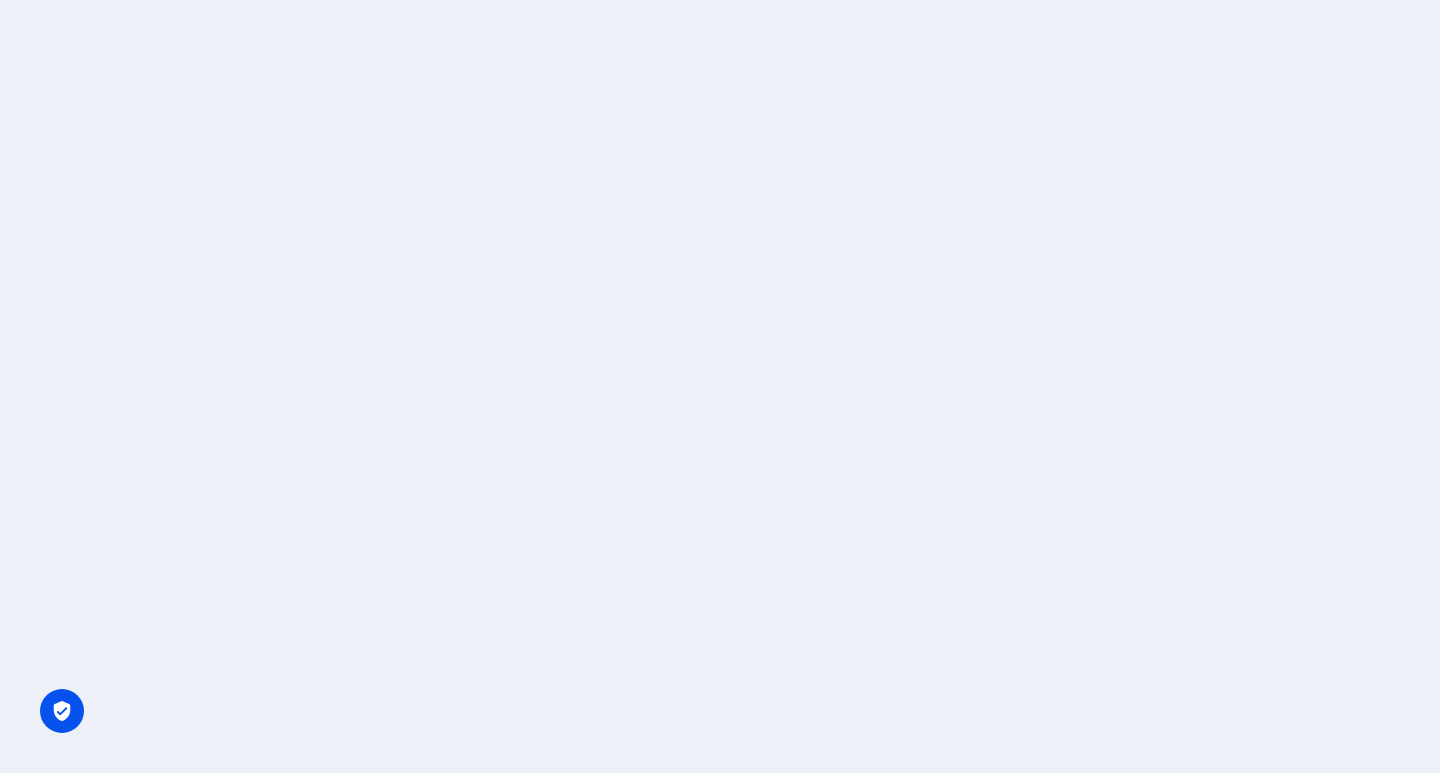 scroll, scrollTop: 0, scrollLeft: 0, axis: both 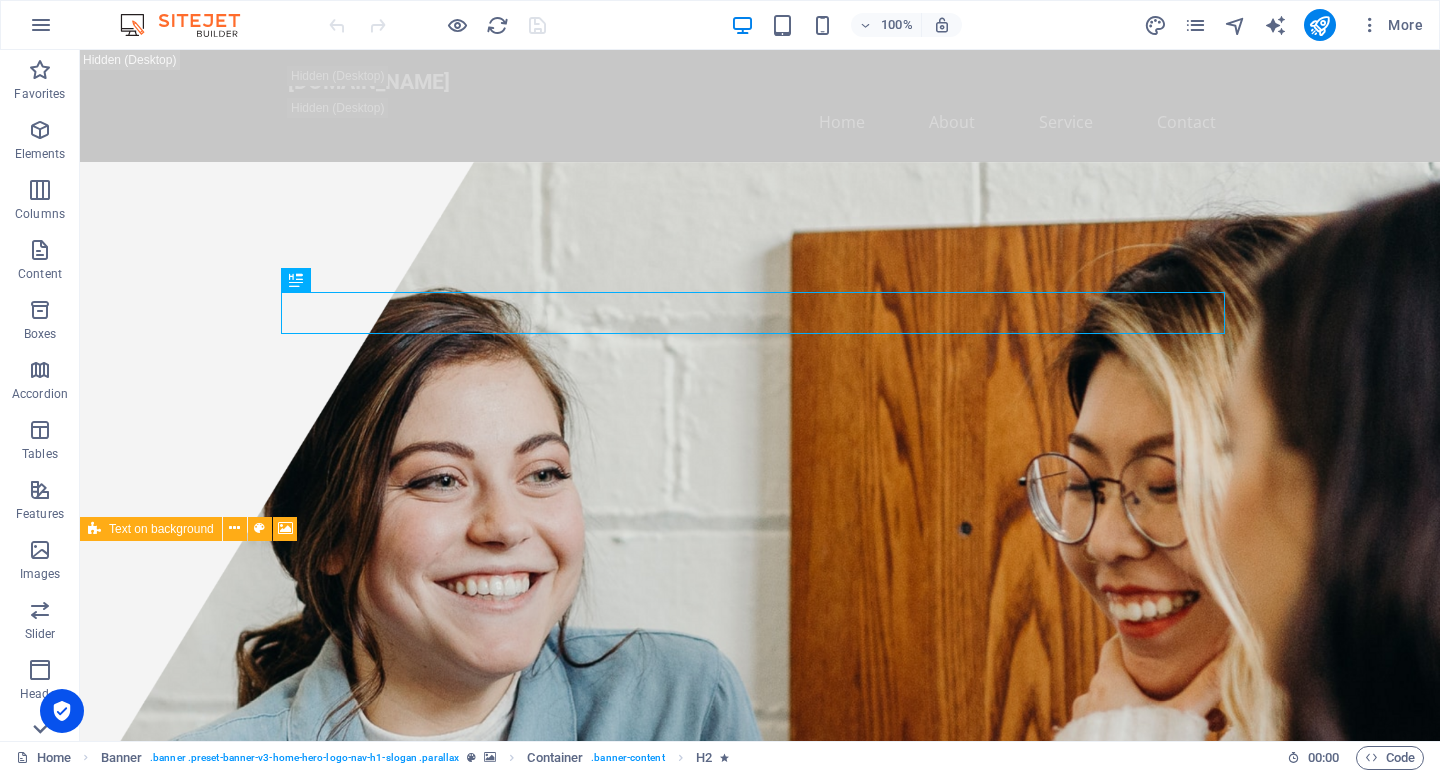 click 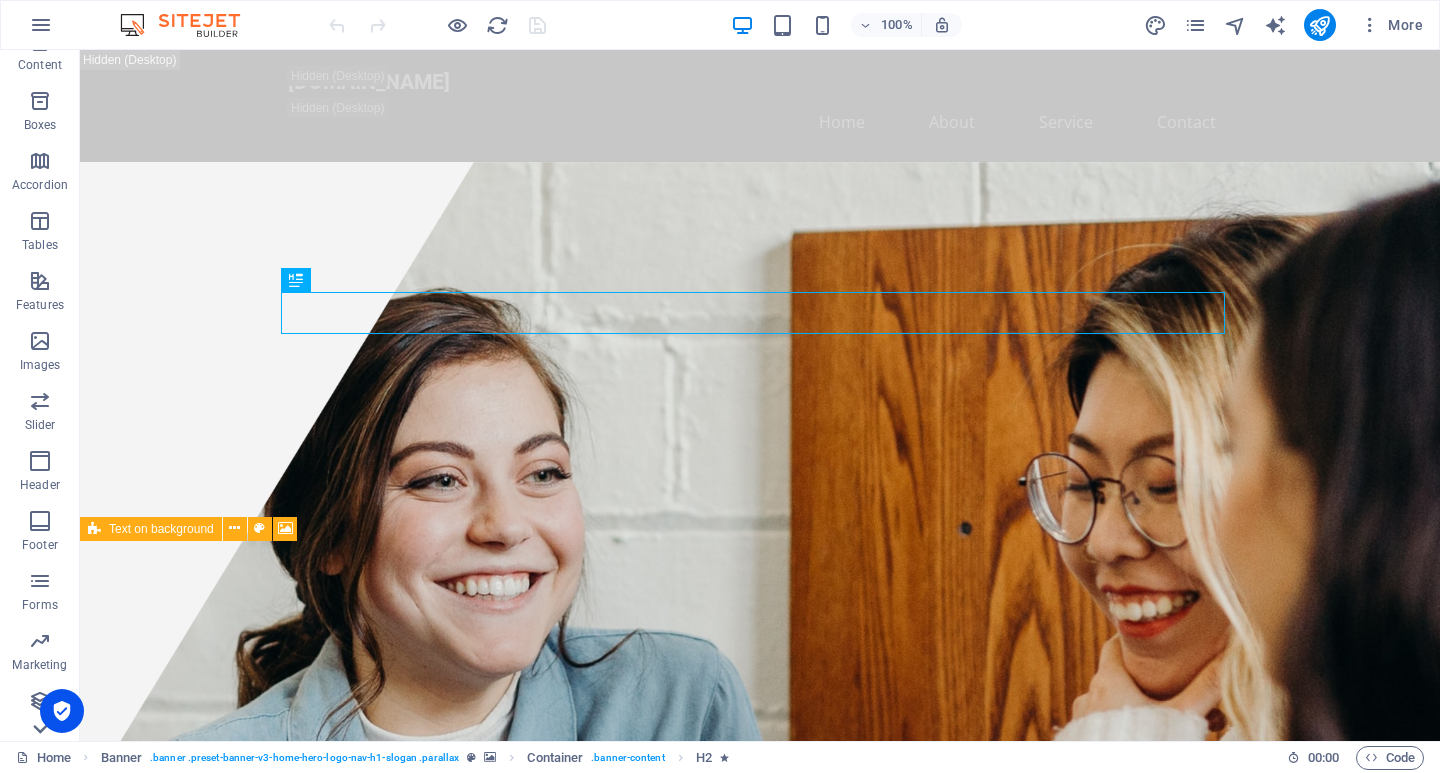 scroll, scrollTop: 209, scrollLeft: 0, axis: vertical 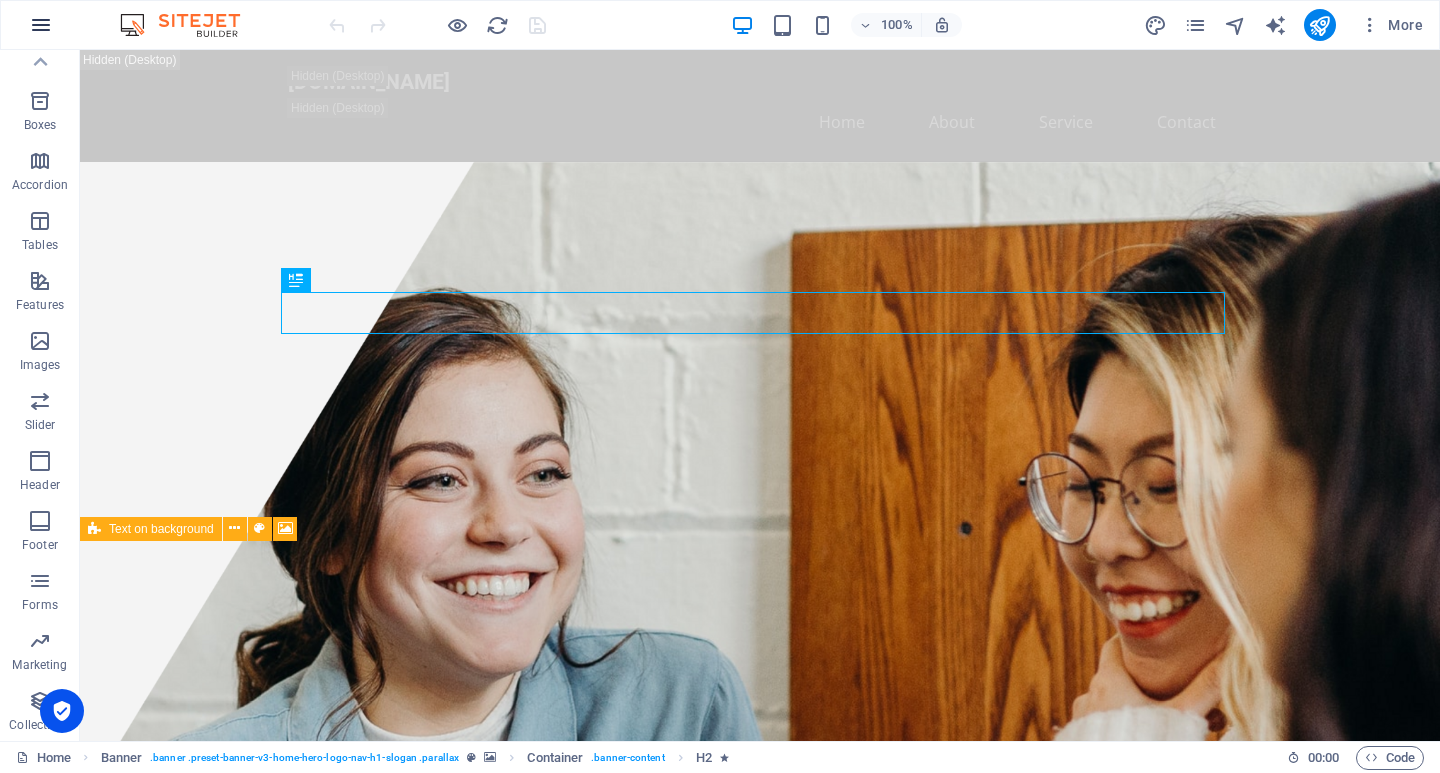 click at bounding box center [41, 25] 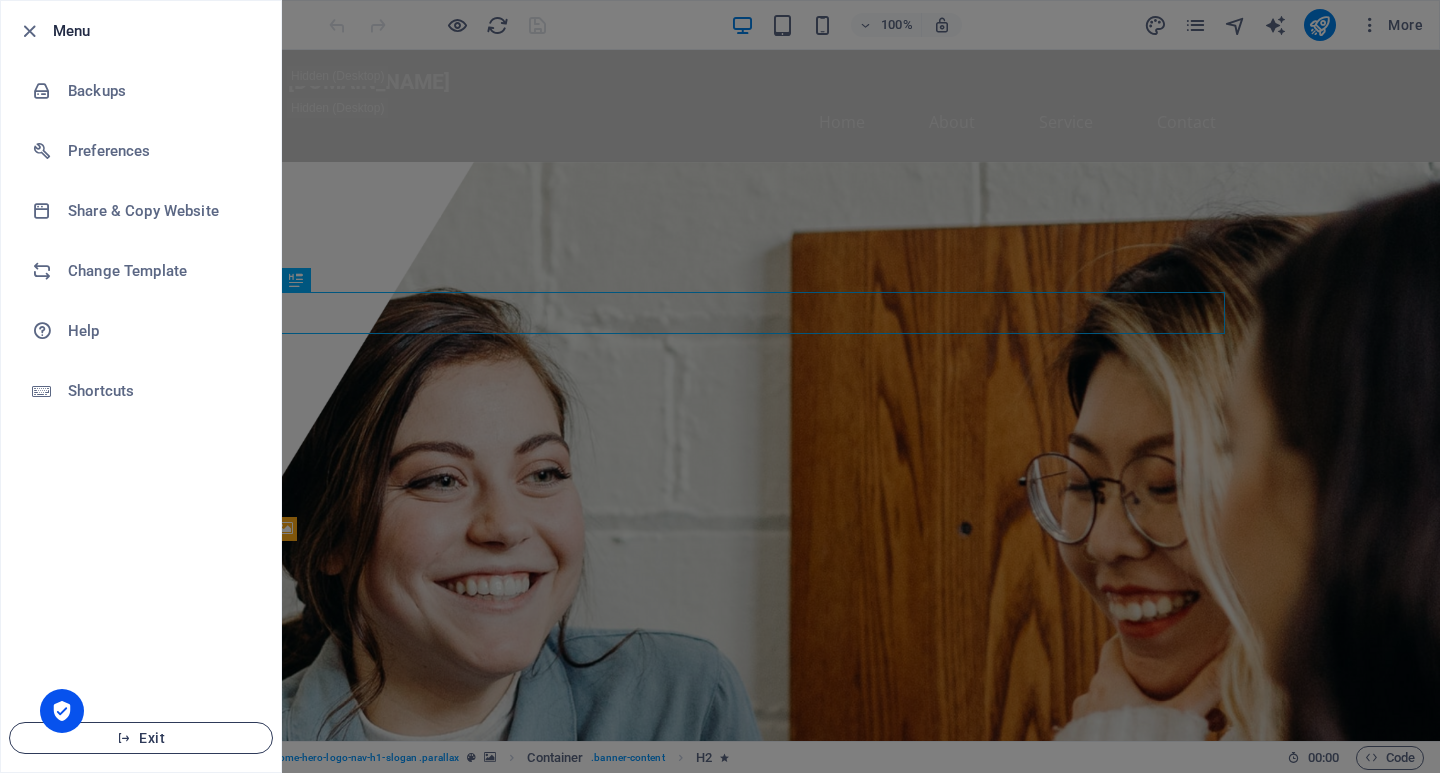 click on "Exit" at bounding box center (141, 738) 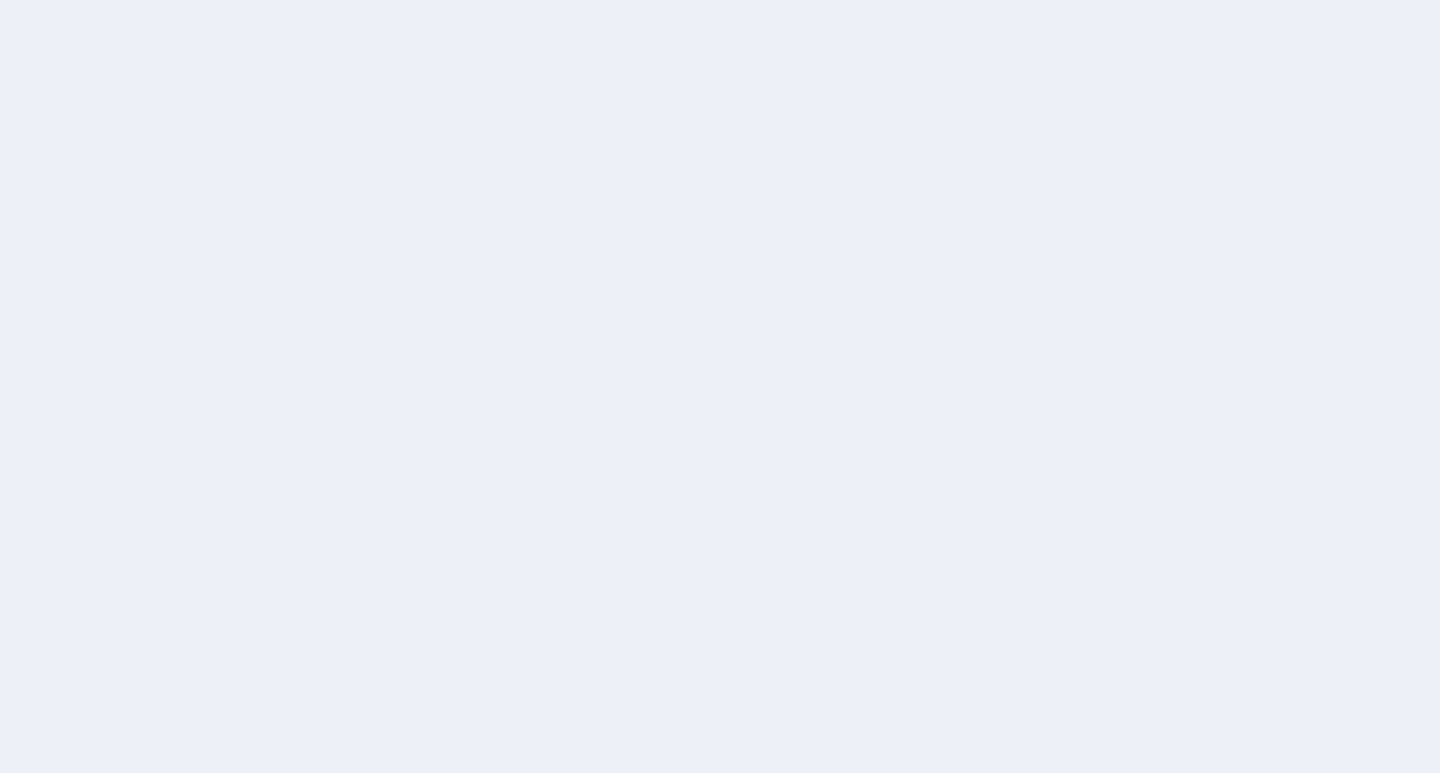 scroll, scrollTop: 0, scrollLeft: 0, axis: both 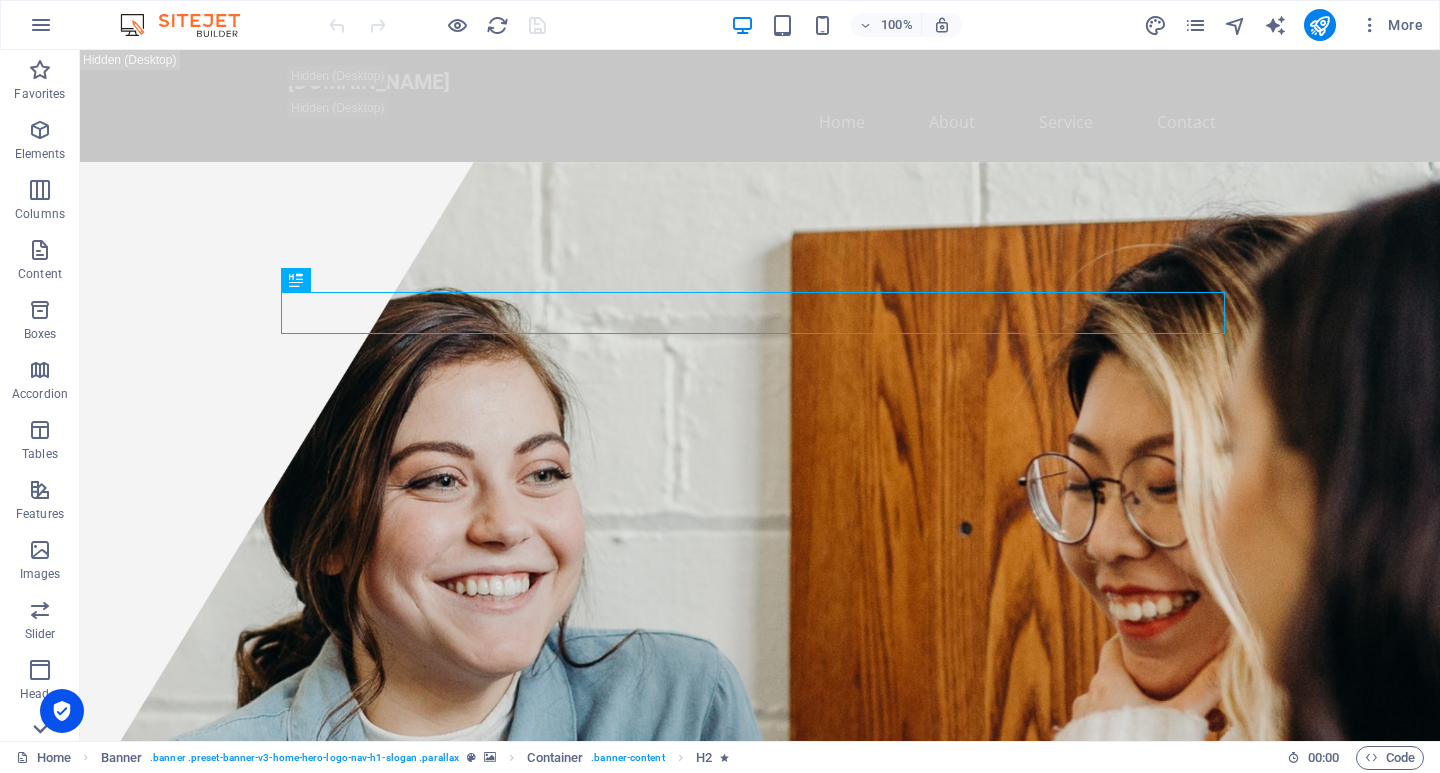 click 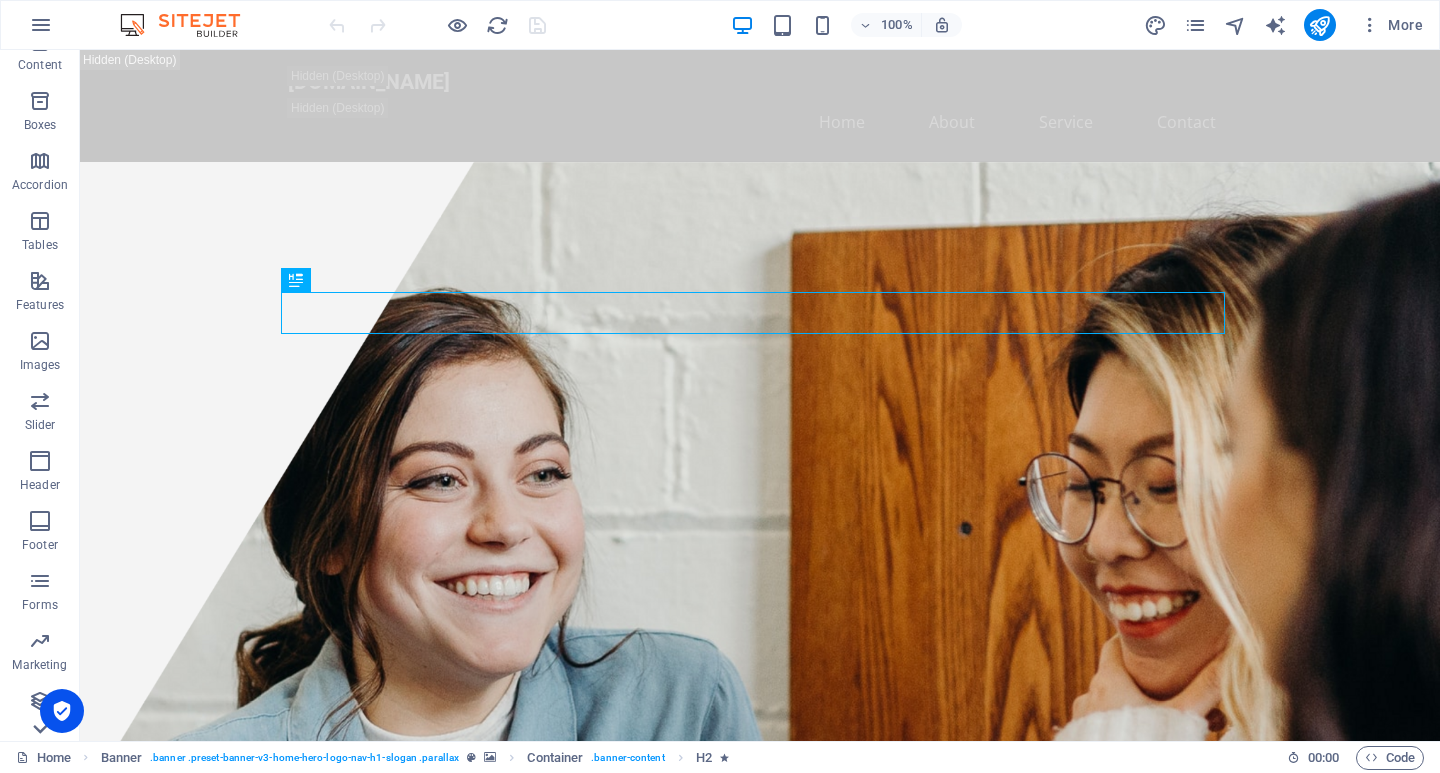 scroll, scrollTop: 209, scrollLeft: 0, axis: vertical 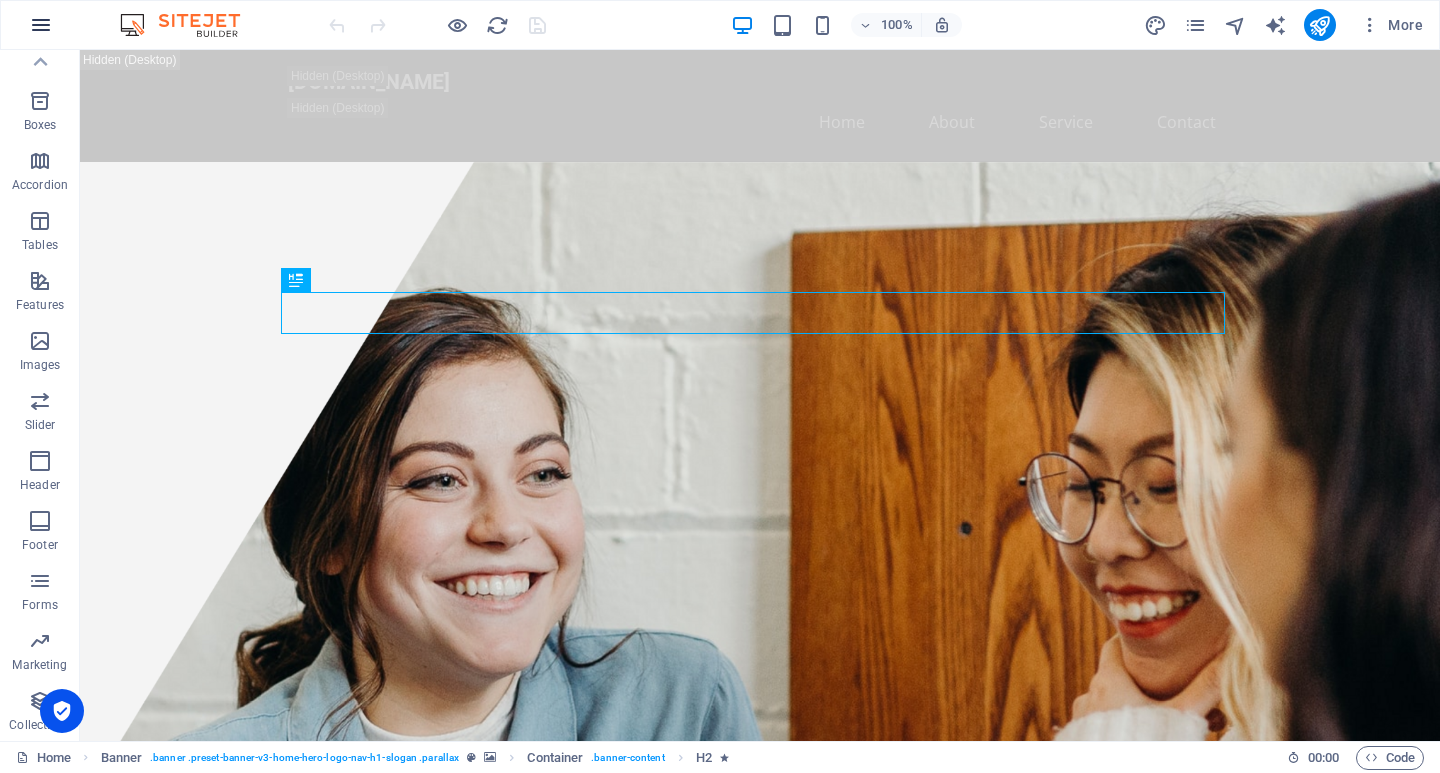 click at bounding box center (41, 25) 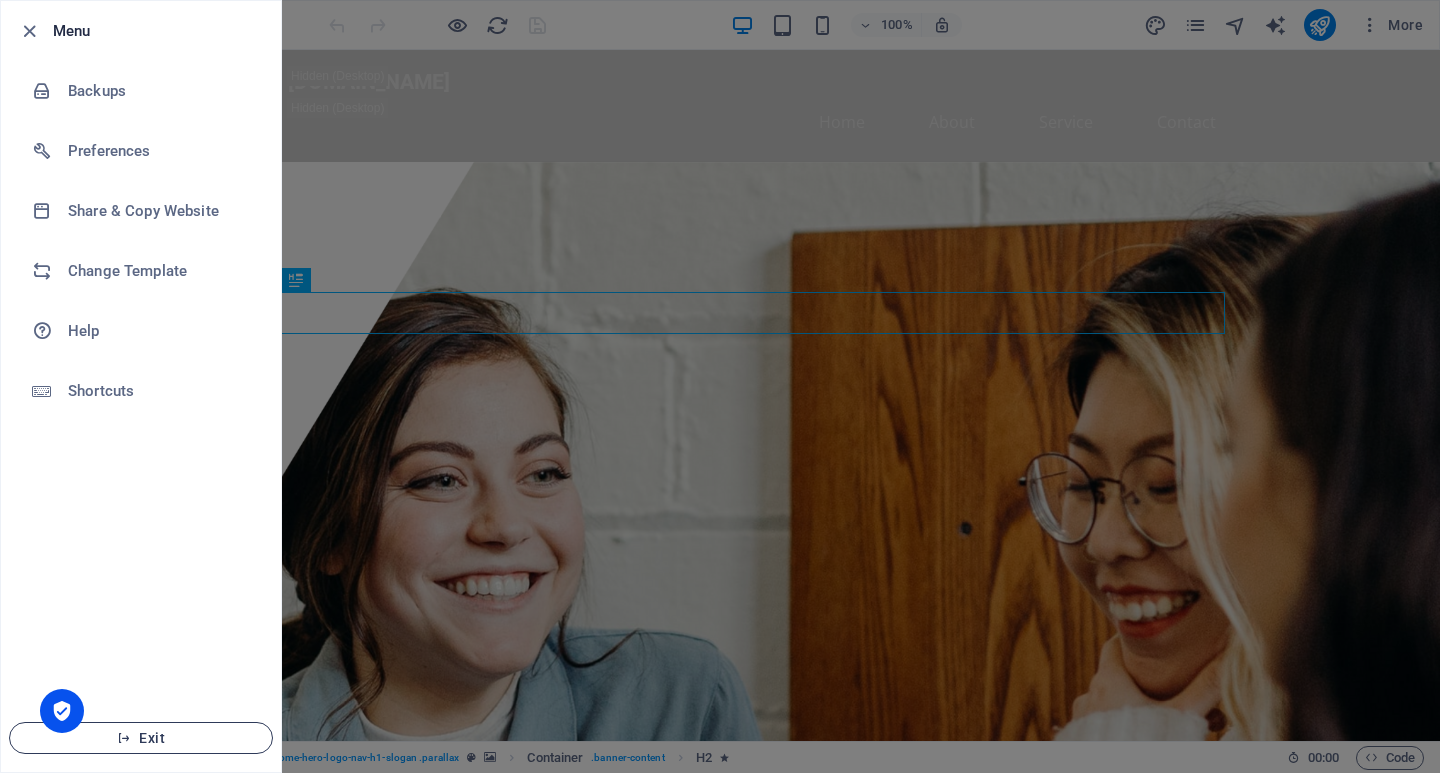click on "Exit" at bounding box center (141, 738) 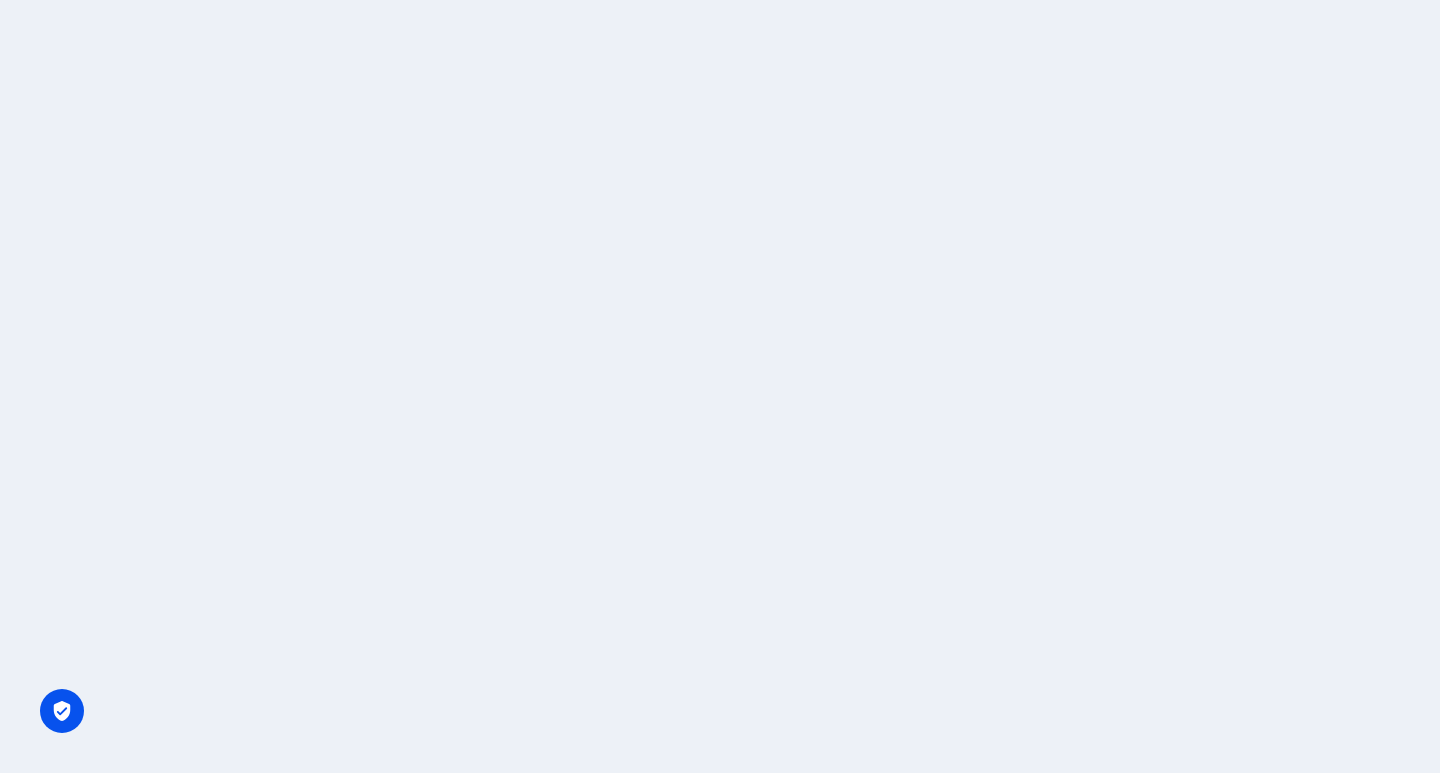 scroll, scrollTop: 0, scrollLeft: 0, axis: both 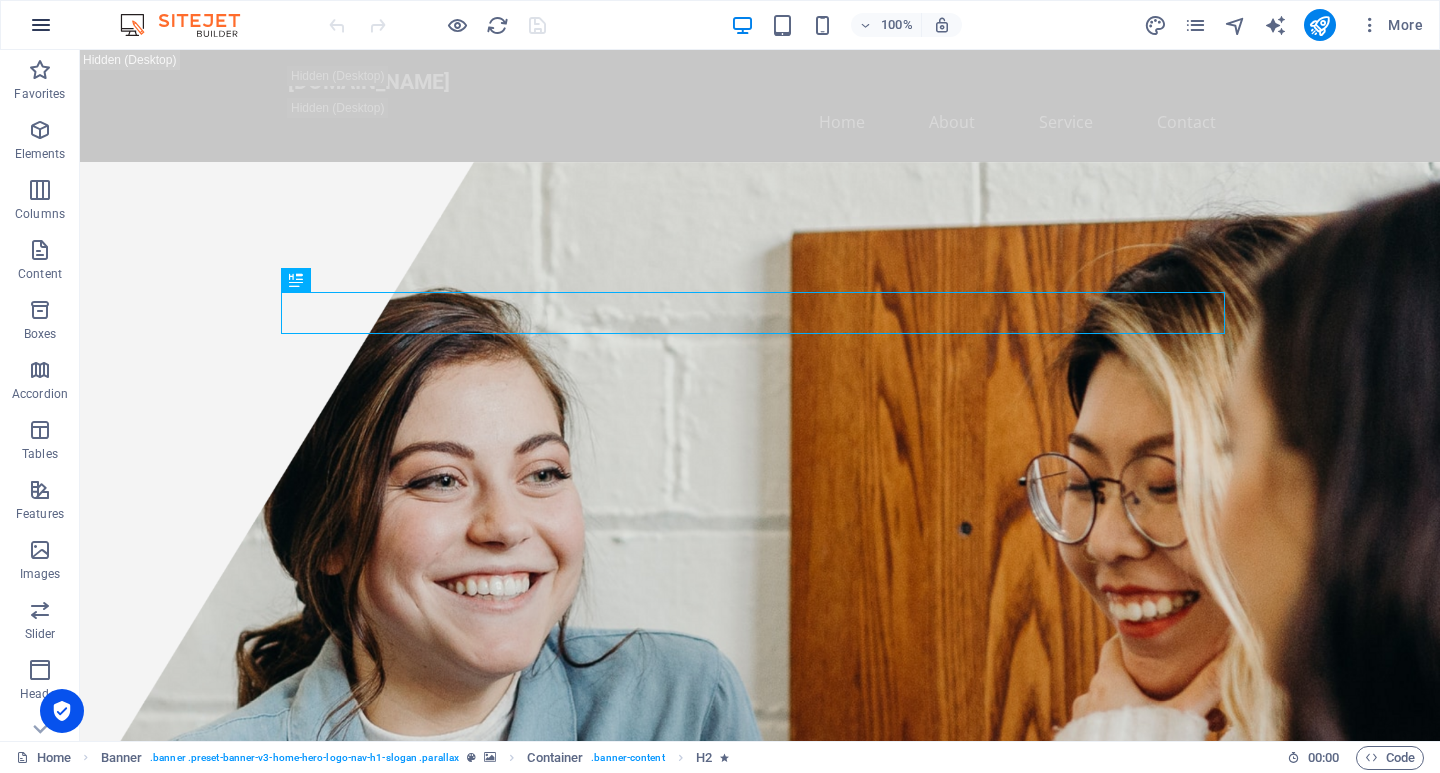 click at bounding box center [41, 25] 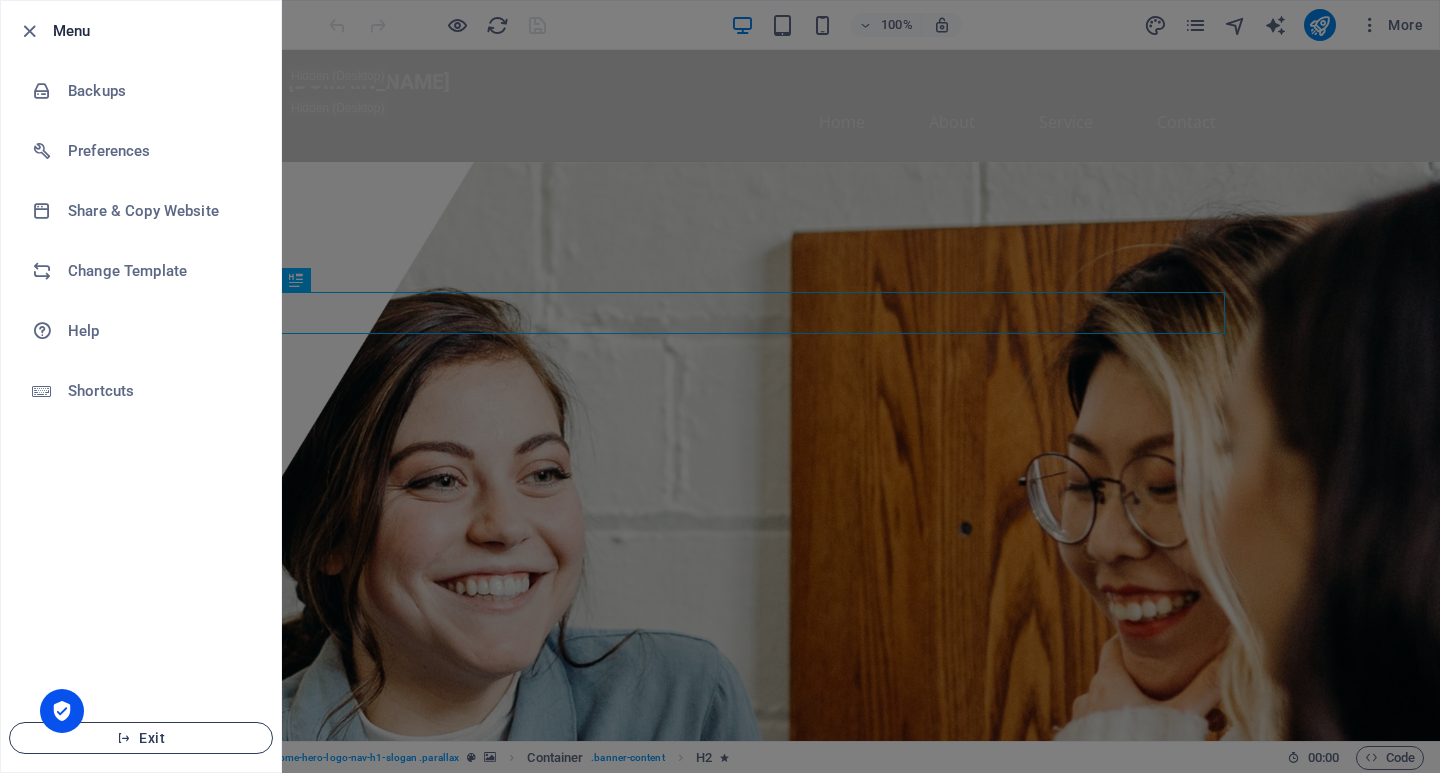 click on "Exit" at bounding box center [141, 738] 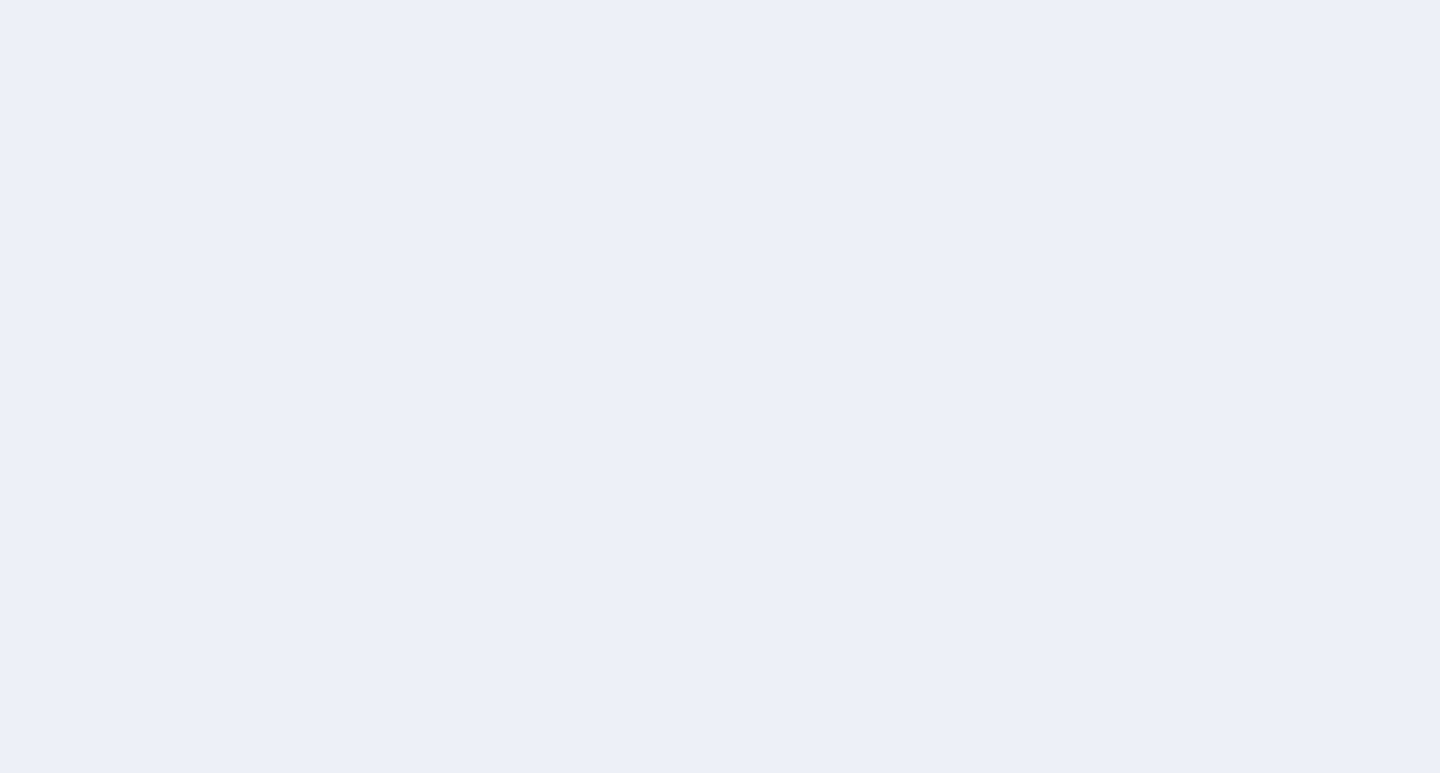 scroll, scrollTop: 0, scrollLeft: 0, axis: both 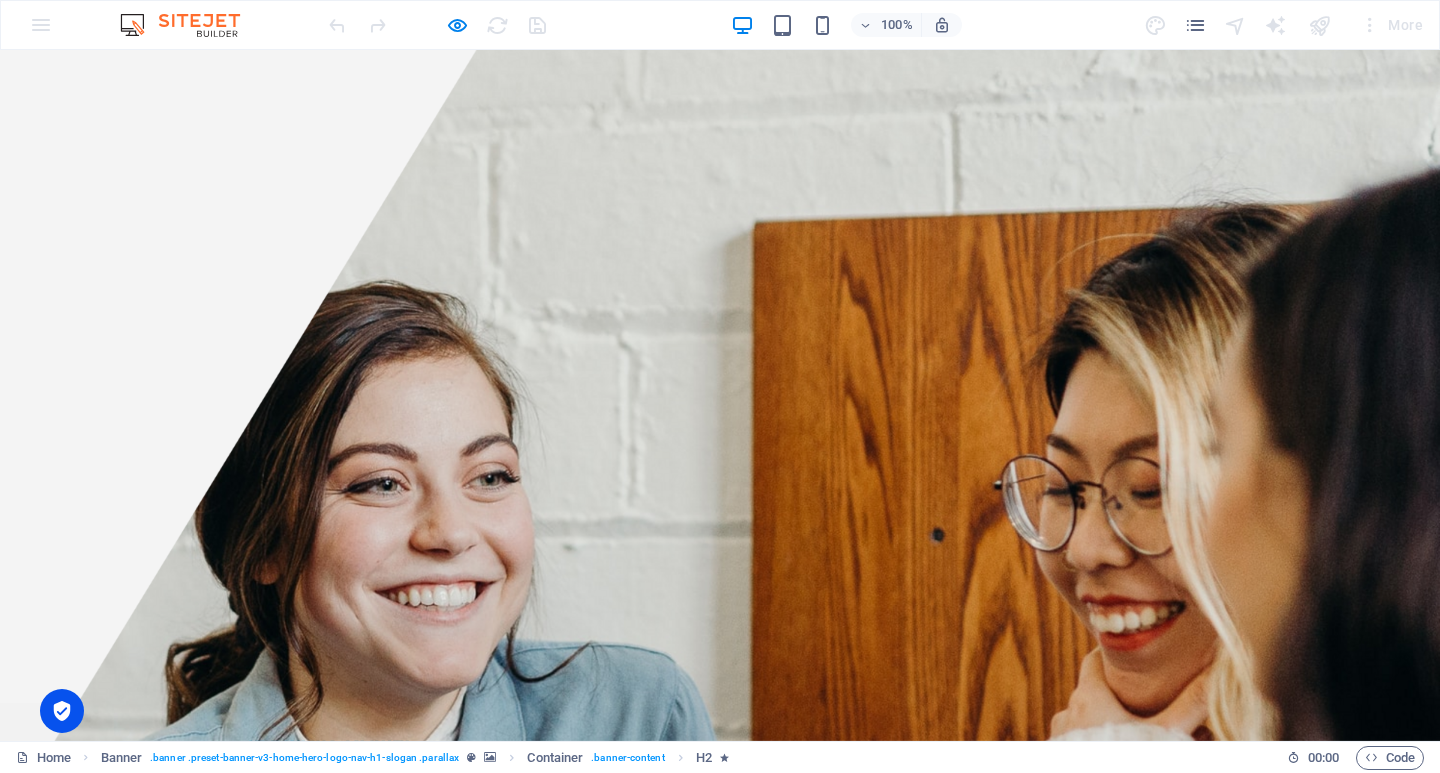 click on "Home" at bounding box center (530, 776) 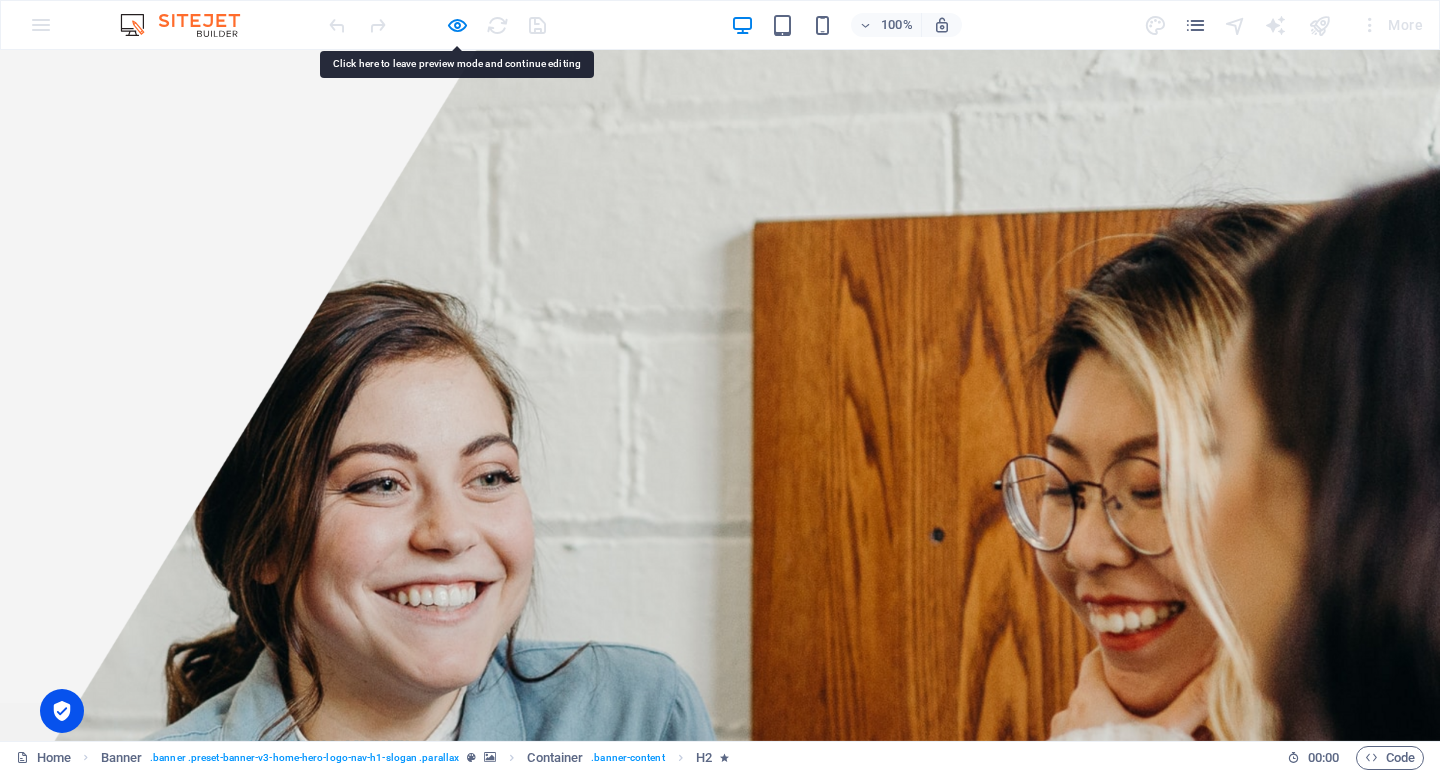 click on "About" at bounding box center [618, 776] 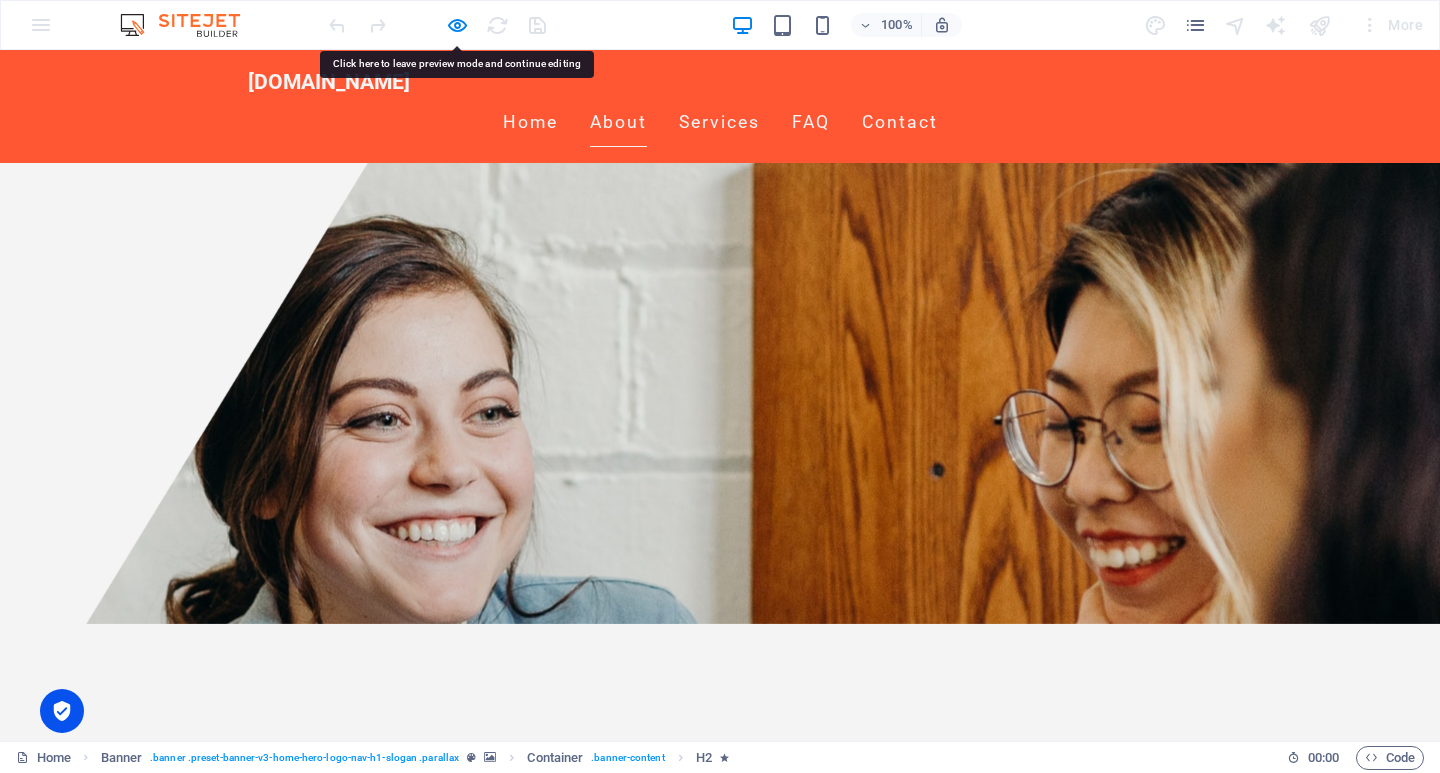 scroll, scrollTop: 457, scrollLeft: 0, axis: vertical 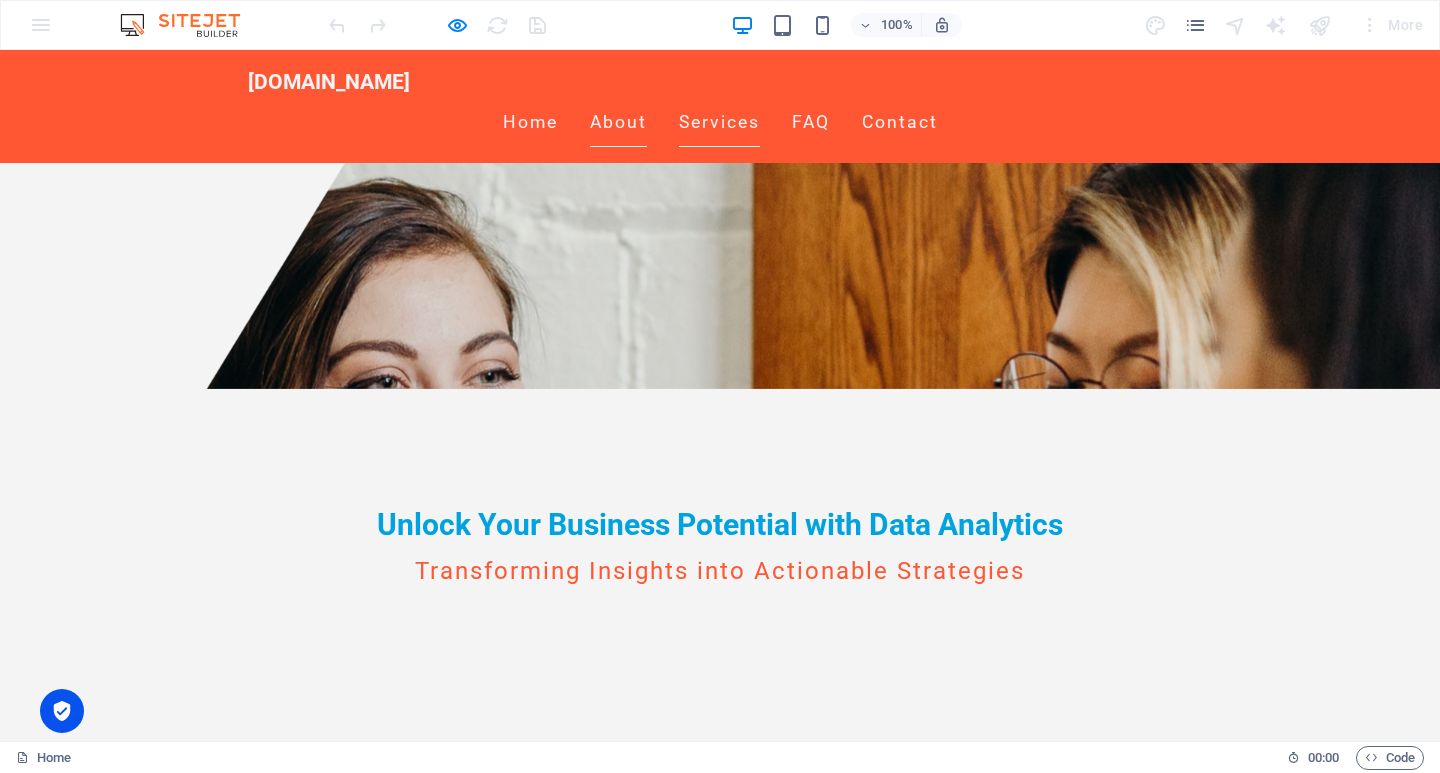 click on "Services" at bounding box center [719, 123] 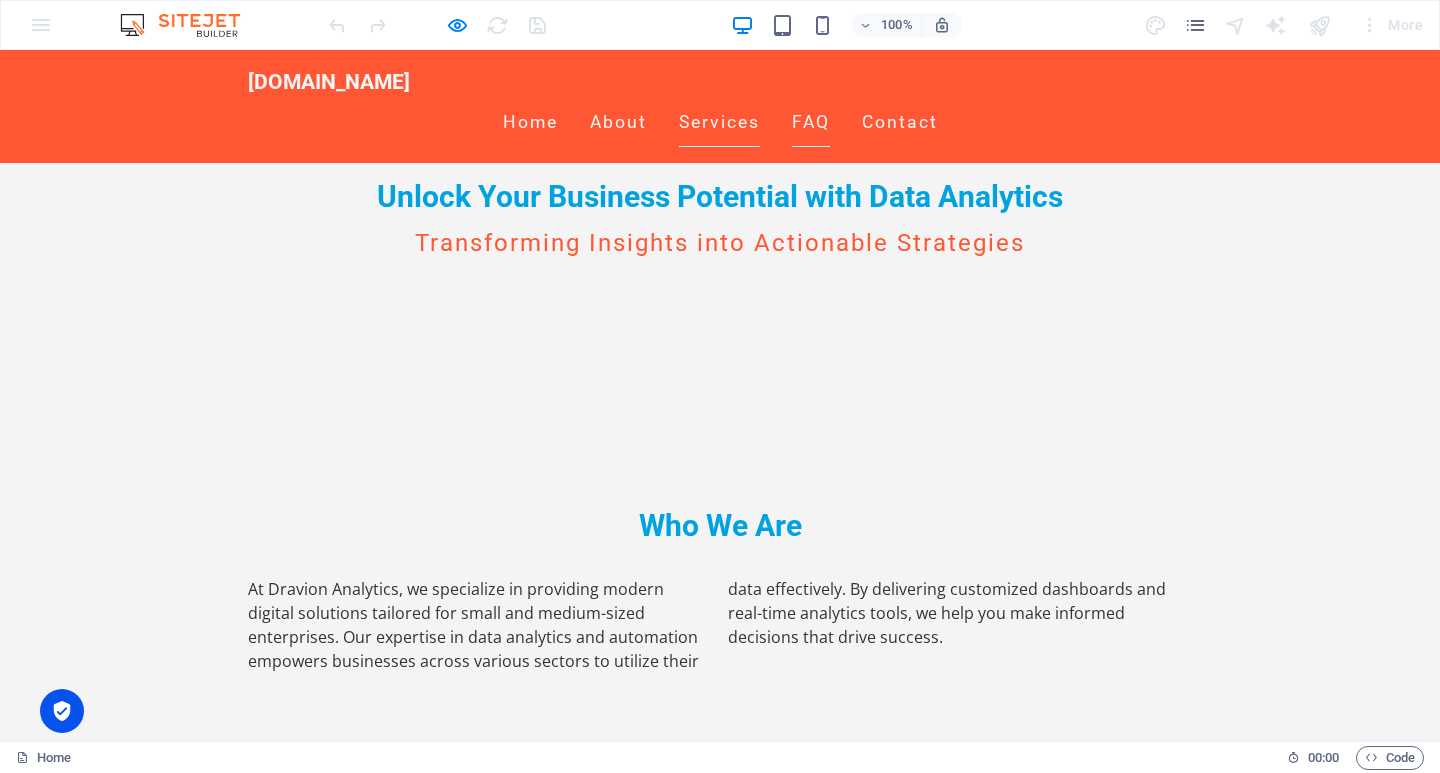 click on "FAQ" at bounding box center (811, 123) 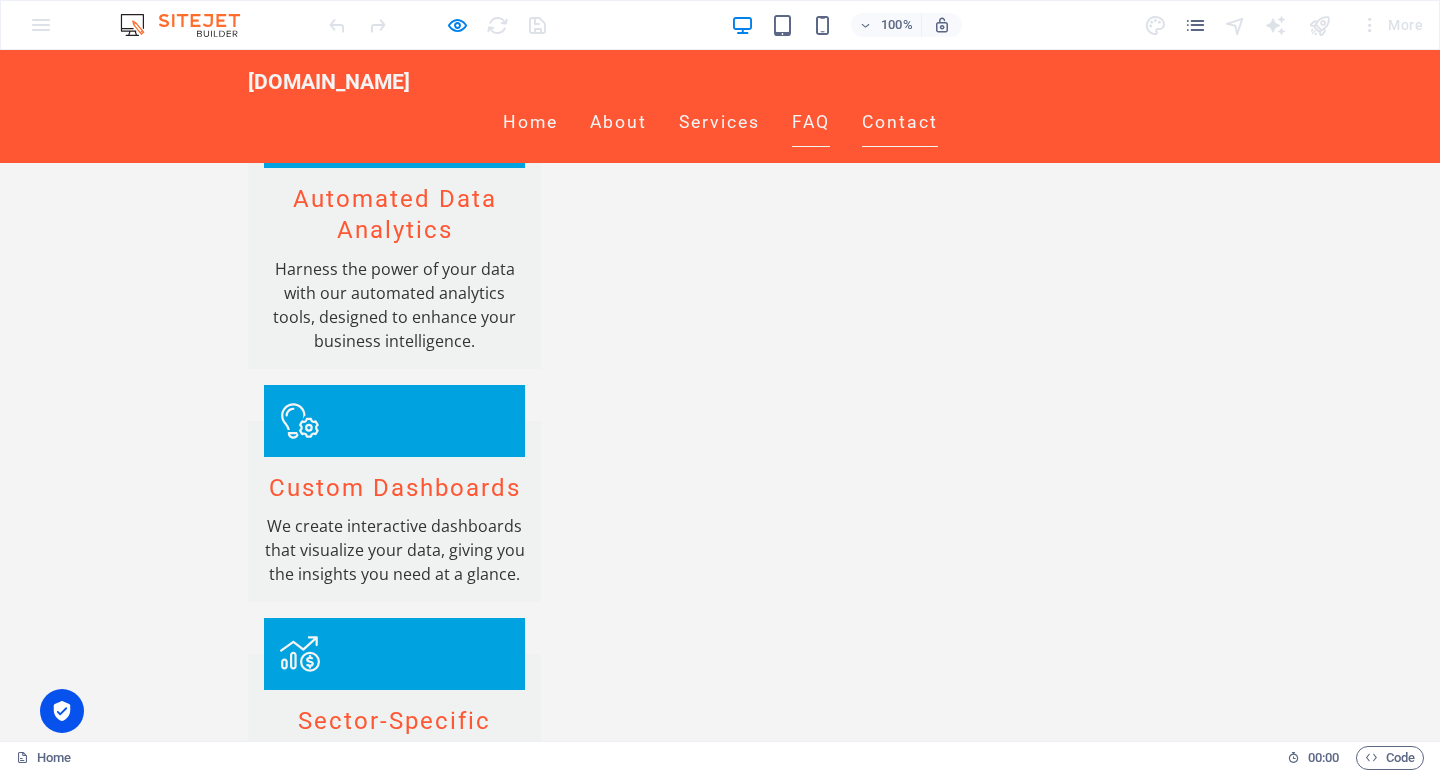 click on "Contact" at bounding box center [900, 123] 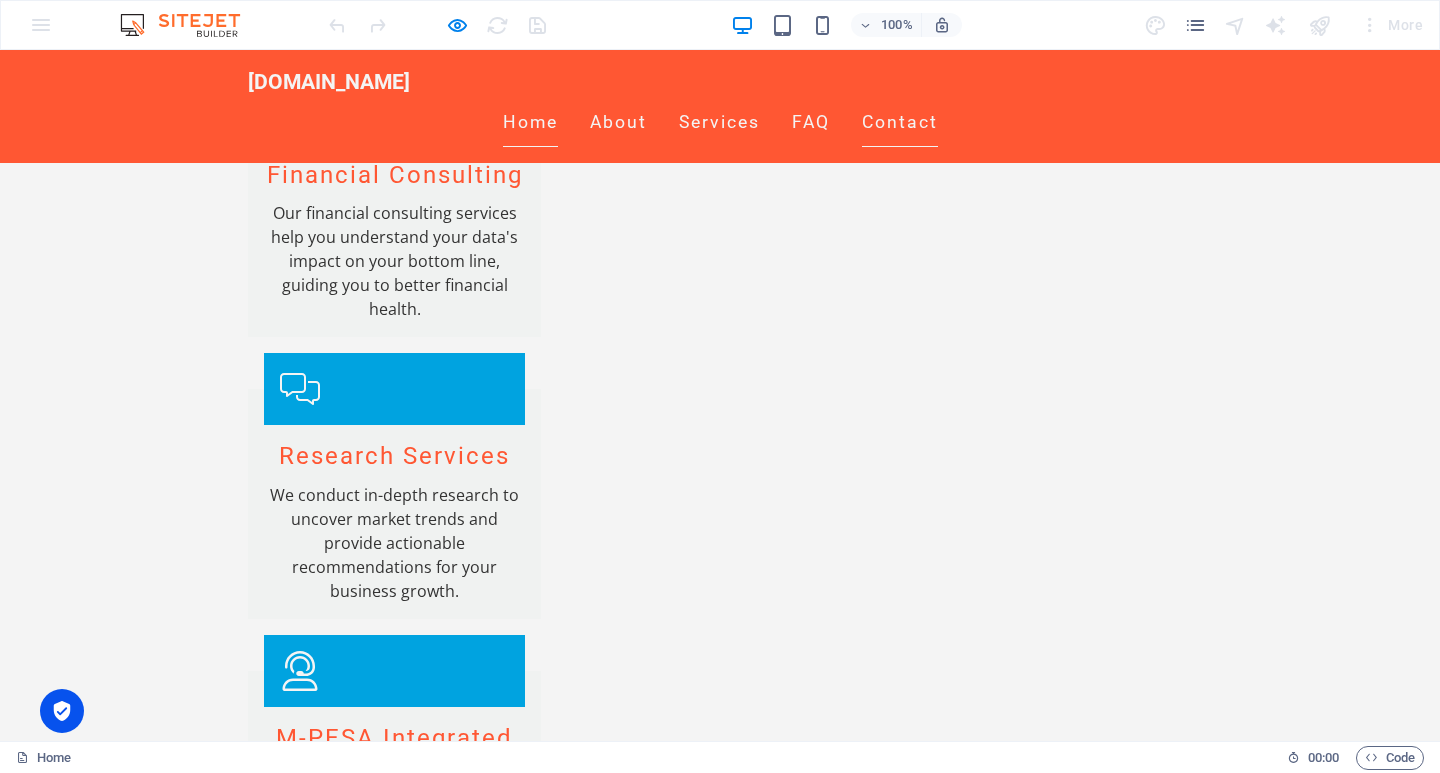 click on "Home" at bounding box center (530, 123) 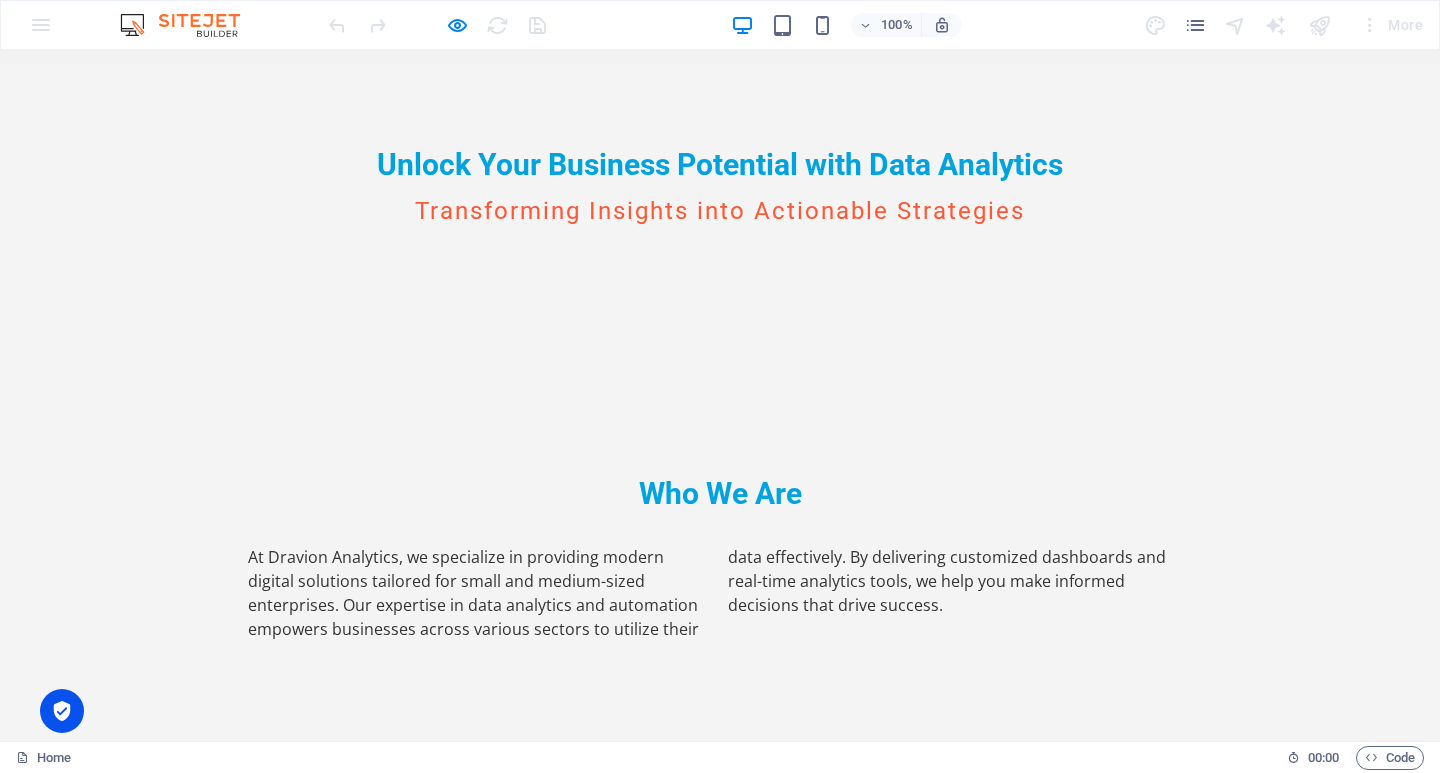 scroll, scrollTop: 0, scrollLeft: 0, axis: both 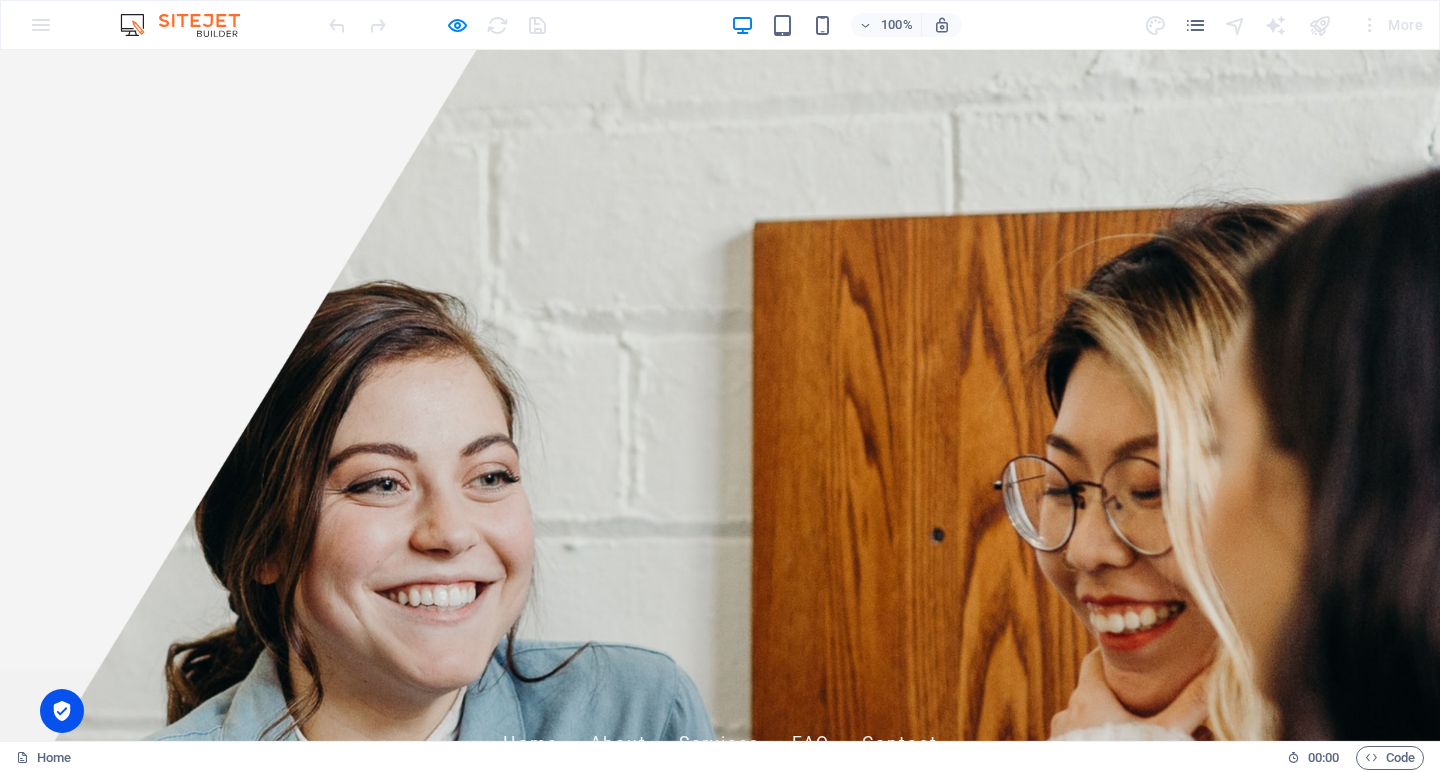 click on "[DOMAIN_NAME]" at bounding box center (329, 702) 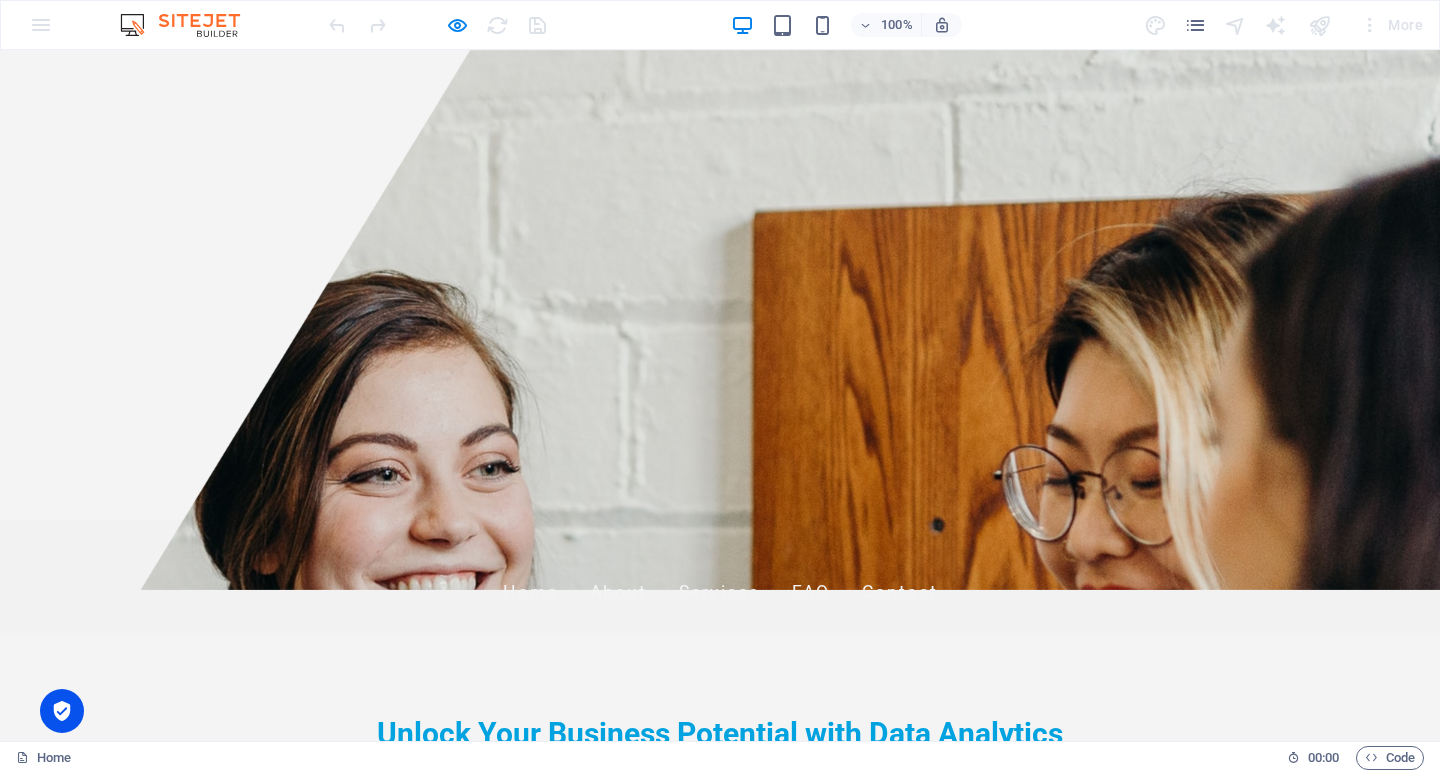 scroll, scrollTop: 0, scrollLeft: 0, axis: both 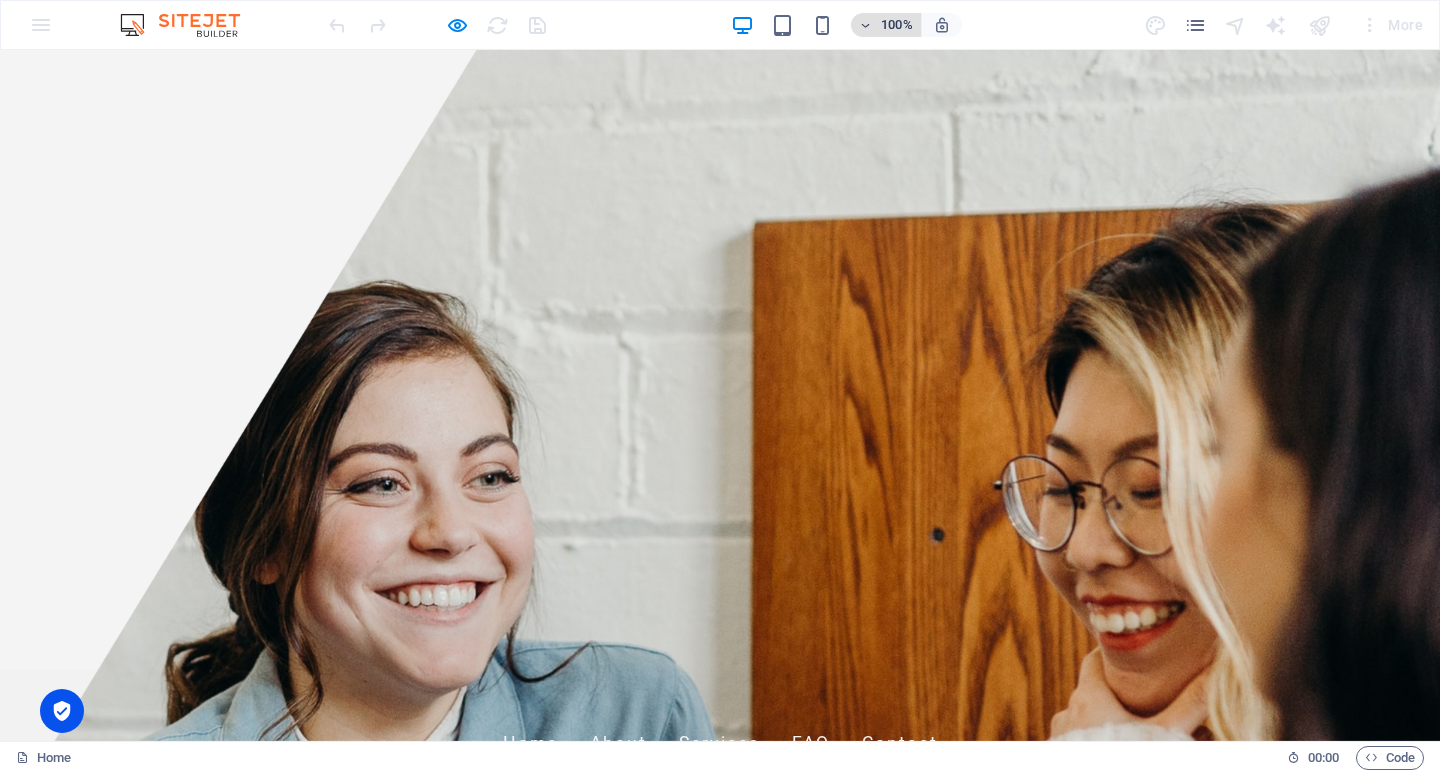 click on "100%" at bounding box center [897, 25] 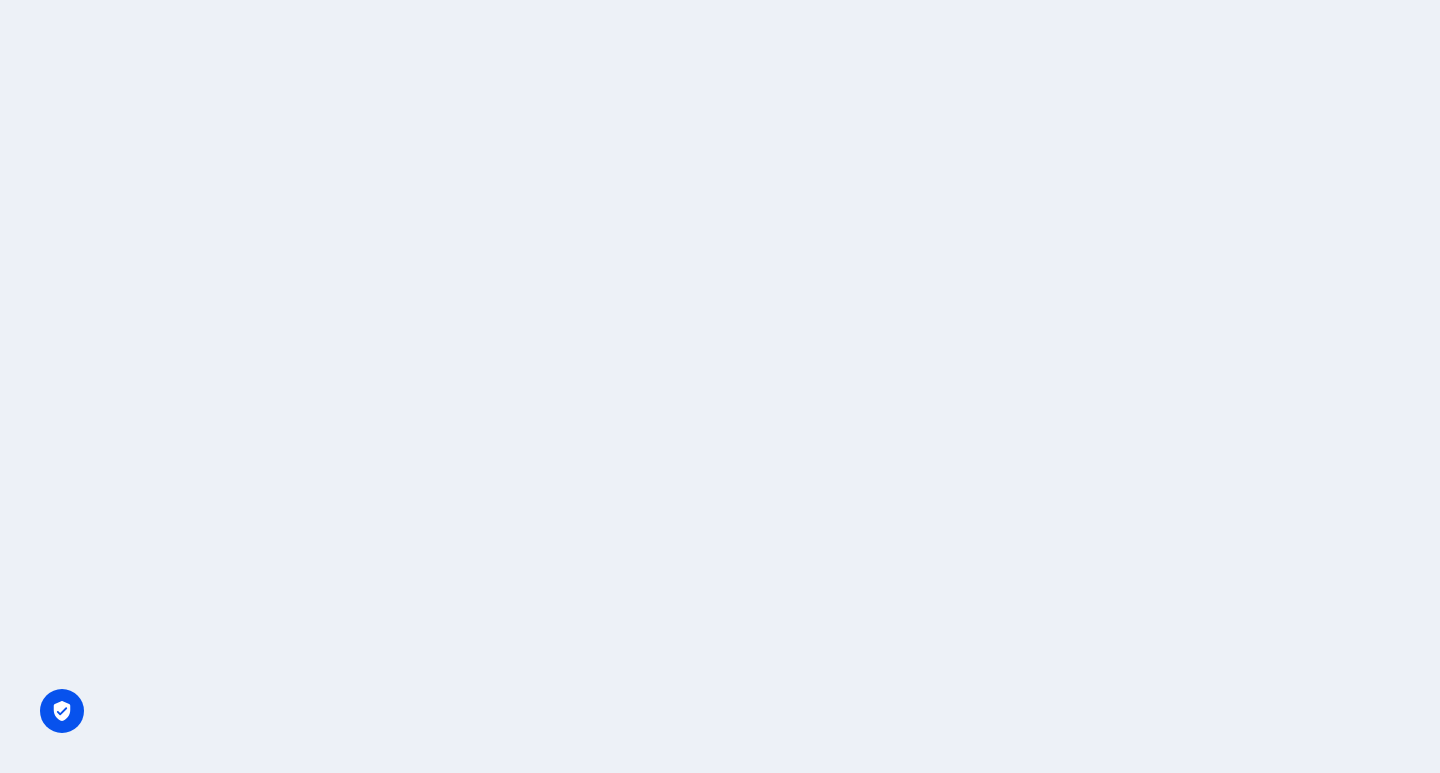 scroll, scrollTop: 0, scrollLeft: 0, axis: both 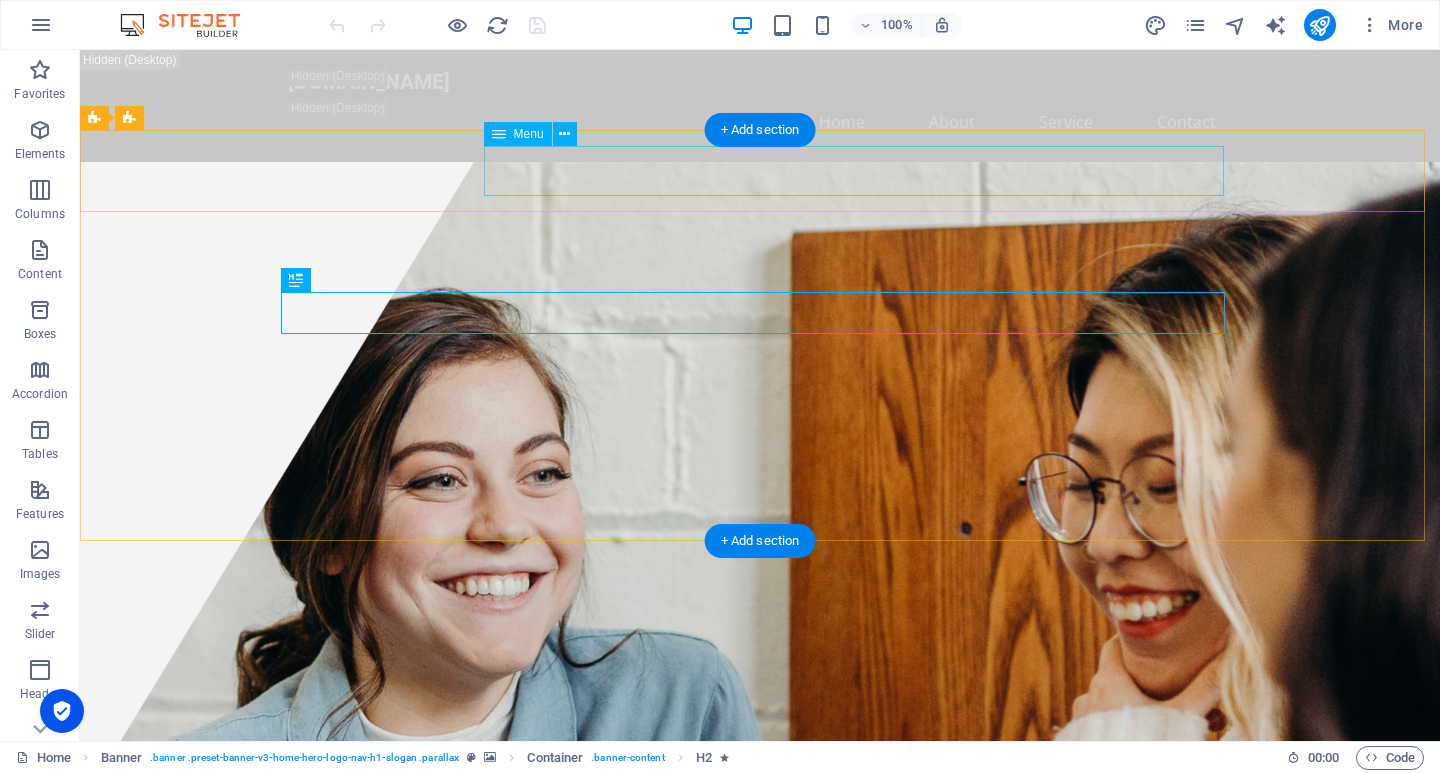 click on "Home About Services FAQ Contact" at bounding box center [760, 855] 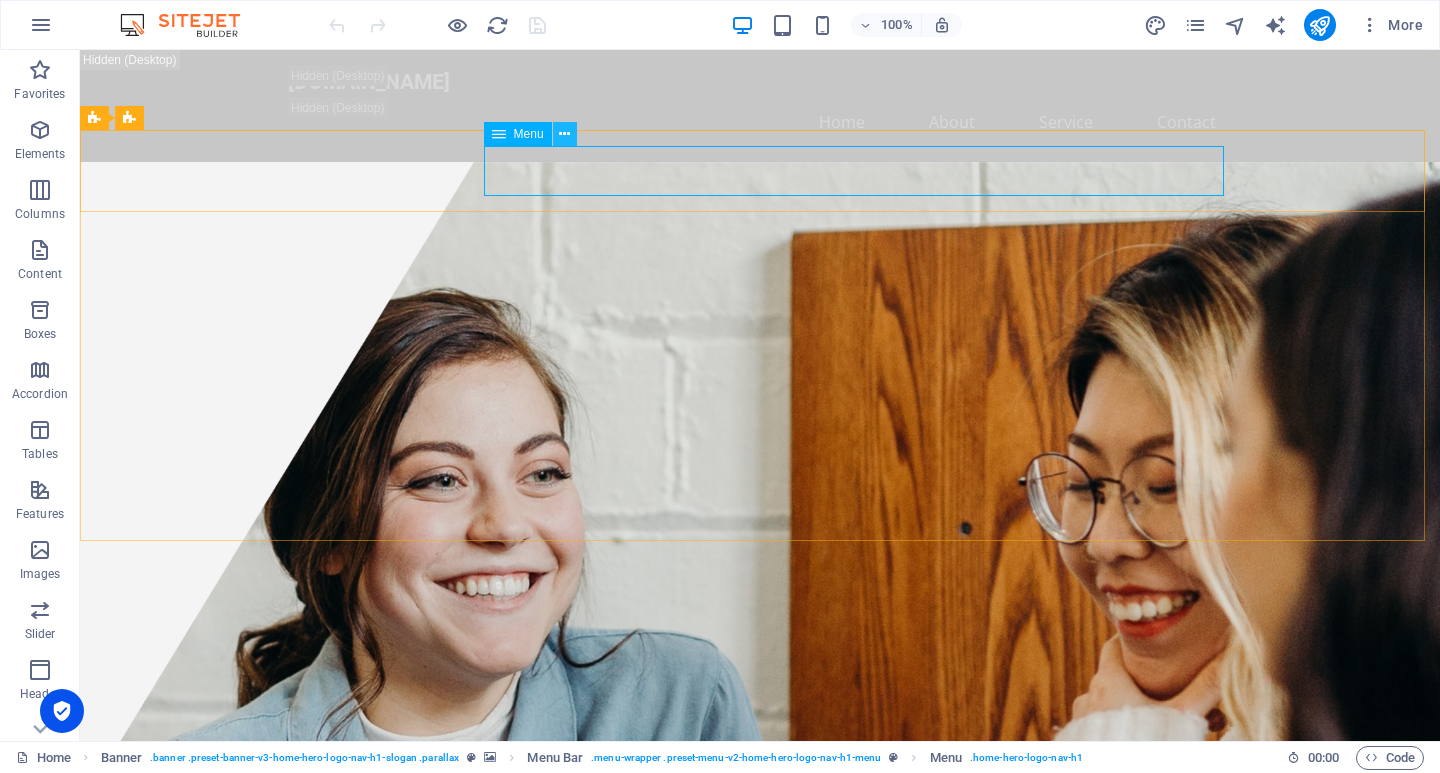 click at bounding box center [564, 134] 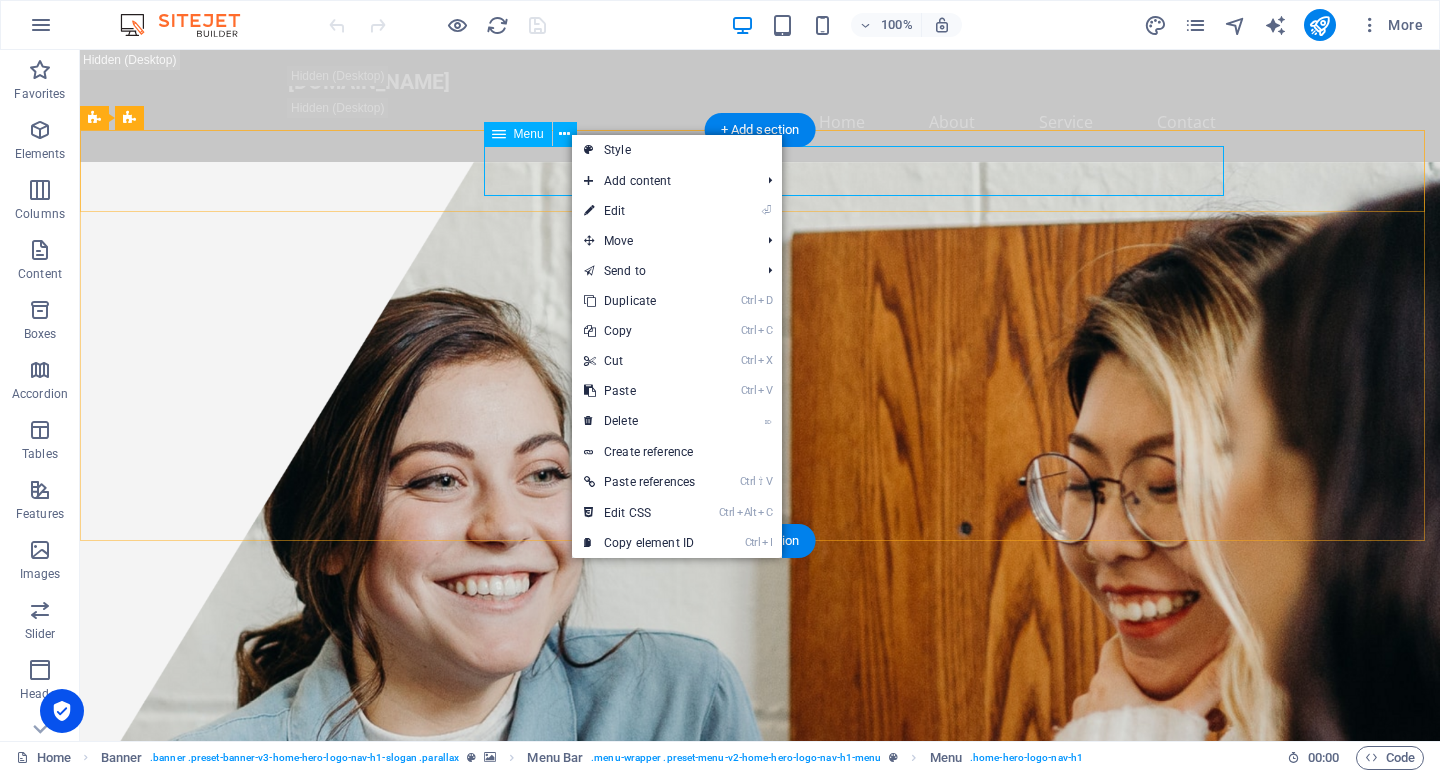 click on "Home About Services FAQ Contact" at bounding box center [760, 855] 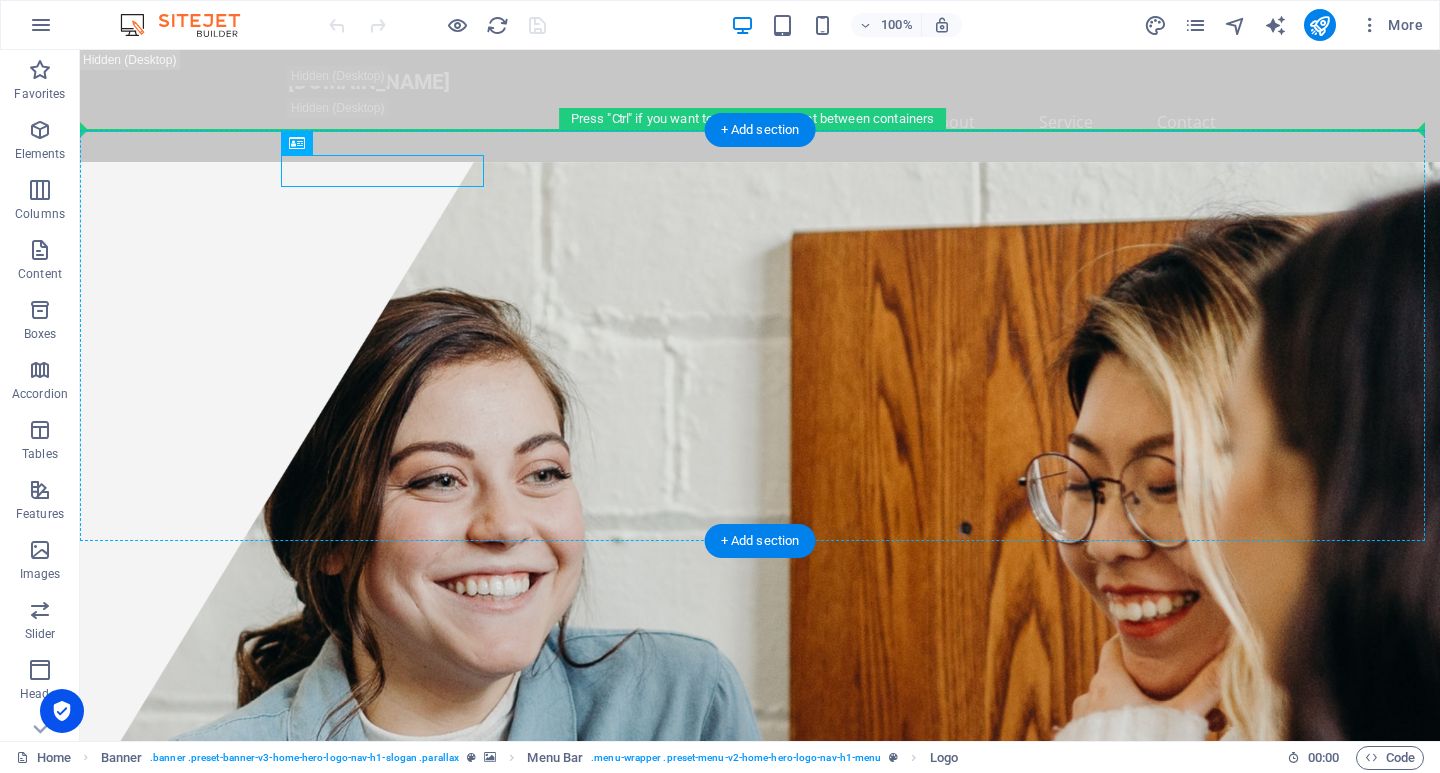 drag, startPoint x: 336, startPoint y: 173, endPoint x: 256, endPoint y: 175, distance: 80.024994 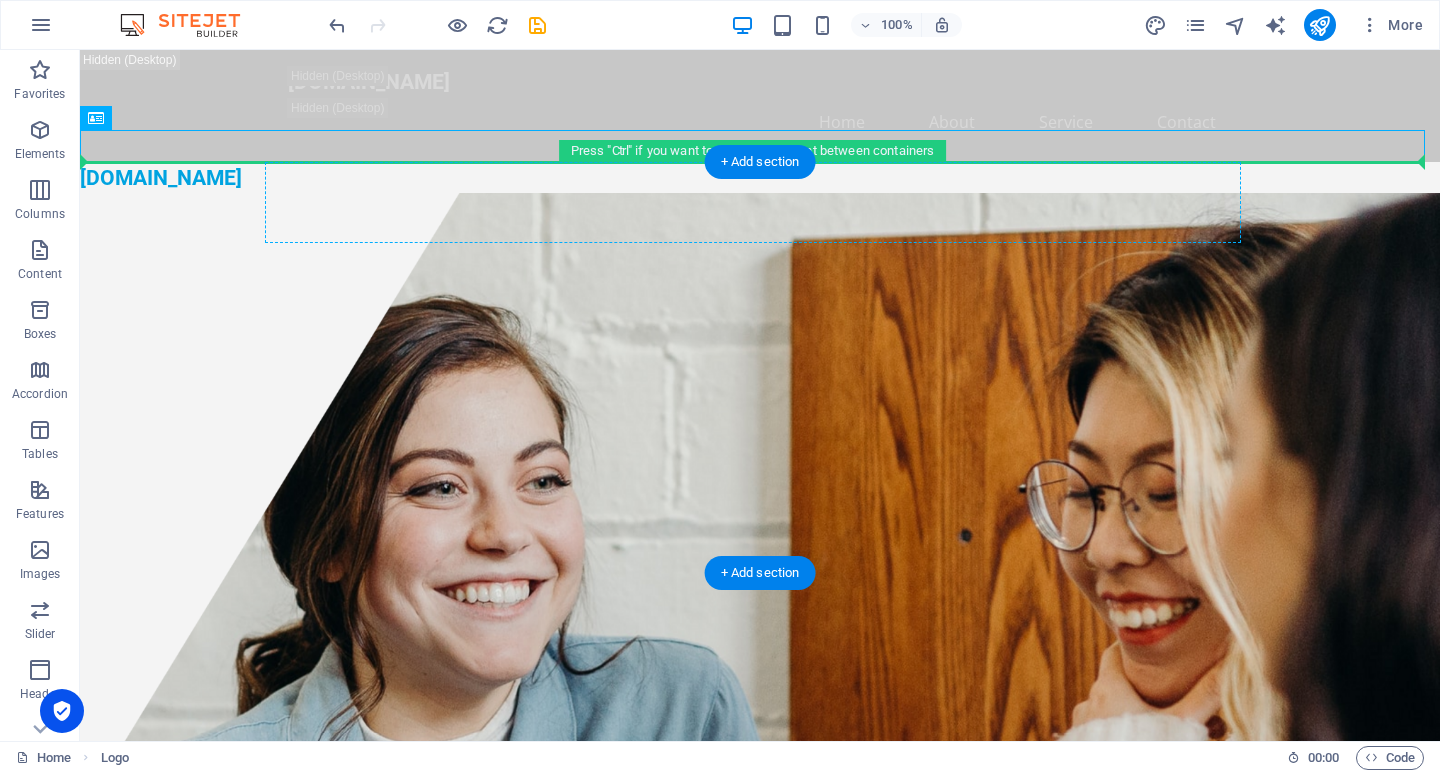 drag, startPoint x: 157, startPoint y: 149, endPoint x: 321, endPoint y: 211, distance: 175.32826 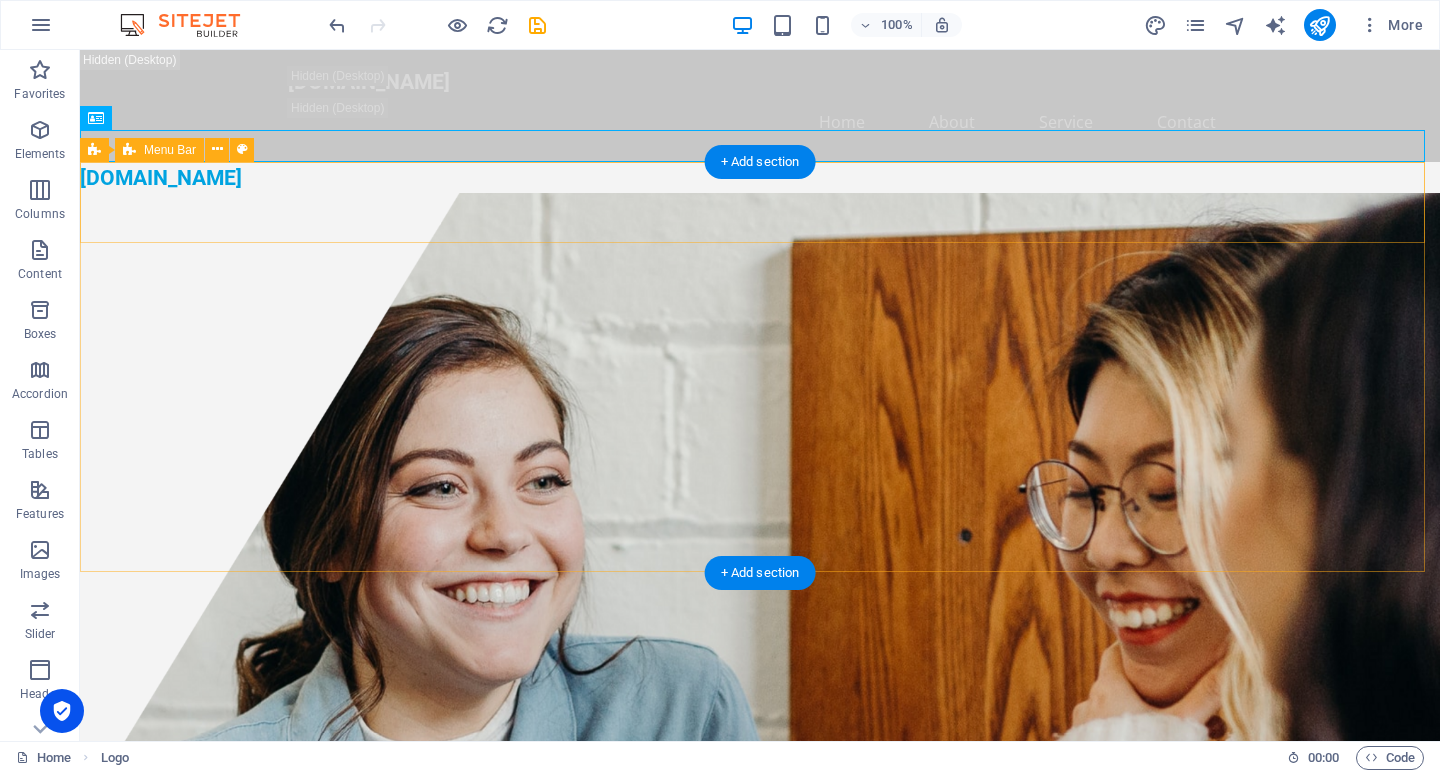 click on "Home About Services FAQ Contact" at bounding box center [760, 855] 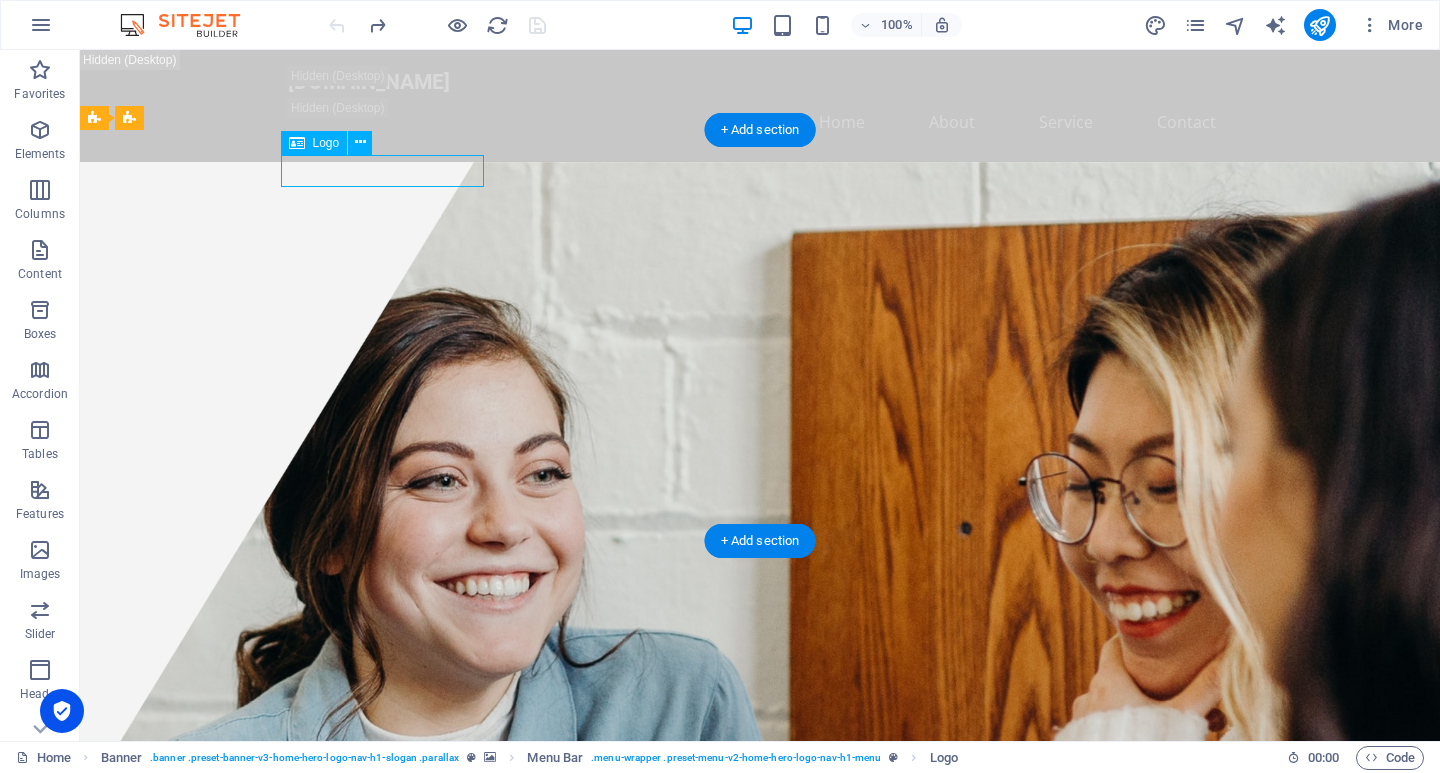 click on "[DOMAIN_NAME]" at bounding box center [760, 815] 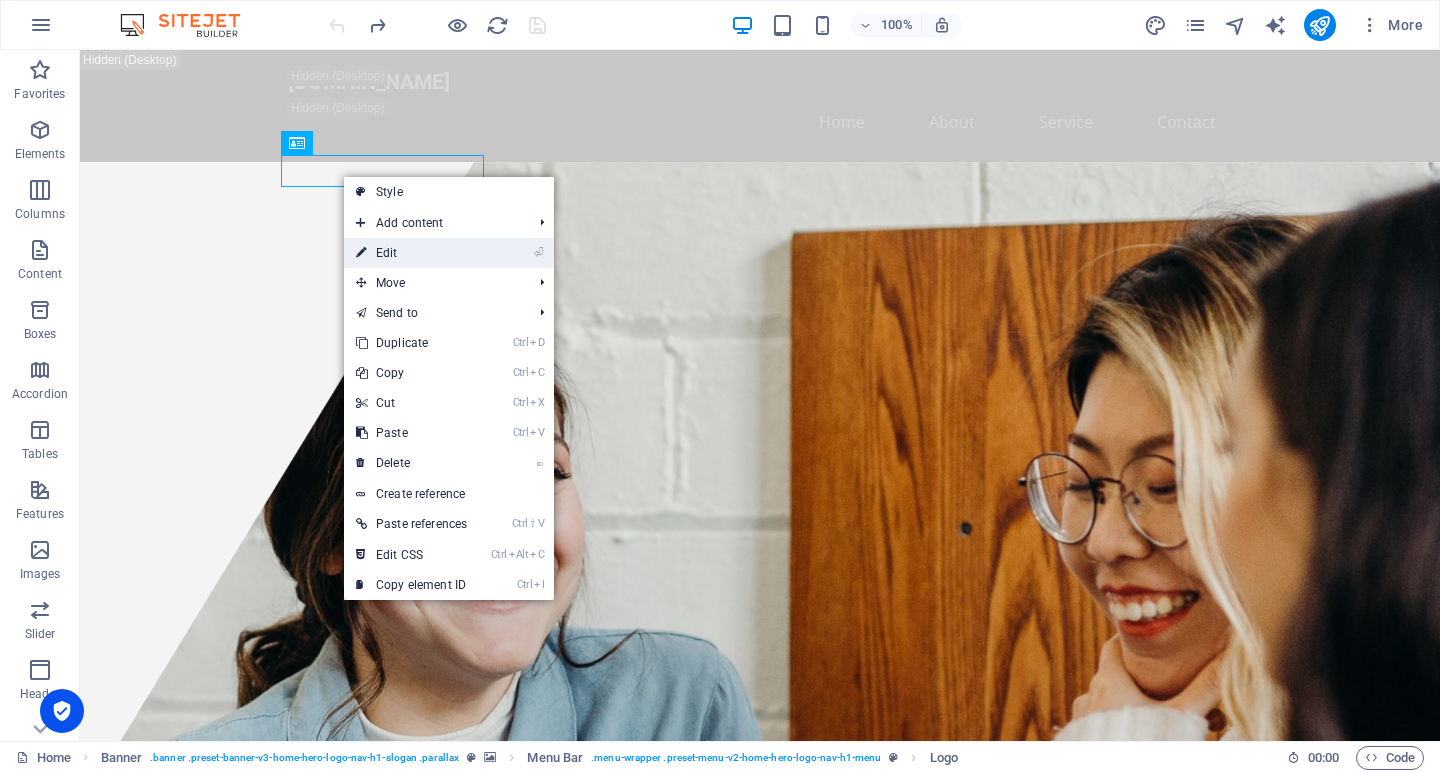 click on "⏎  Edit" at bounding box center (411, 253) 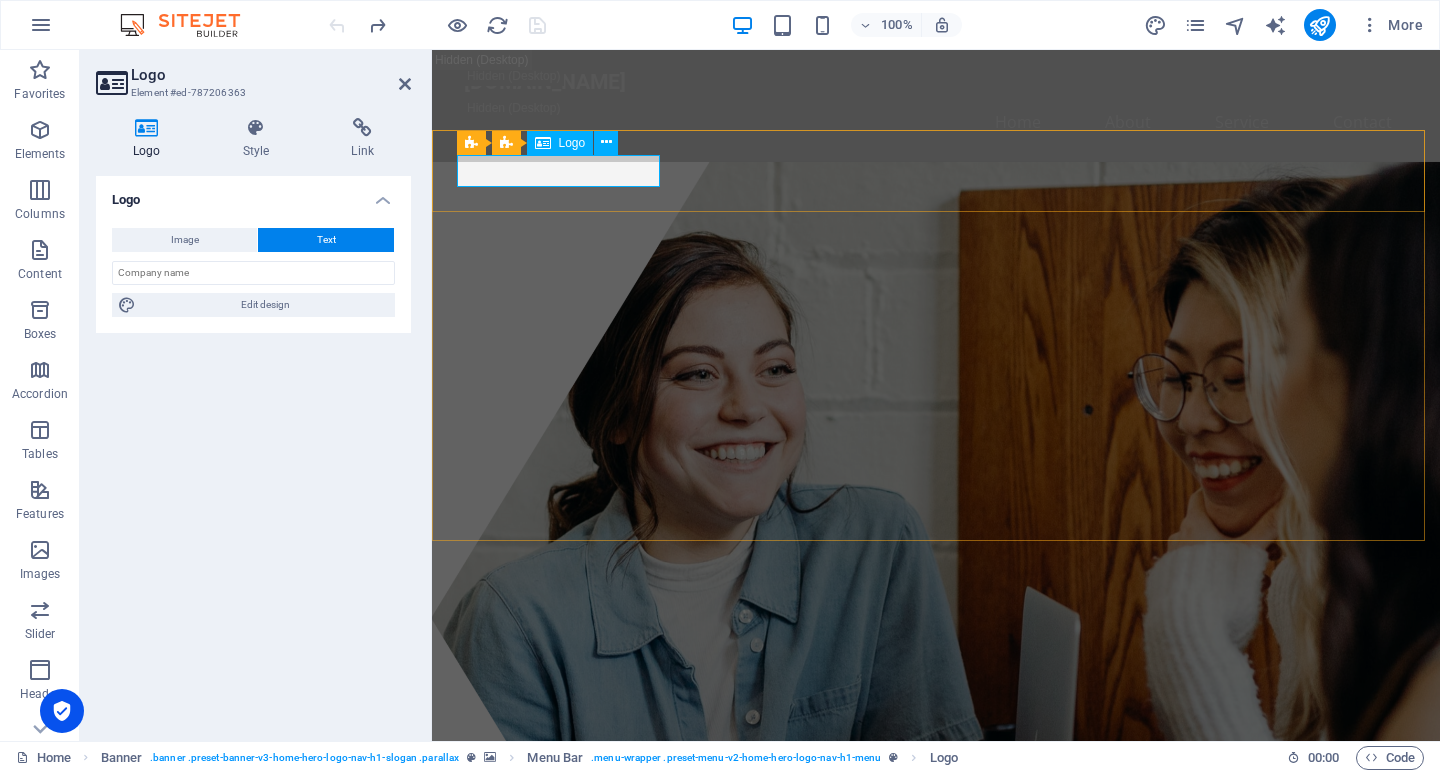 click on "[DOMAIN_NAME]" at bounding box center [936, 815] 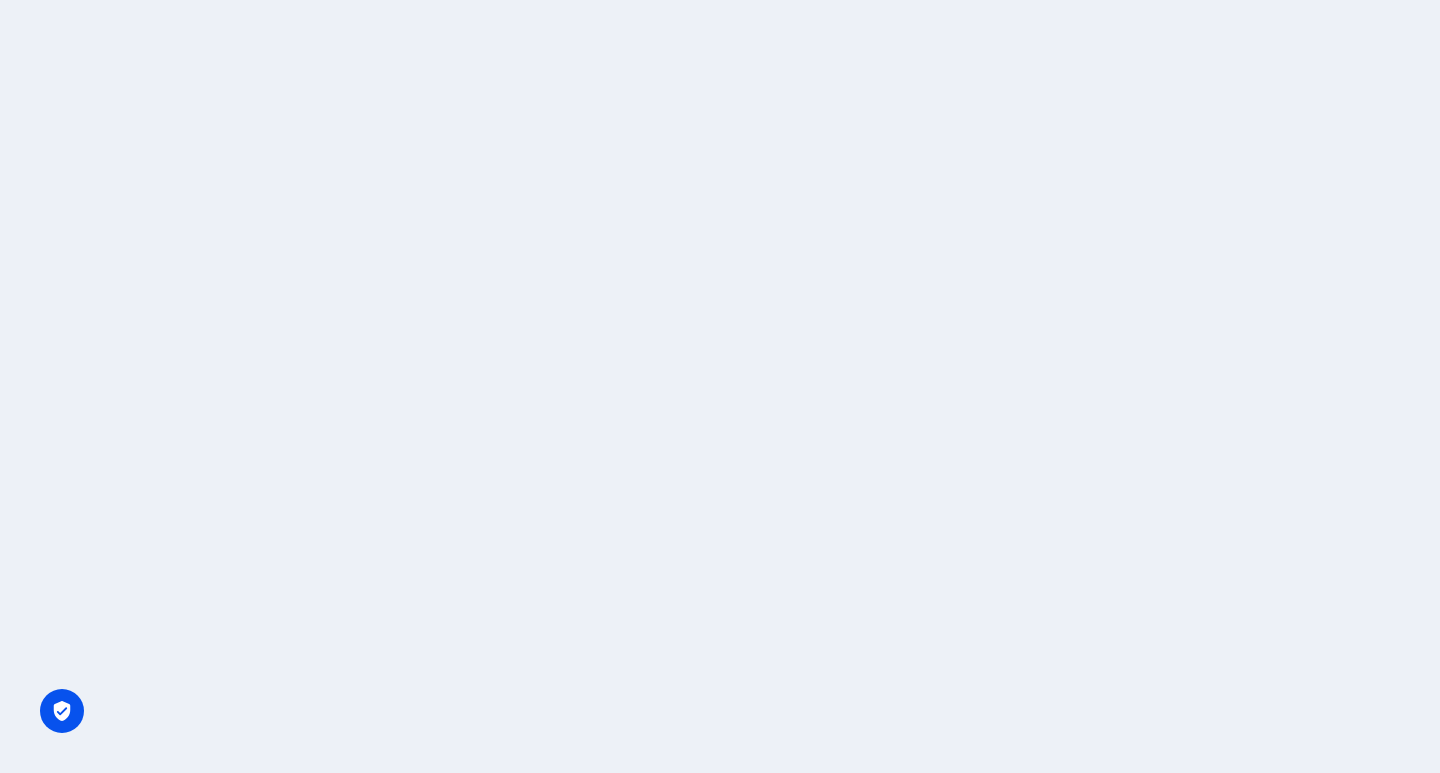 scroll, scrollTop: 0, scrollLeft: 0, axis: both 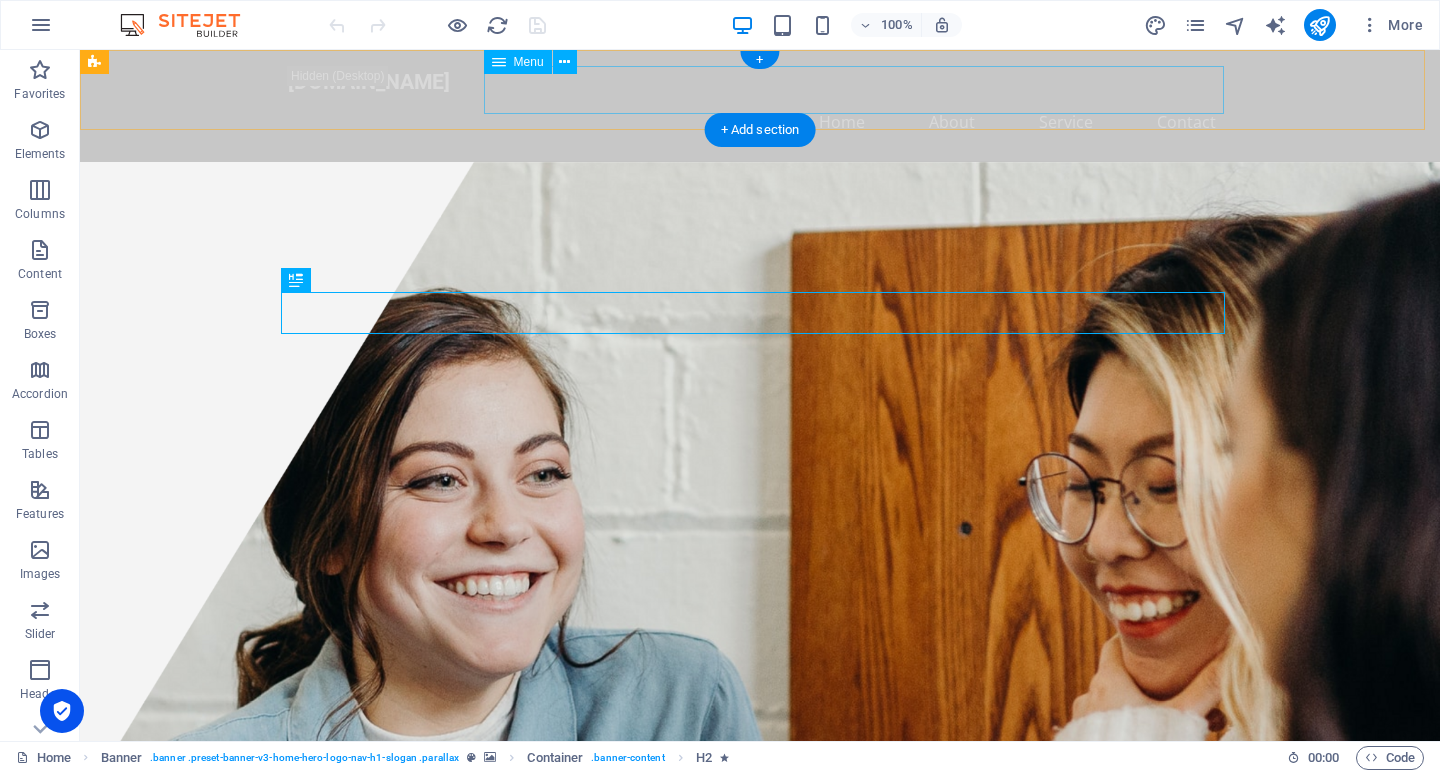 click on "Home About Service Contact" at bounding box center (760, 122) 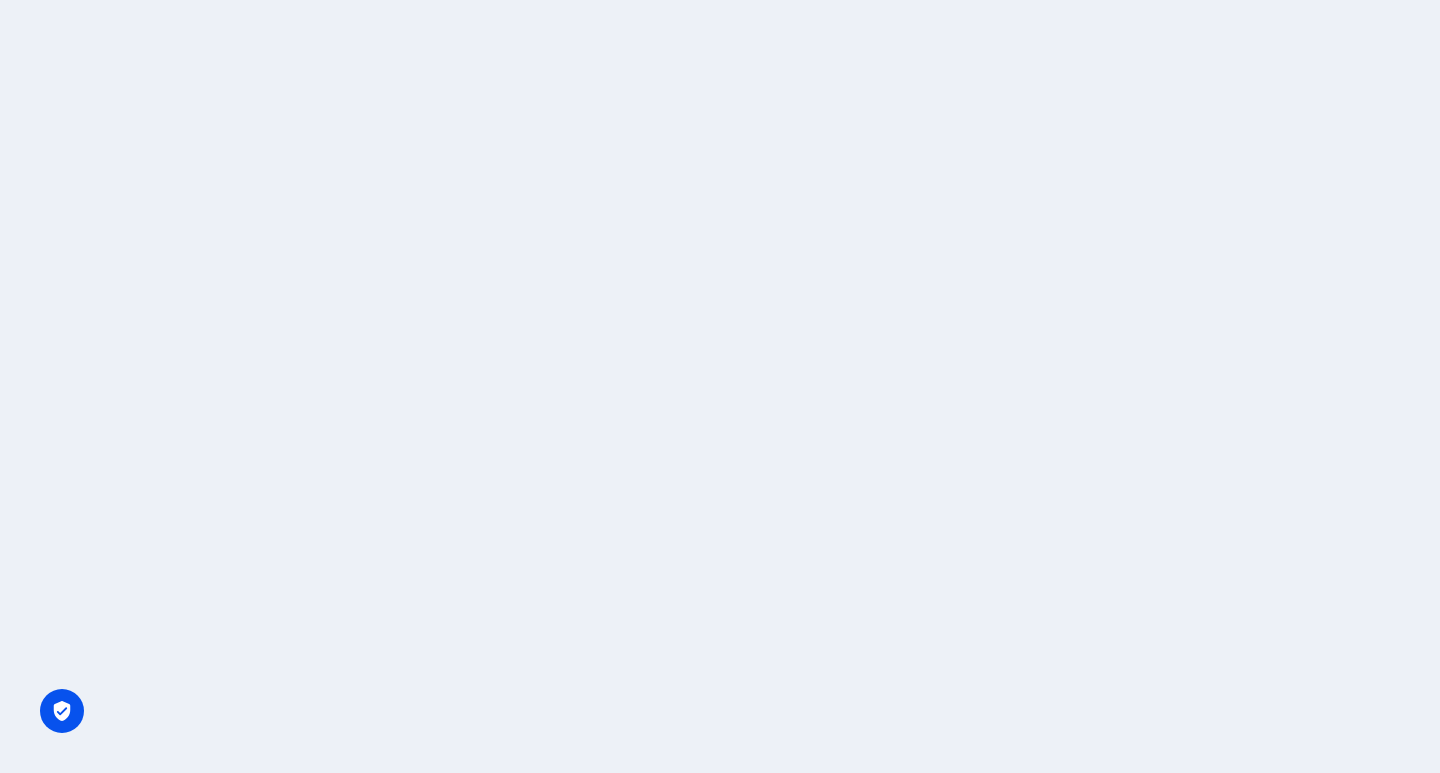 scroll, scrollTop: 0, scrollLeft: 0, axis: both 